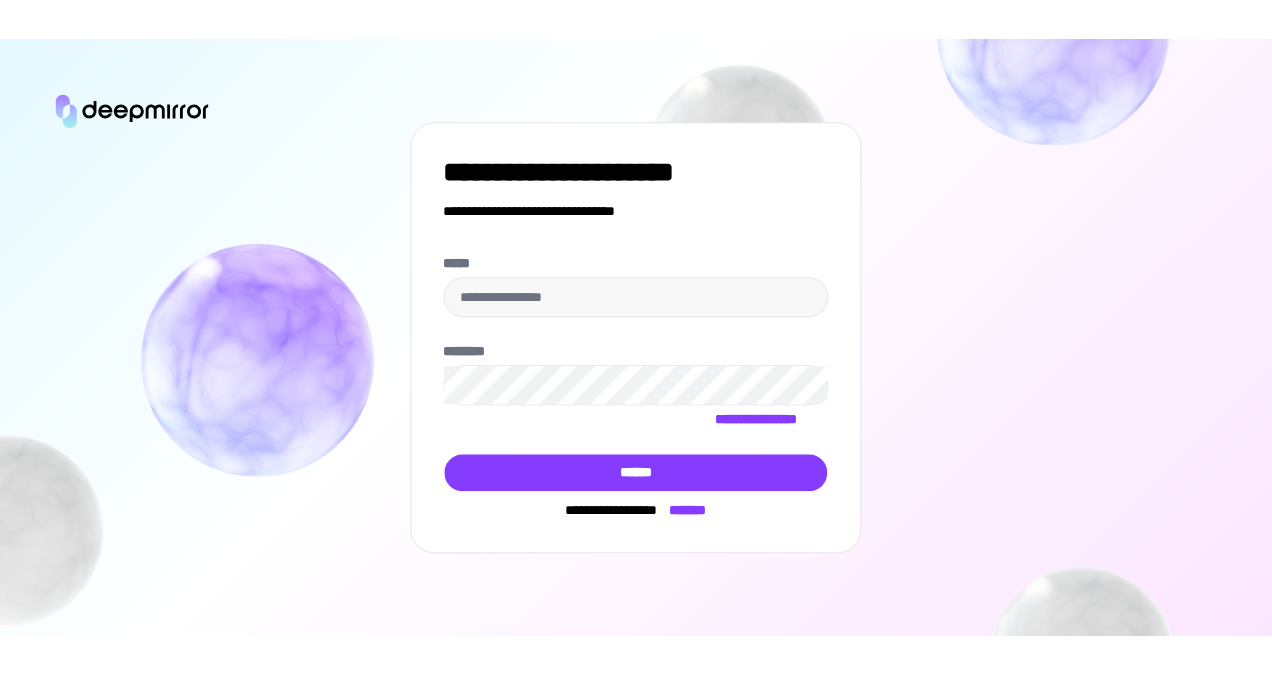 scroll, scrollTop: 0, scrollLeft: 0, axis: both 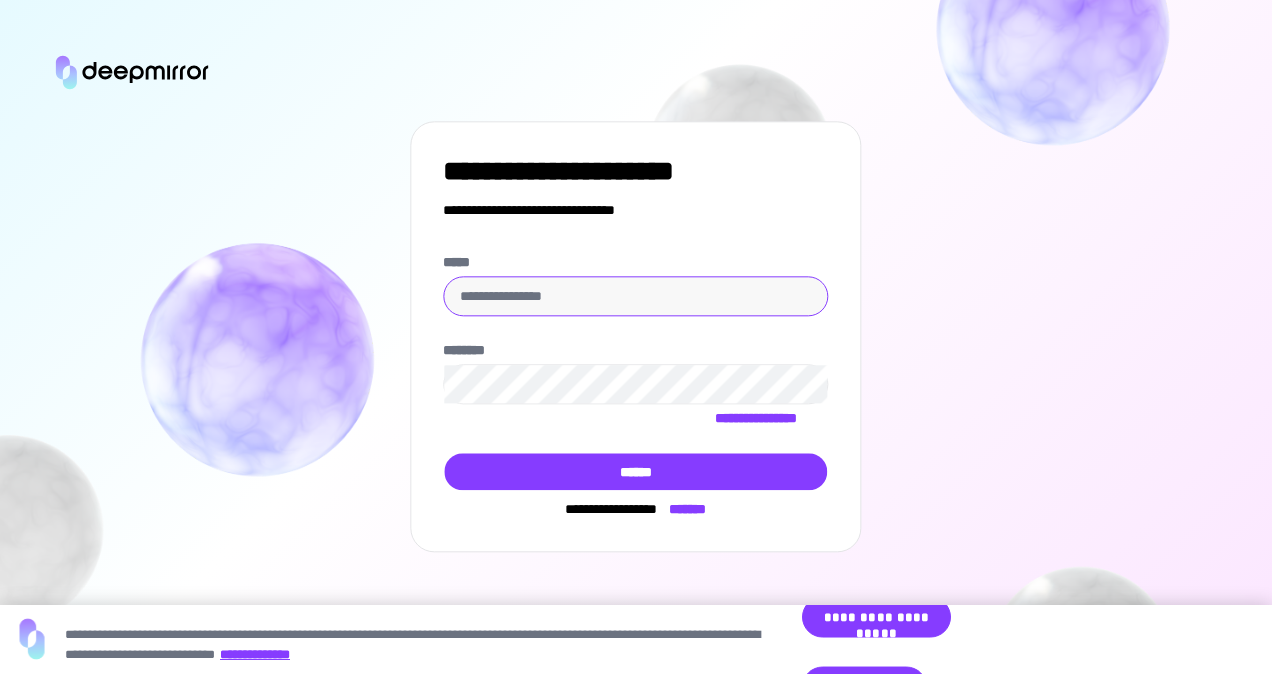 click on "*****" at bounding box center [635, 296] 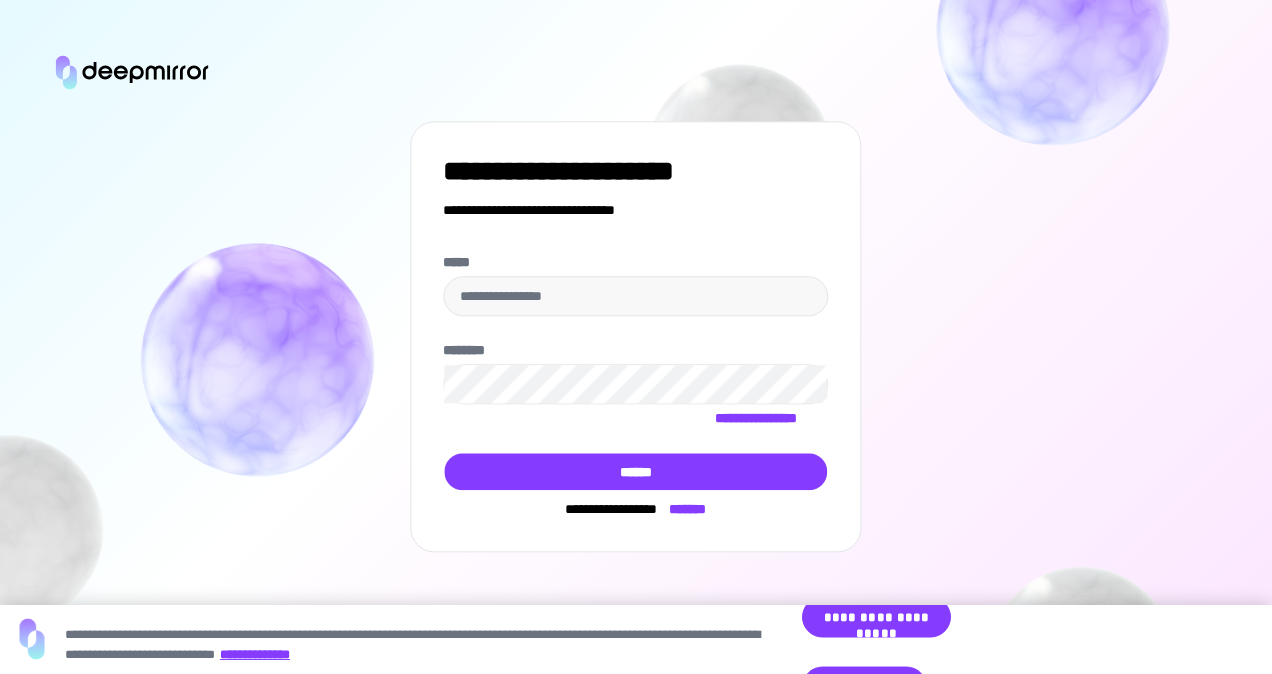 click on "*****" at bounding box center (635, 262) 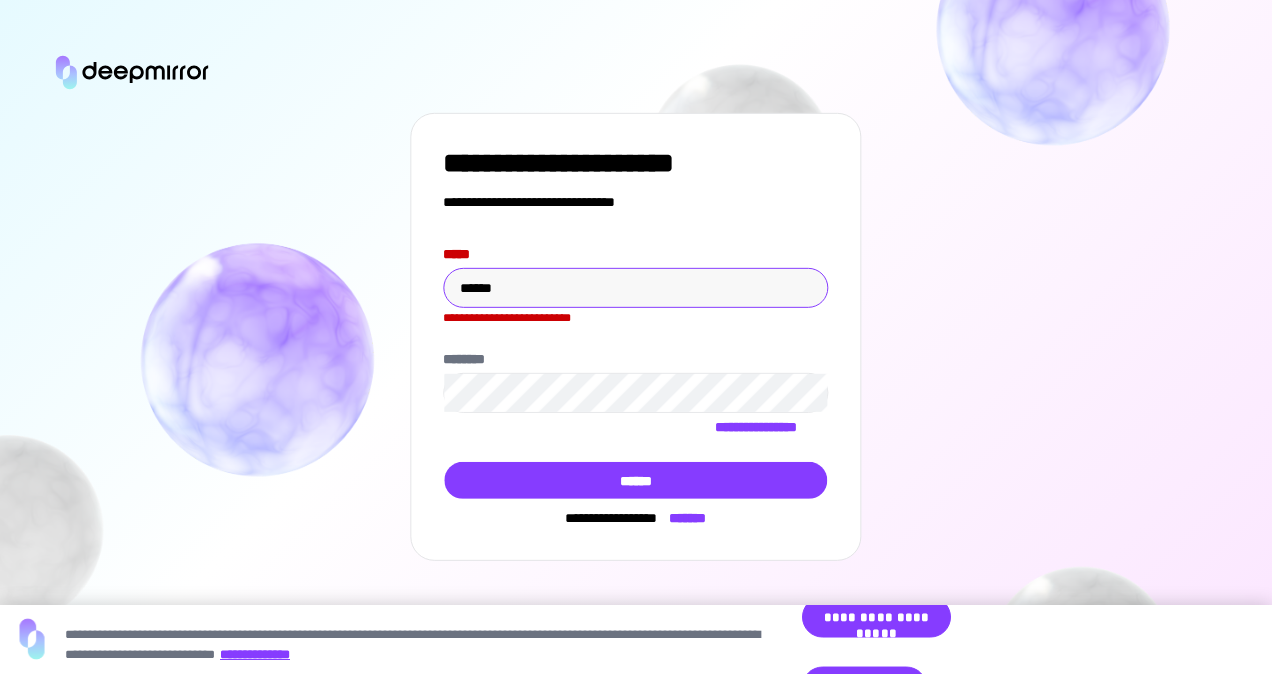 click on "******" at bounding box center (635, 288) 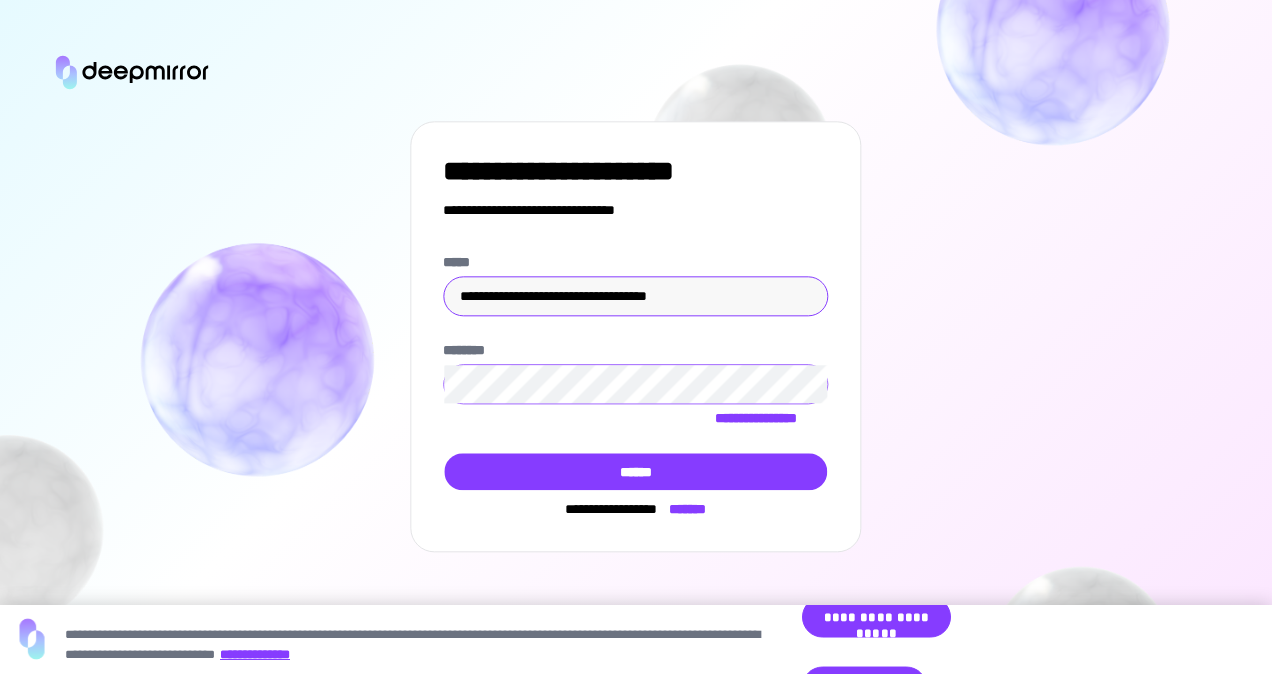 type on "**********" 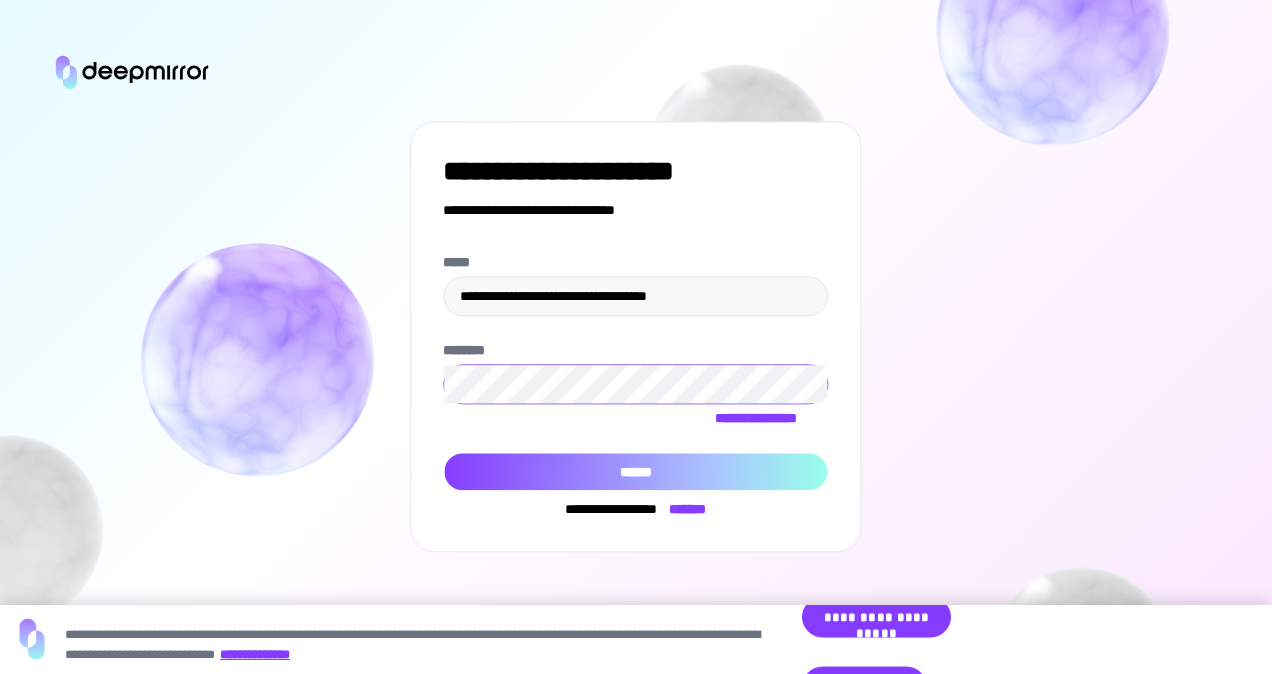 click on "******" at bounding box center (635, 471) 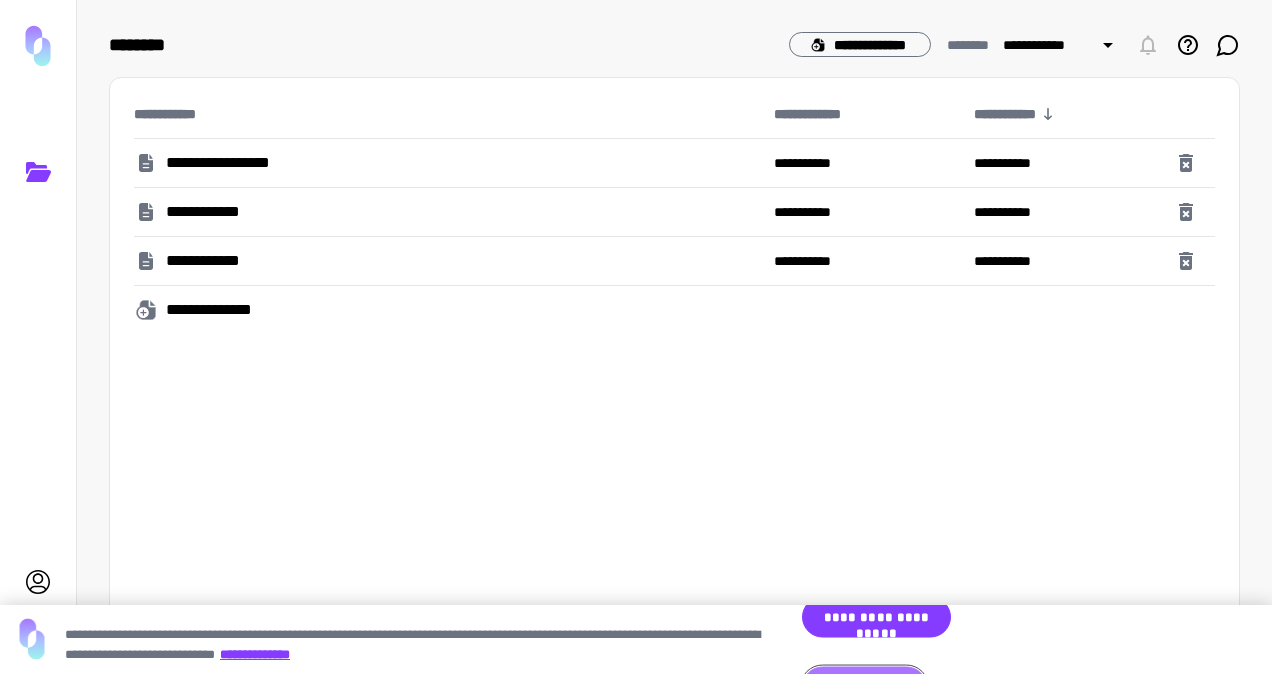 click on "**********" at bounding box center [864, 687] 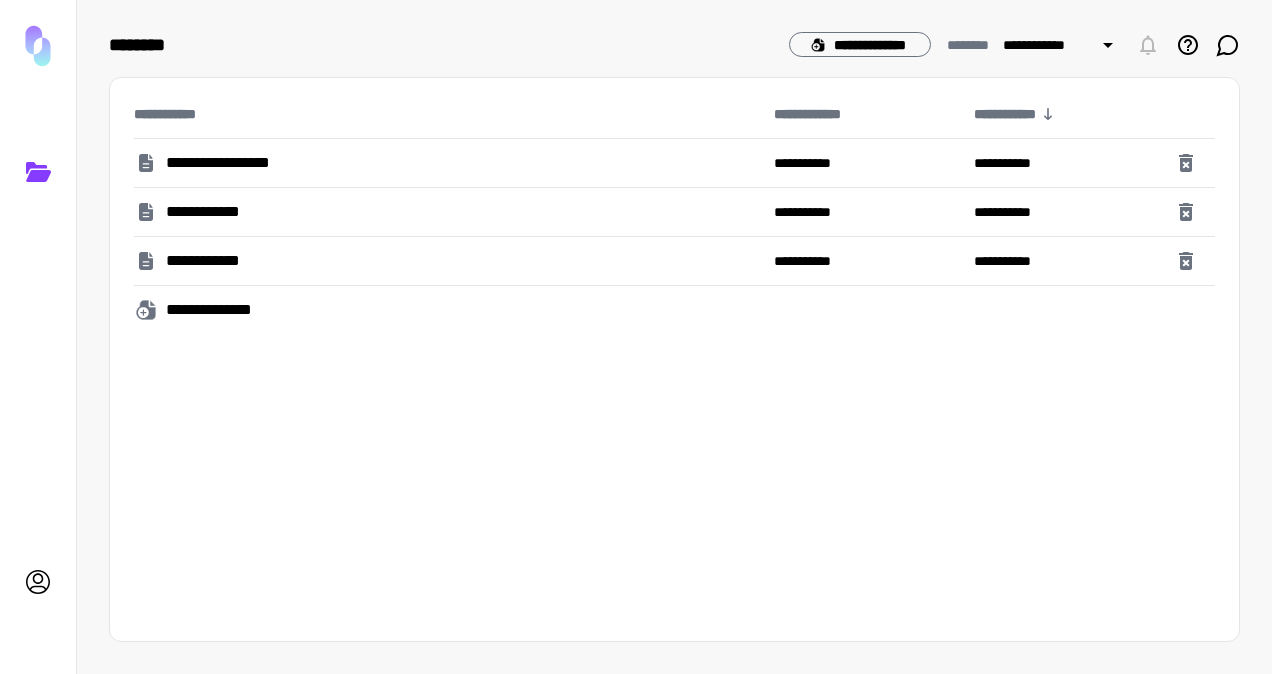 click on "**********" at bounding box center (232, 163) 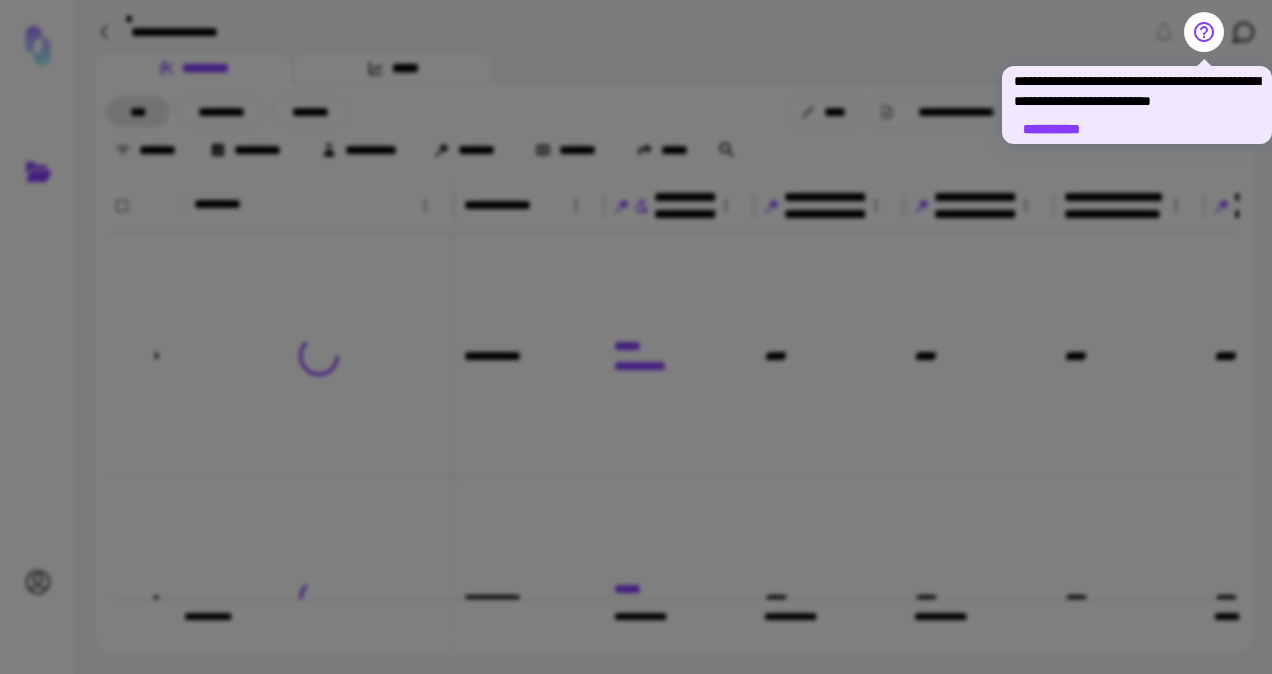 click at bounding box center (636, 337) 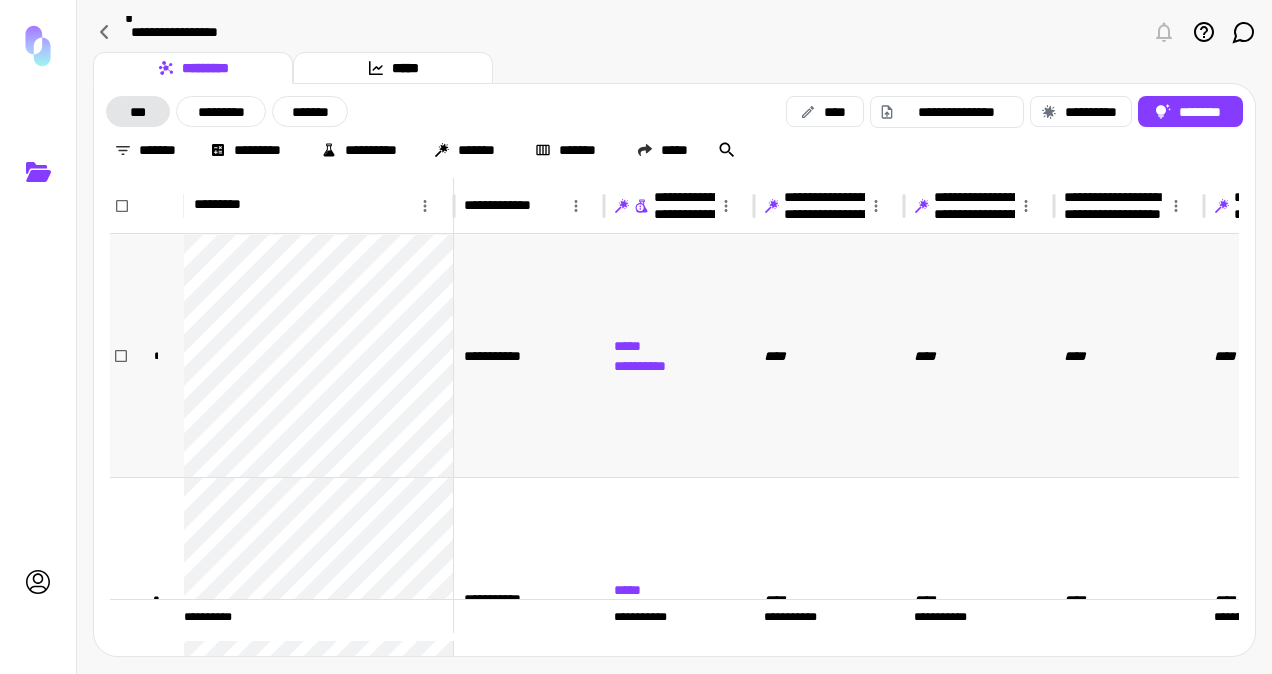 scroll, scrollTop: 149, scrollLeft: 0, axis: vertical 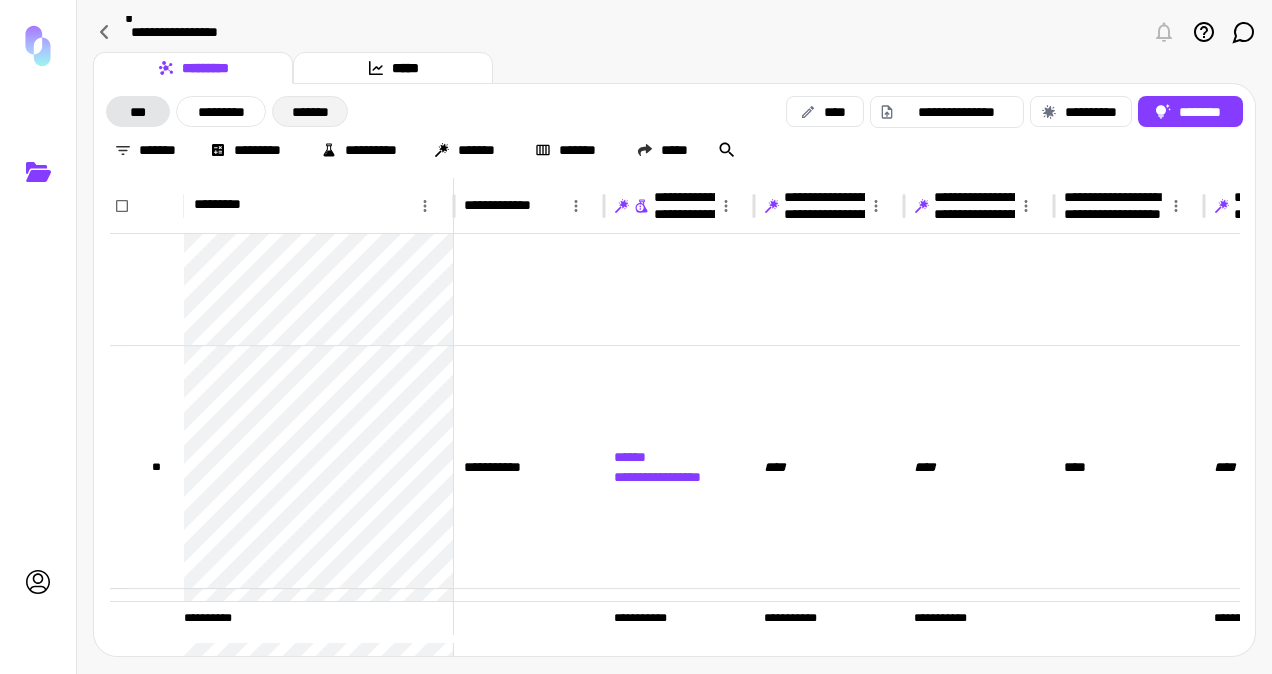 click on "*******" at bounding box center [310, 111] 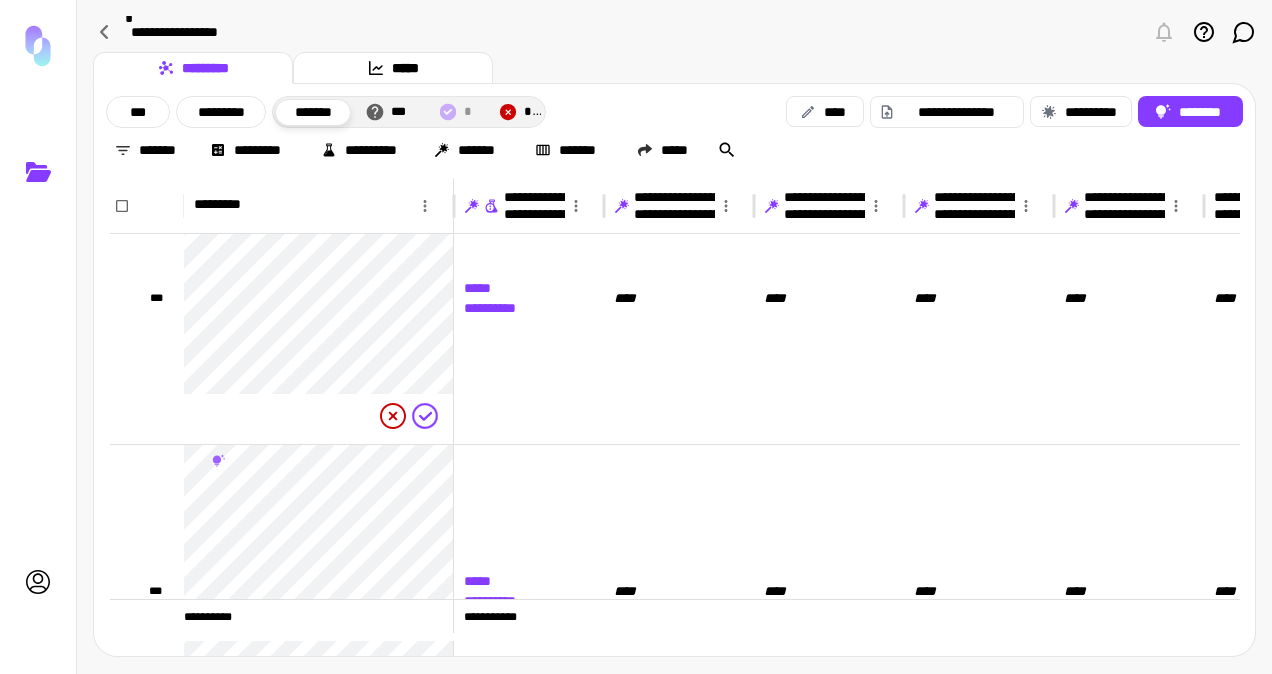 click on "*******" at bounding box center [313, 112] 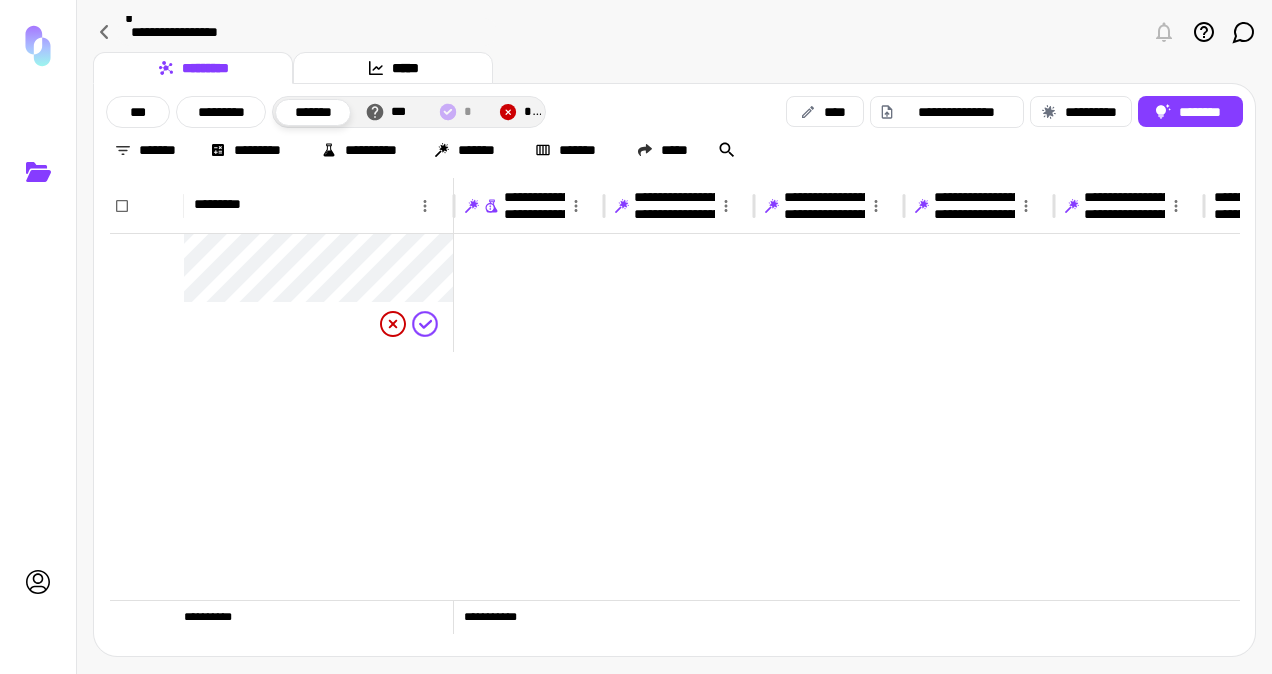 scroll, scrollTop: 4367, scrollLeft: 0, axis: vertical 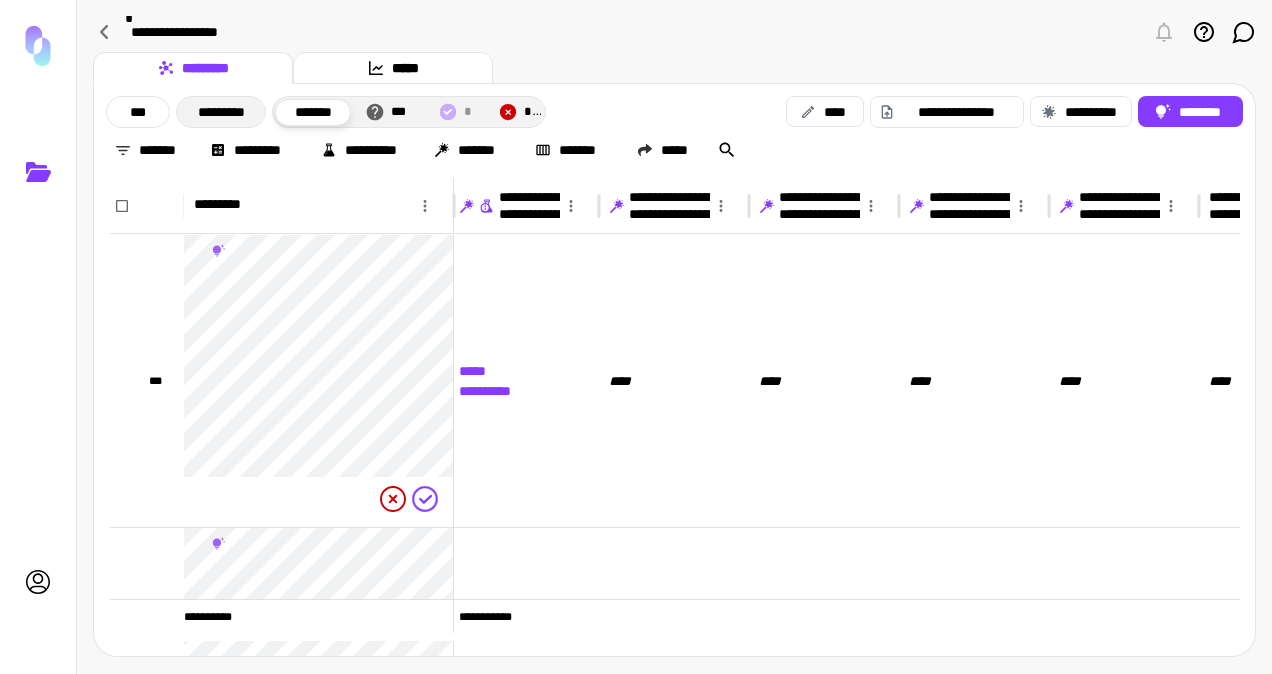 click on "*********" at bounding box center (221, 112) 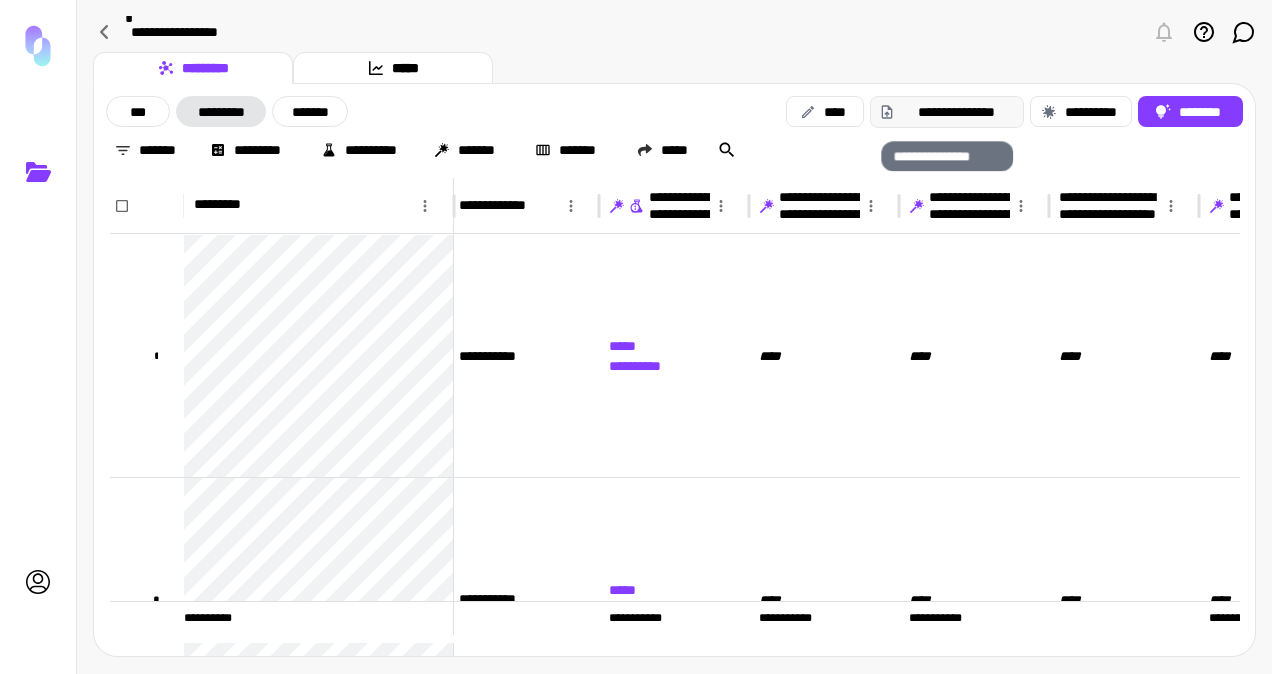 click on "**********" at bounding box center (957, 112) 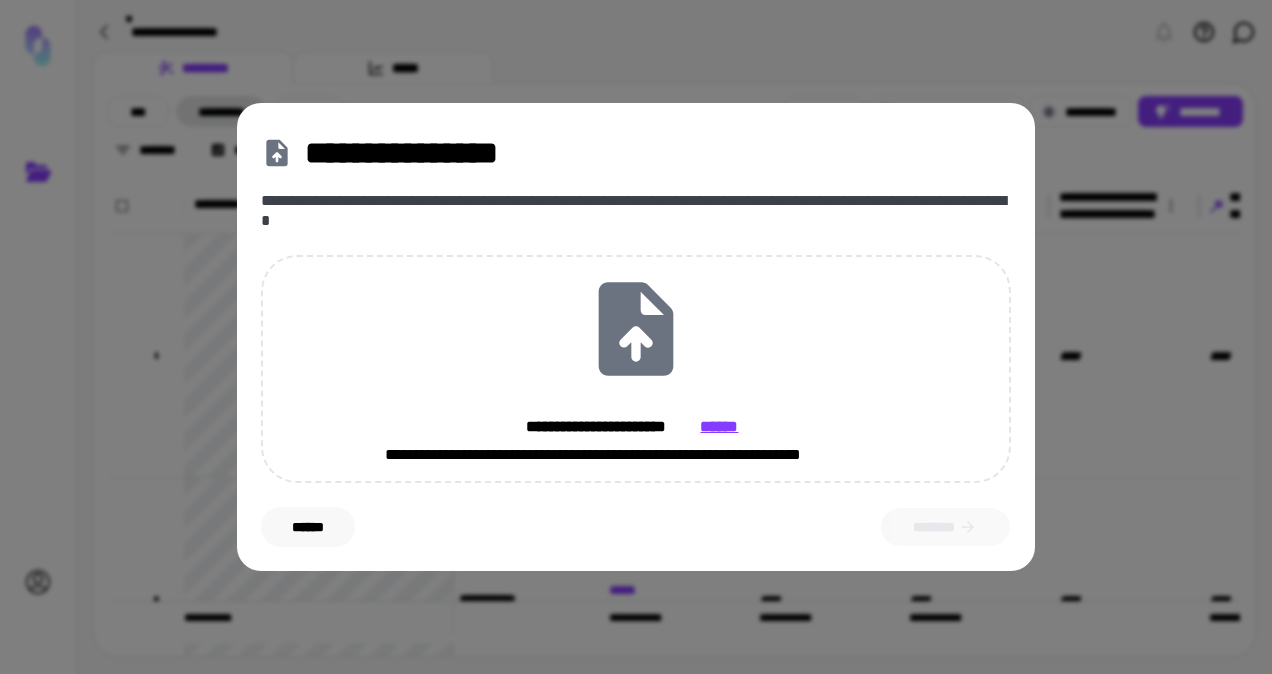 click on "******" at bounding box center (308, 526) 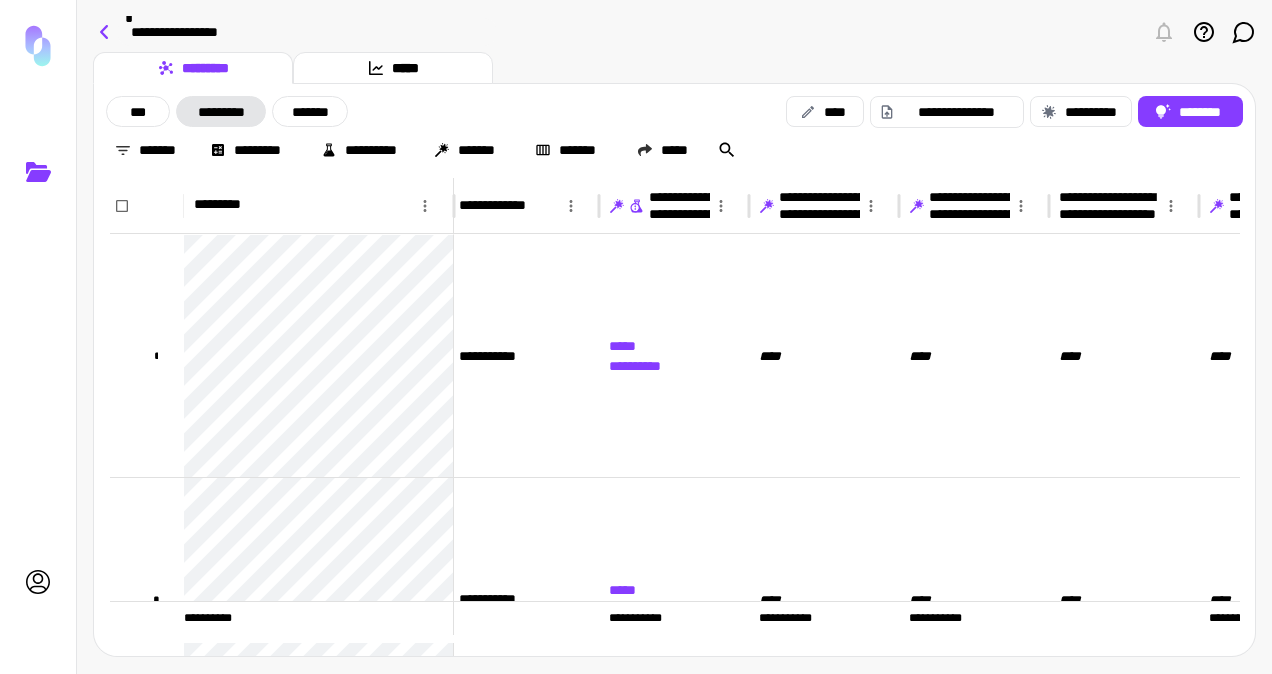 click 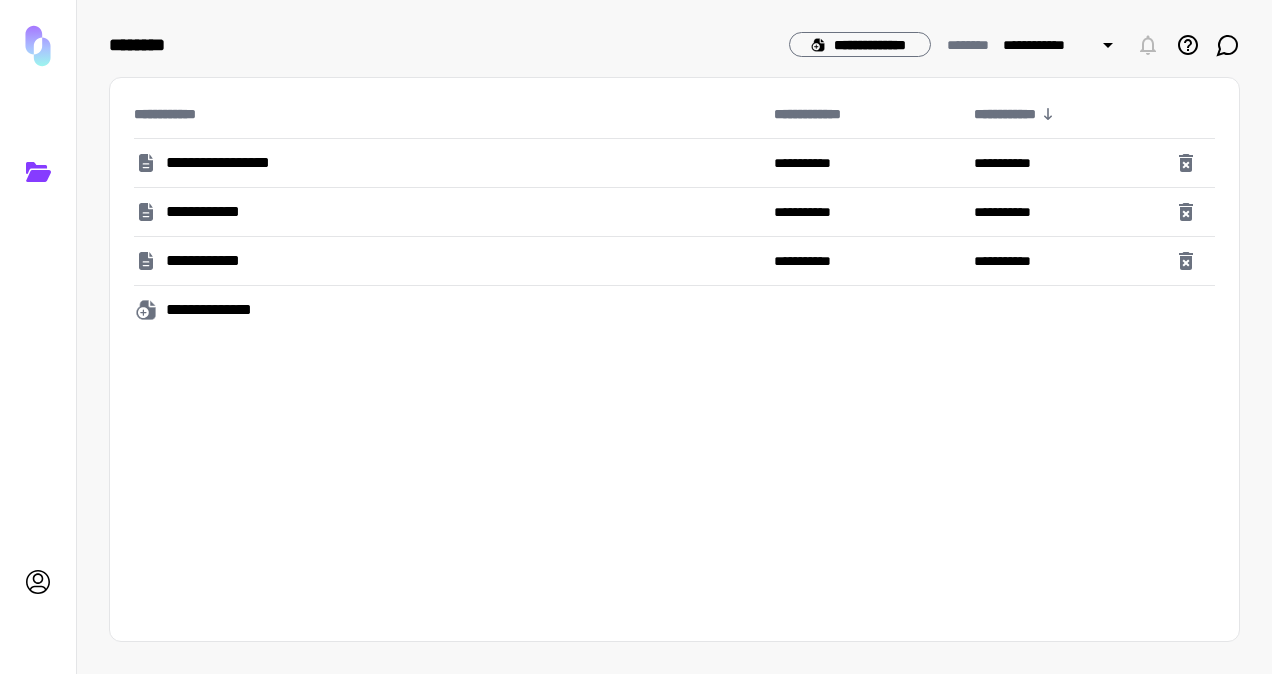 click on "**********" at bounding box center [674, 52] 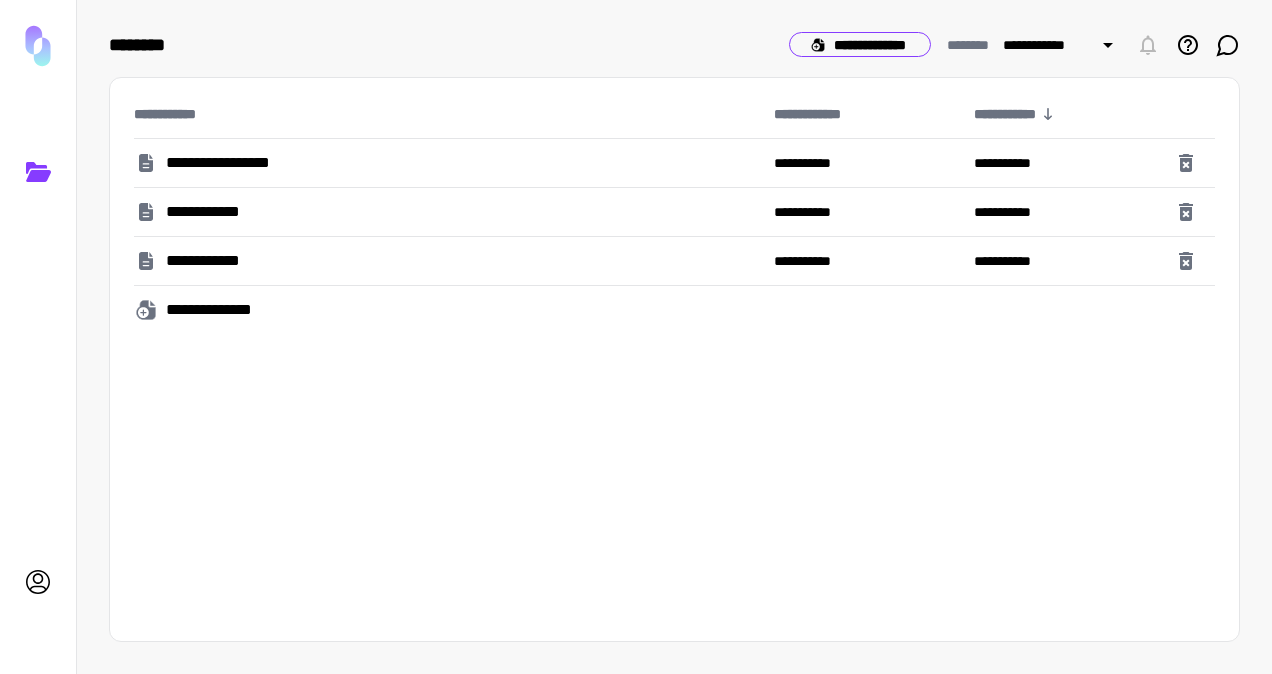 click on "**********" at bounding box center (860, 44) 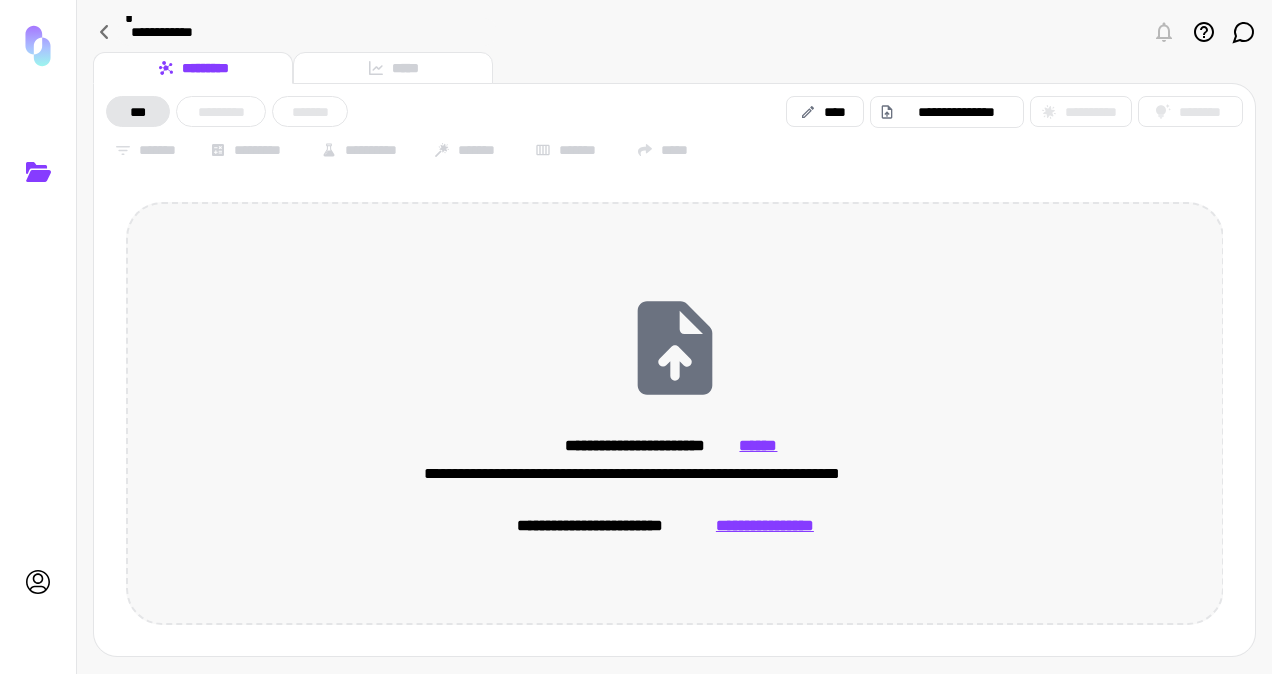 click on "******" at bounding box center [759, 446] 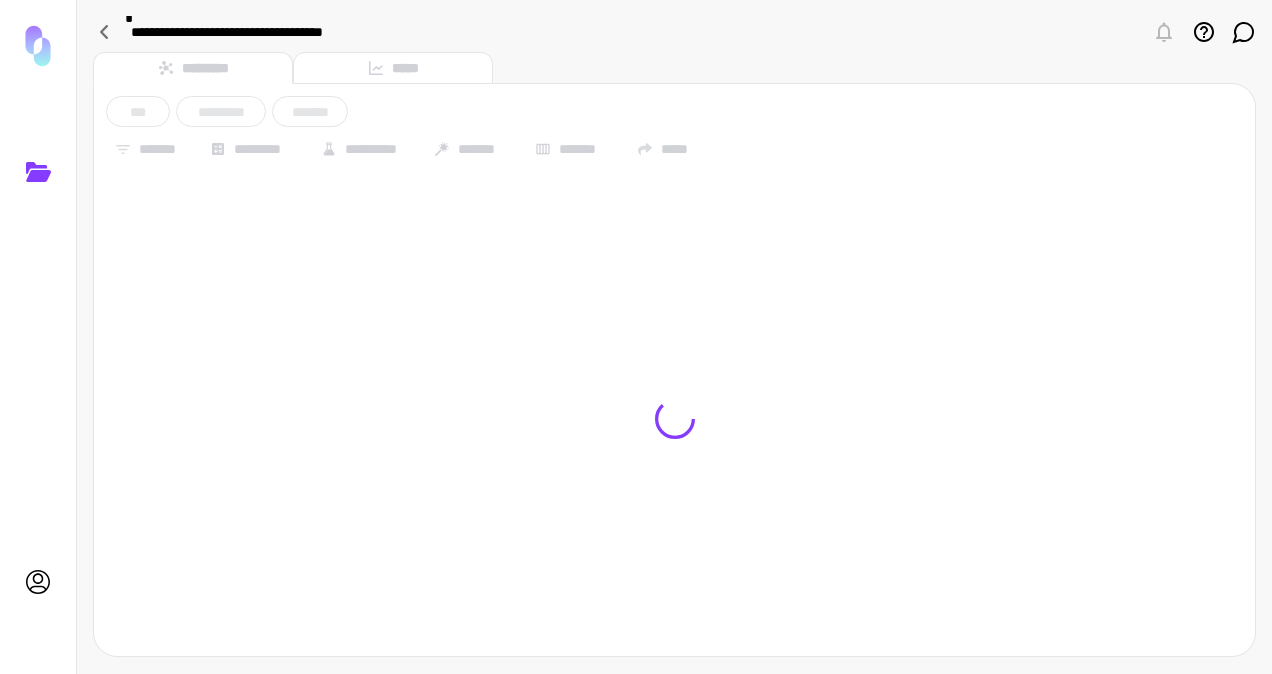 type on "**********" 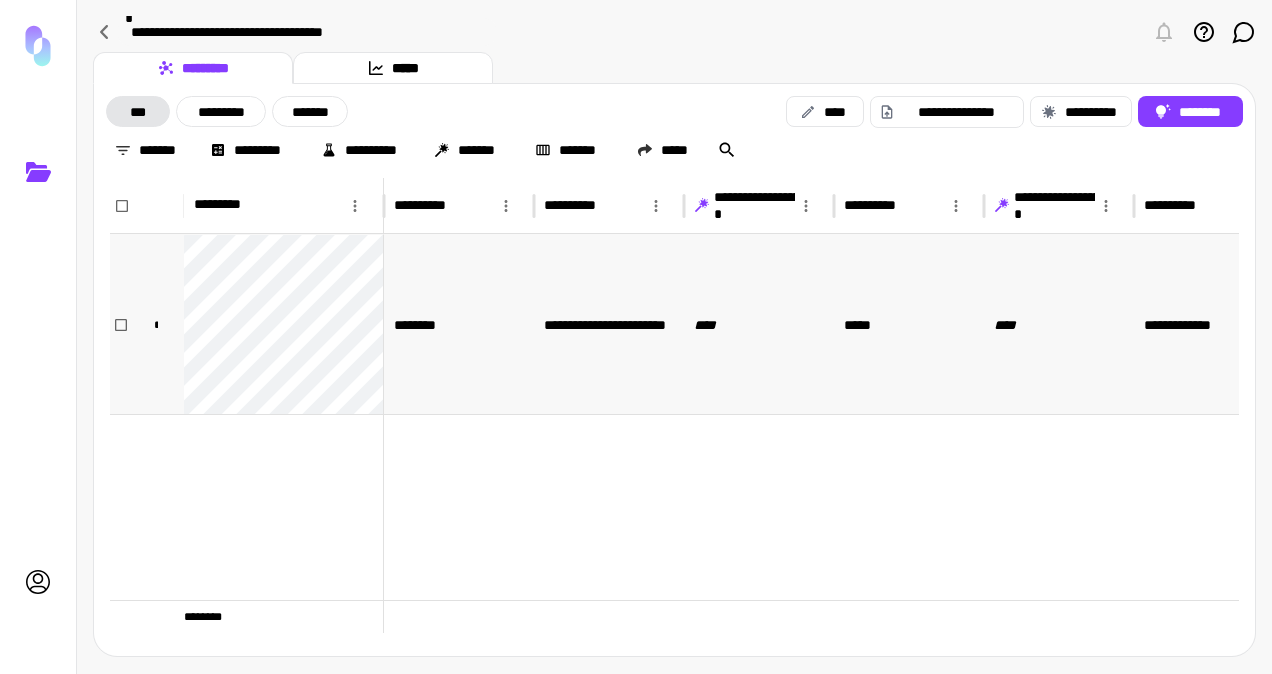 scroll, scrollTop: 0, scrollLeft: 5, axis: horizontal 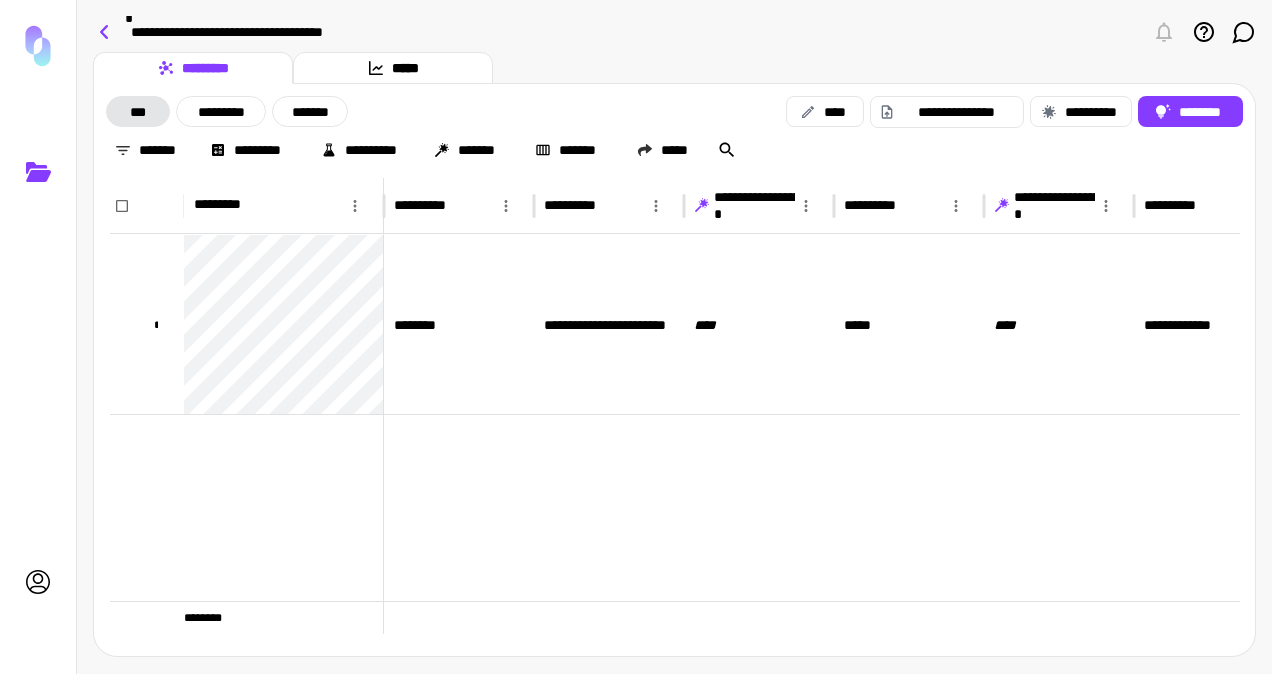 click on "**********" at bounding box center (674, 337) 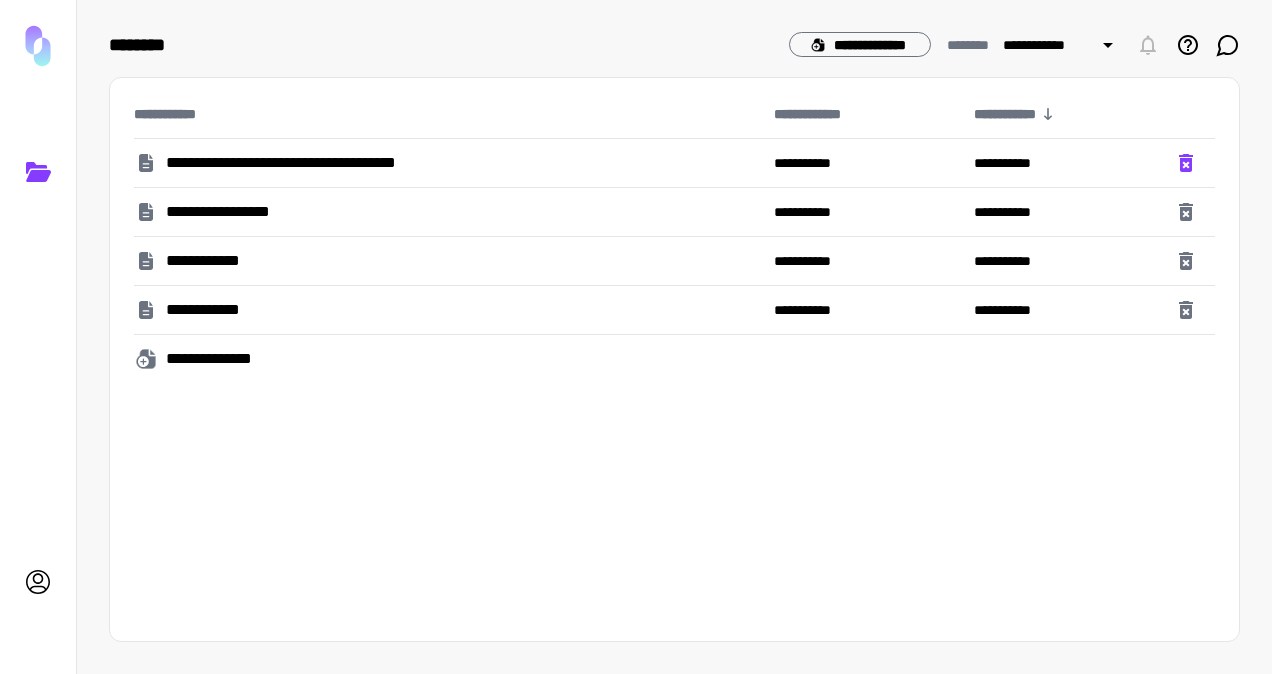 click 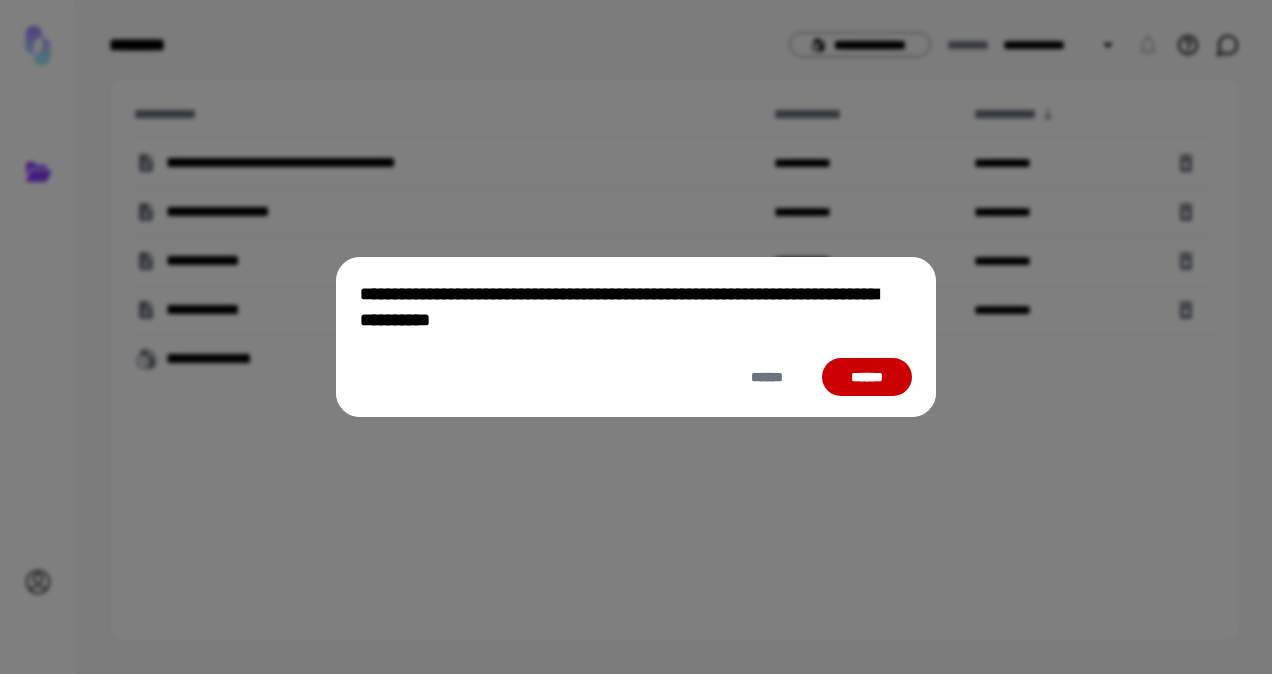 click on "******" at bounding box center (867, 377) 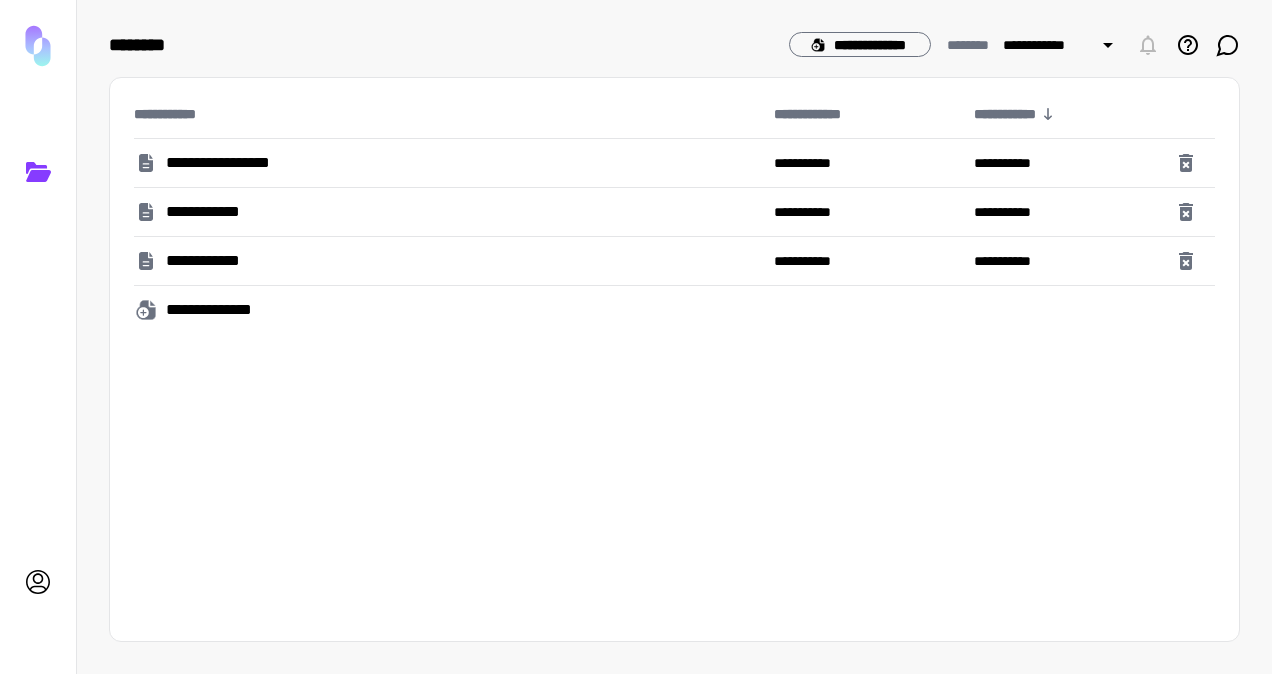 click on "**********" at bounding box center (221, 310) 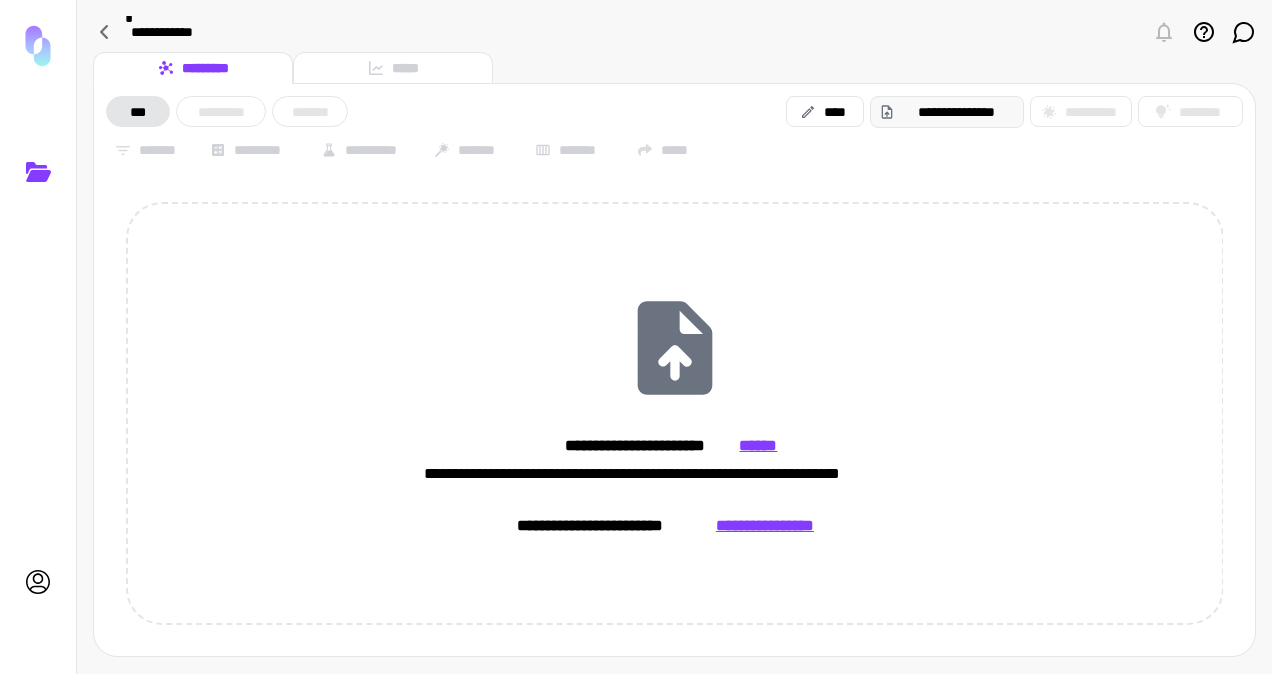 click on "**********" at bounding box center (957, 112) 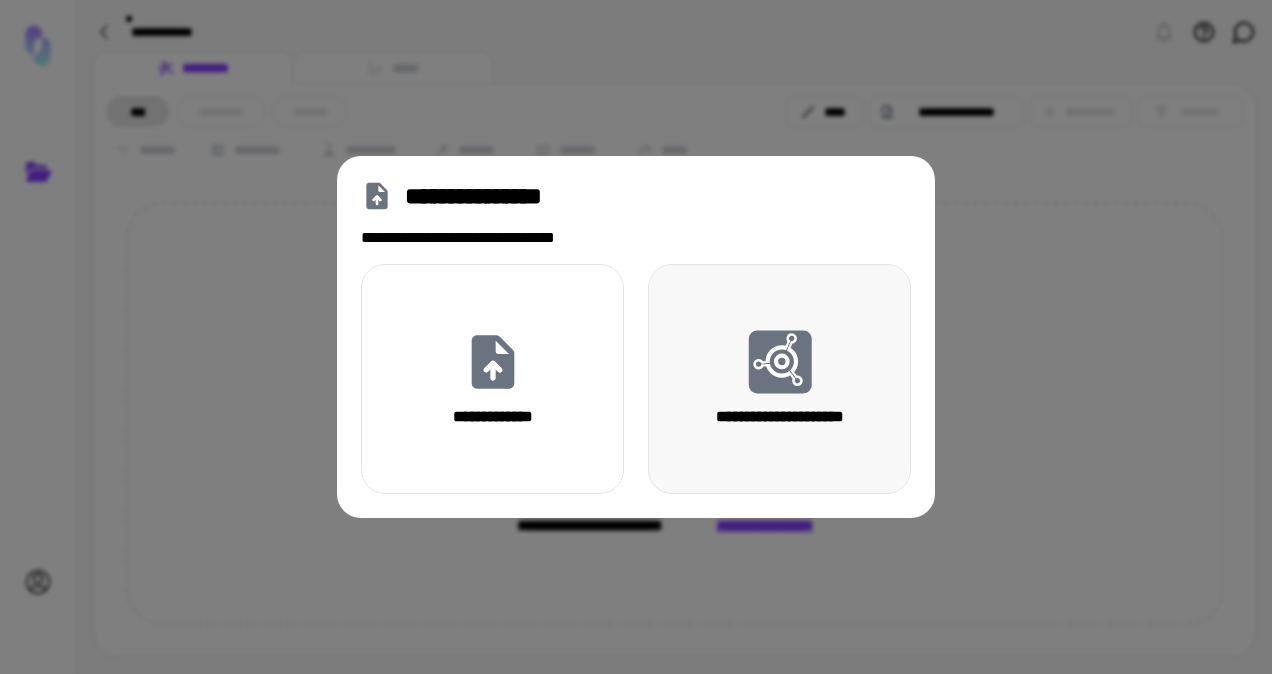 click on "**********" at bounding box center (779, 379) 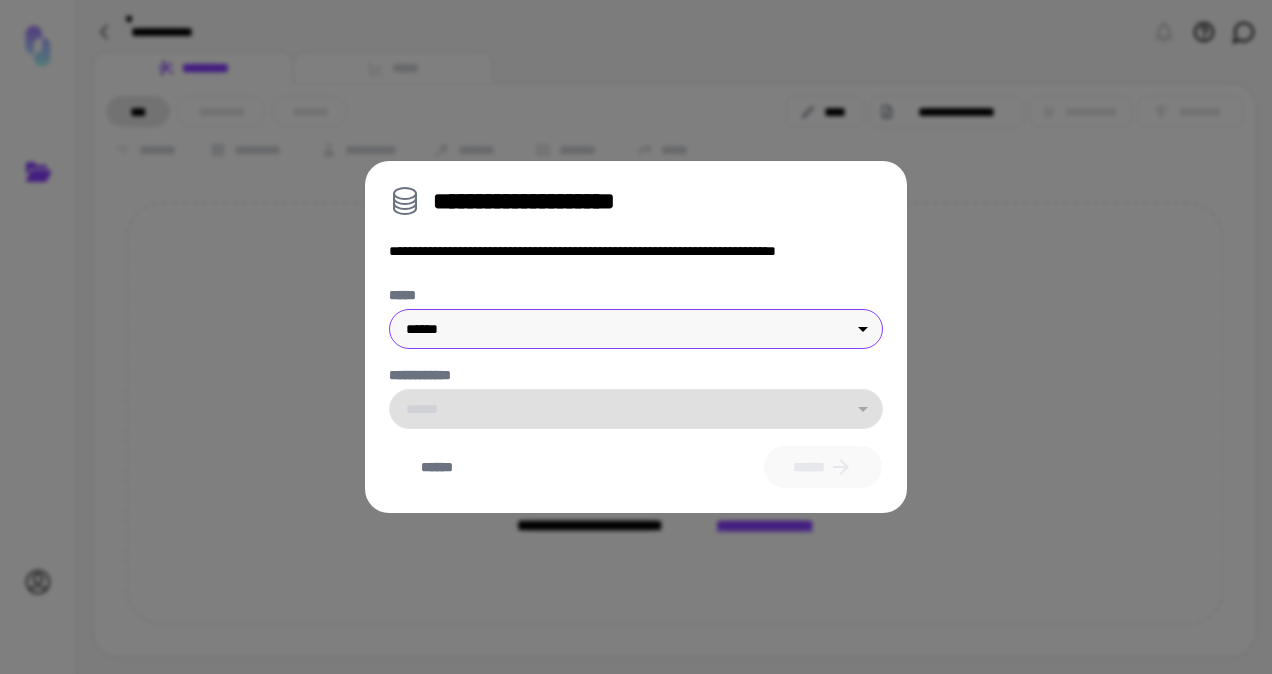 click on "**********" at bounding box center (636, 337) 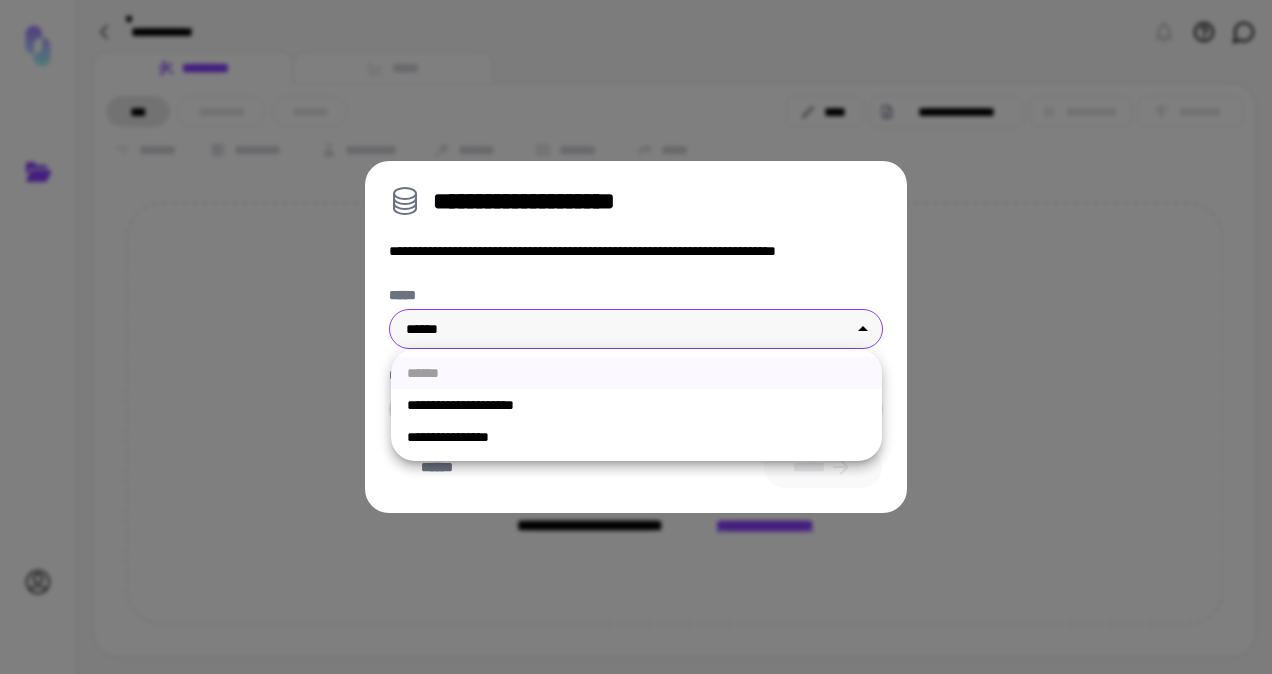 click on "**********" at bounding box center [636, 437] 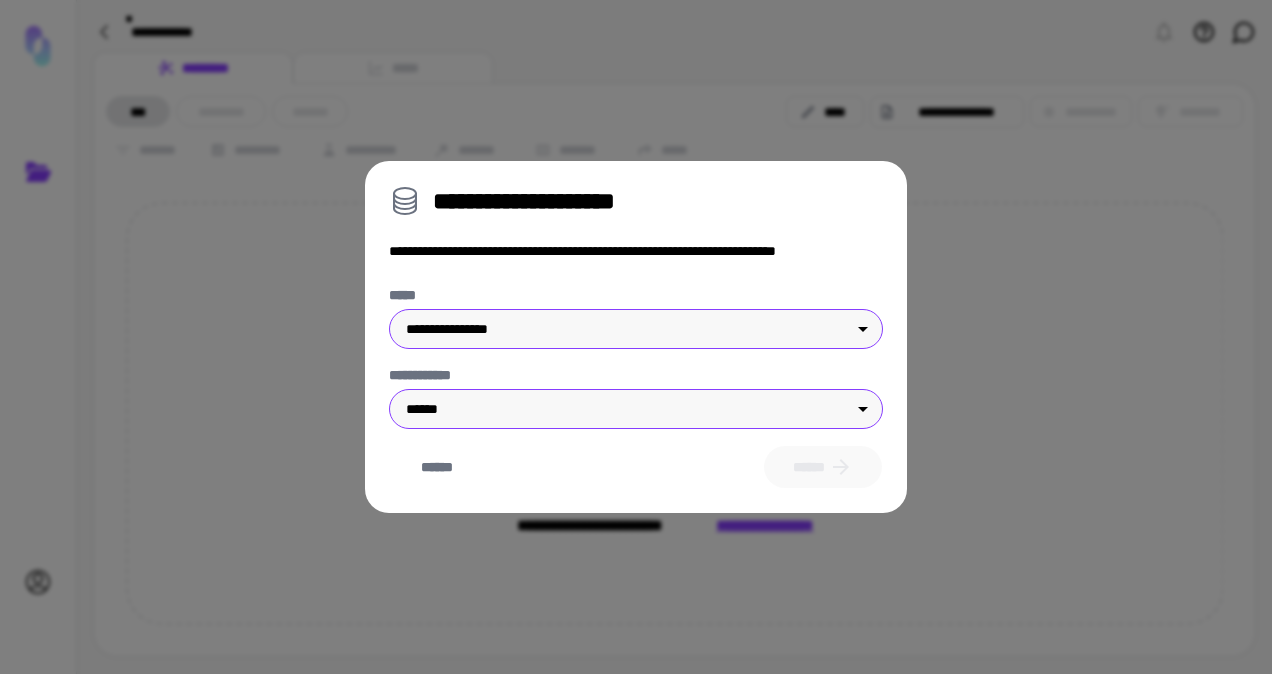 click on "**********" at bounding box center (636, 337) 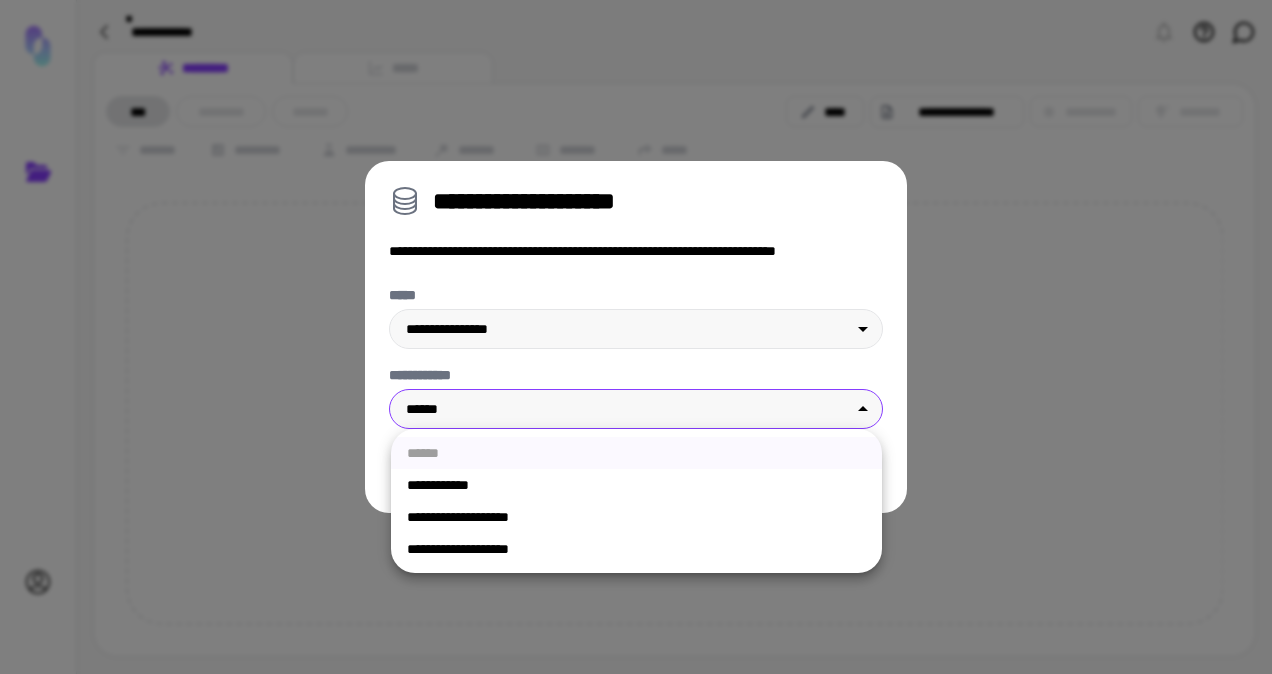 click on "**********" at bounding box center (636, 549) 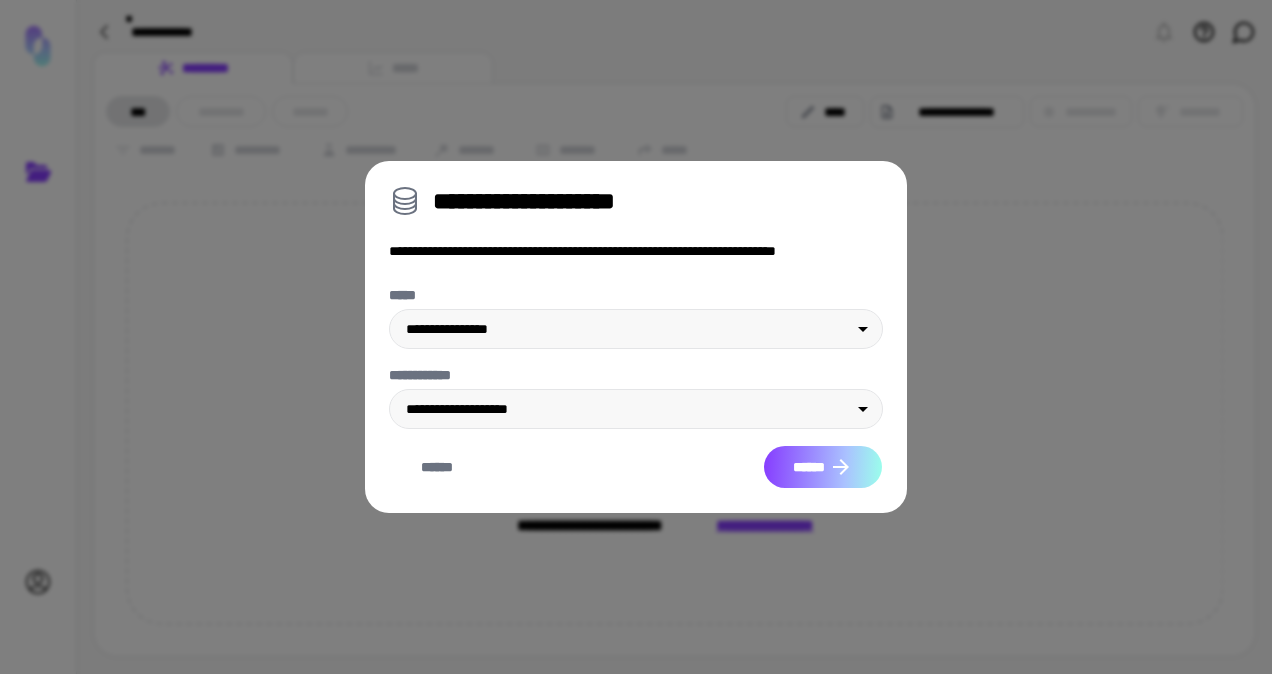 click on "******" at bounding box center [823, 466] 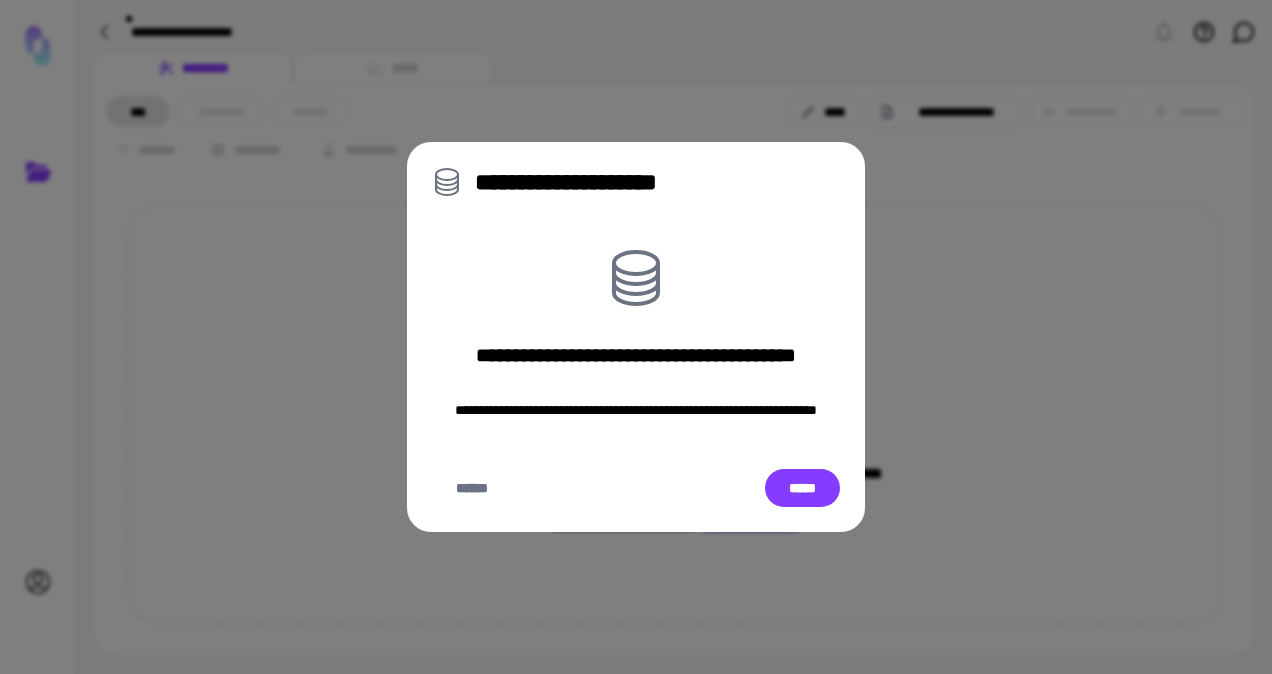 type on "**********" 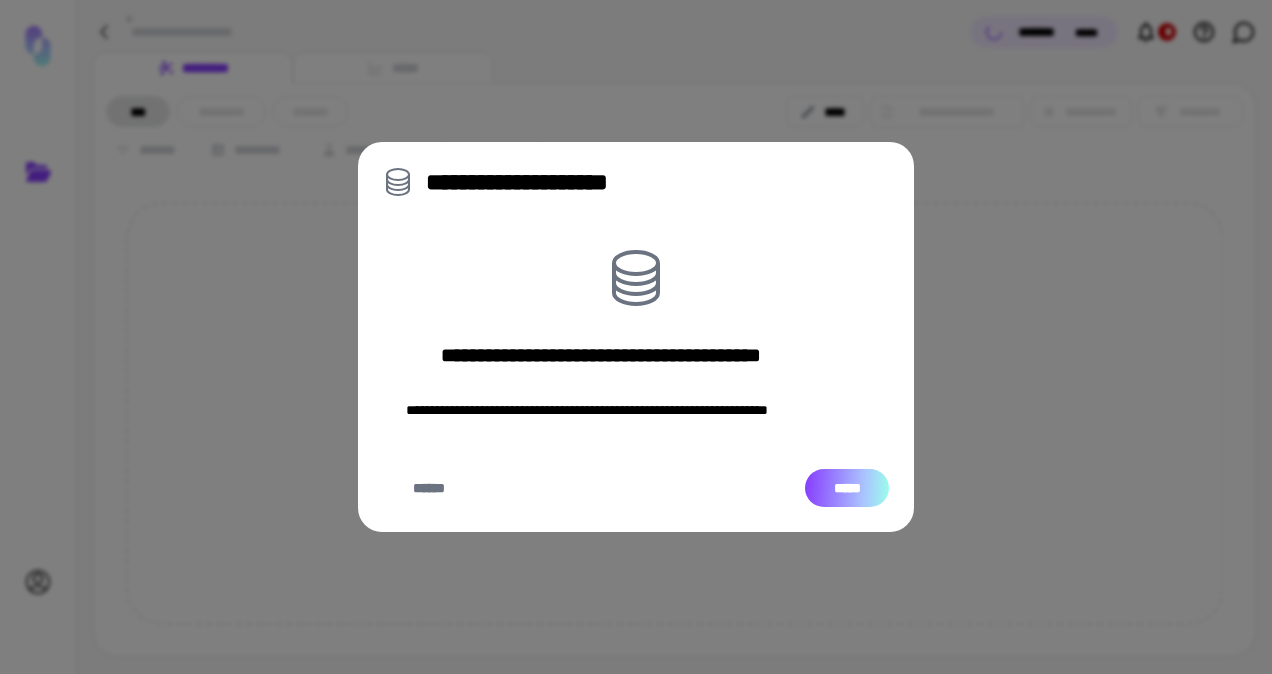 click on "*****" at bounding box center [847, 487] 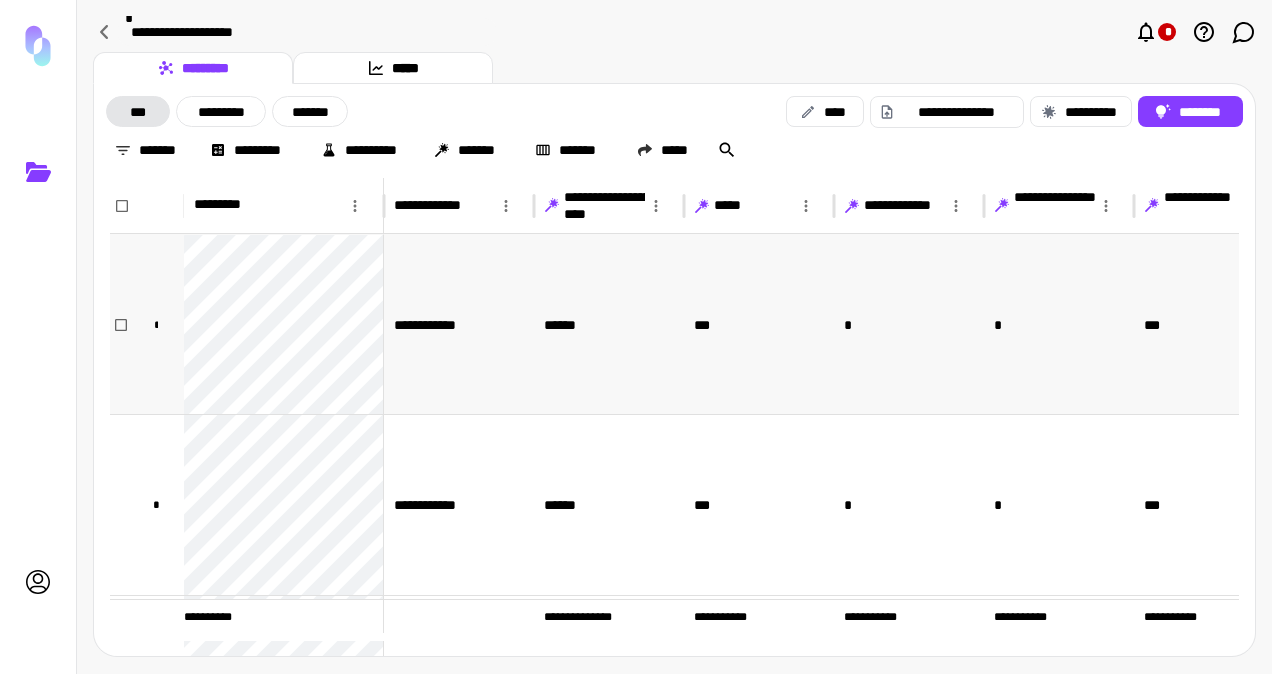 scroll, scrollTop: 0, scrollLeft: 64, axis: horizontal 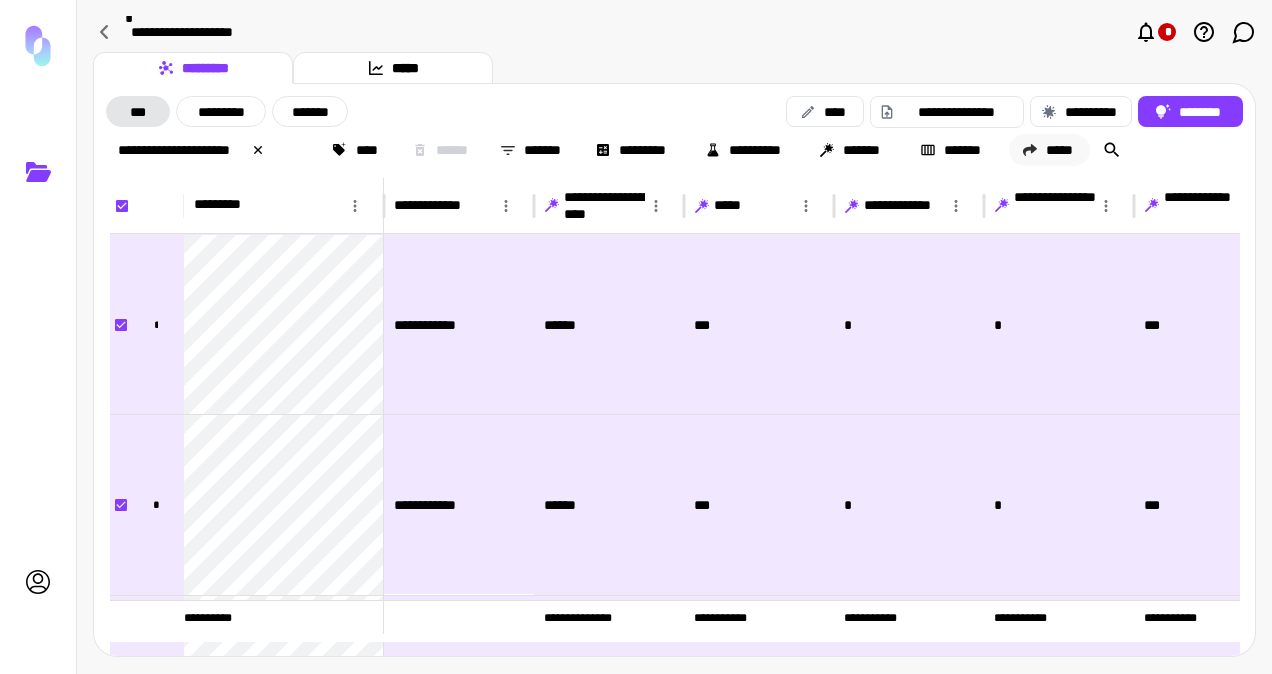 click 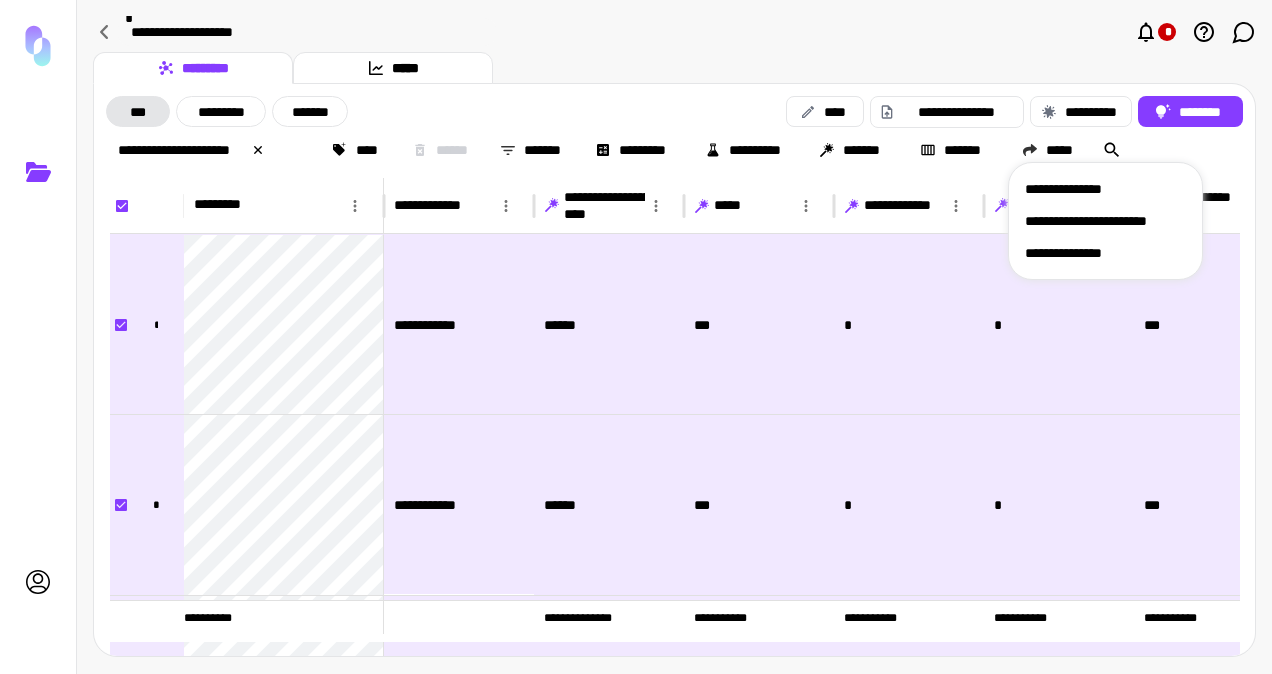 click on "**********" at bounding box center [1105, 189] 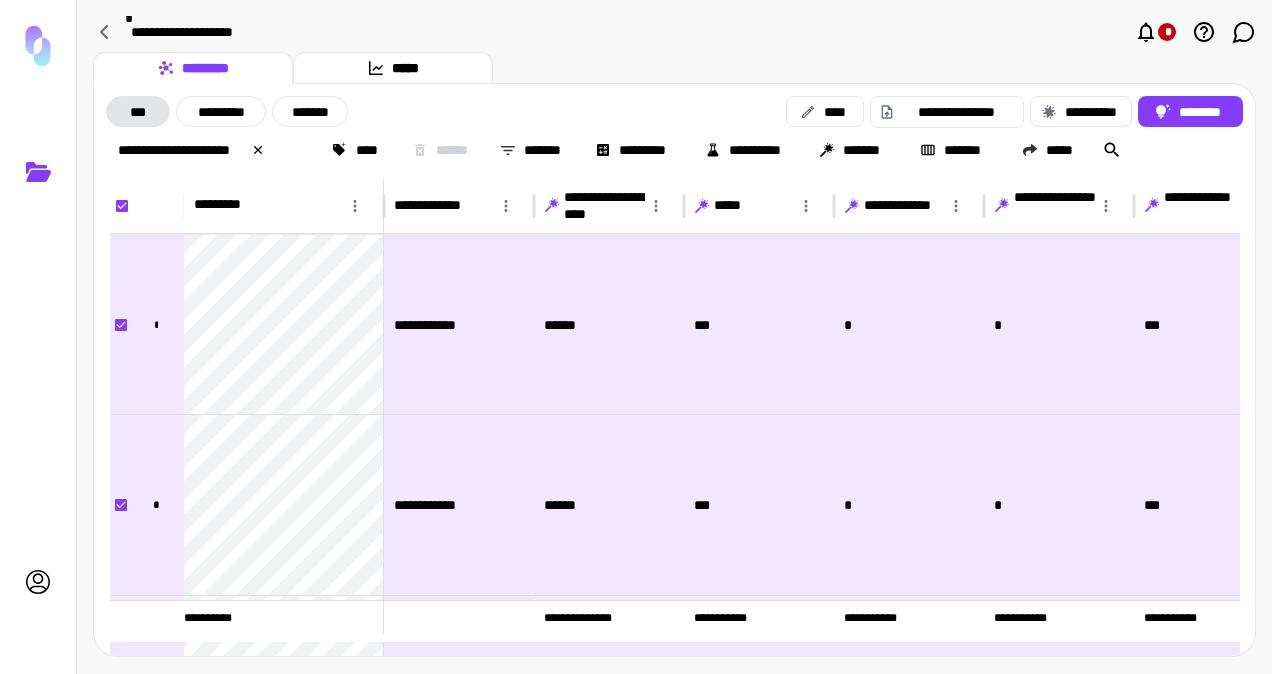 click on "********* *****" at bounding box center [674, 68] 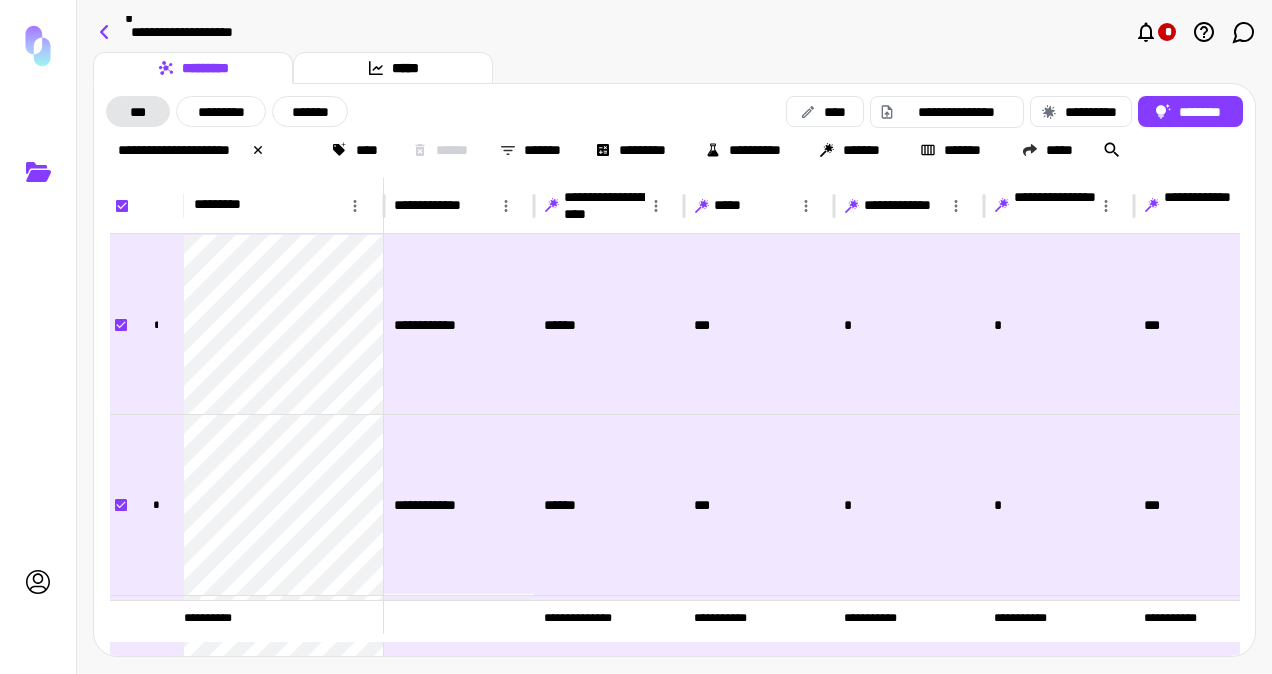 click 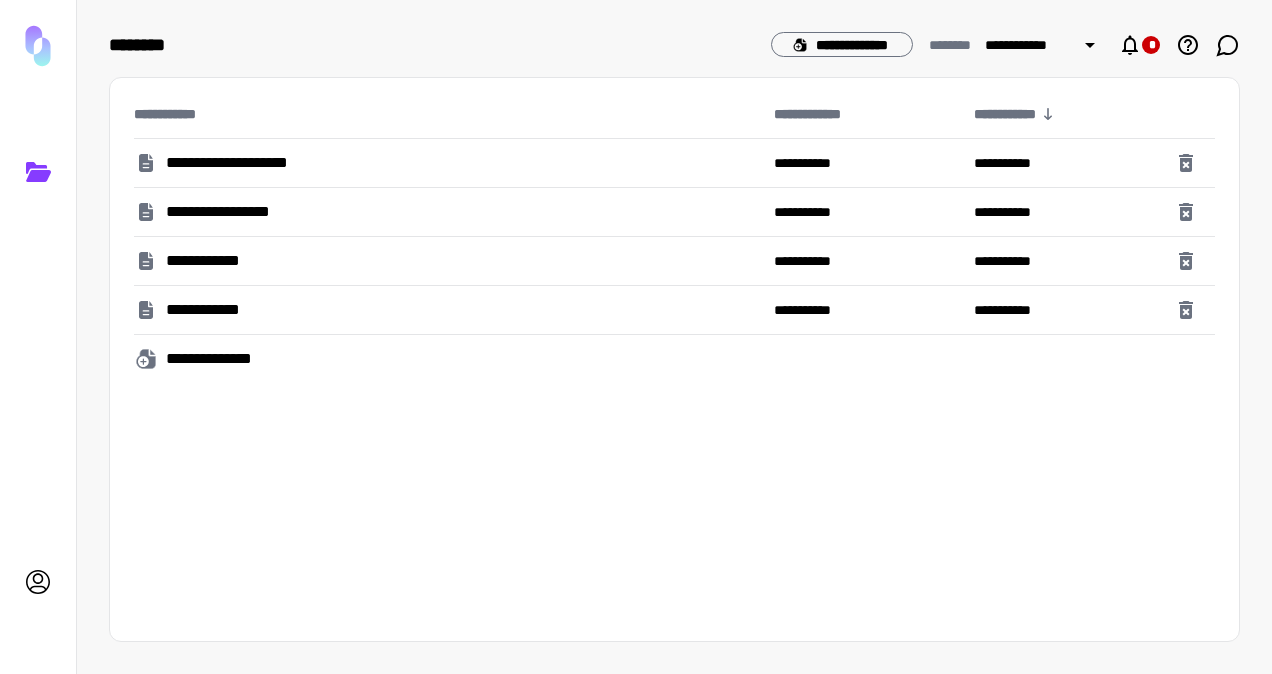 click on "**********" at bounding box center (221, 359) 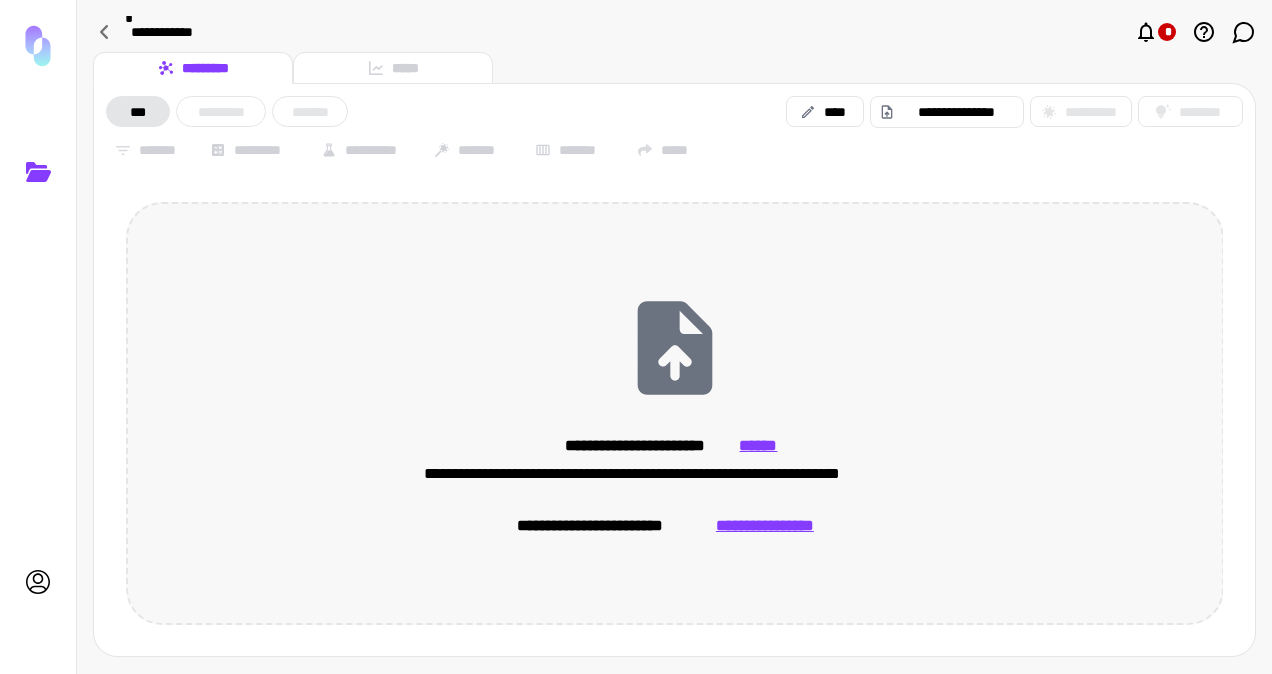click on "******" at bounding box center (759, 446) 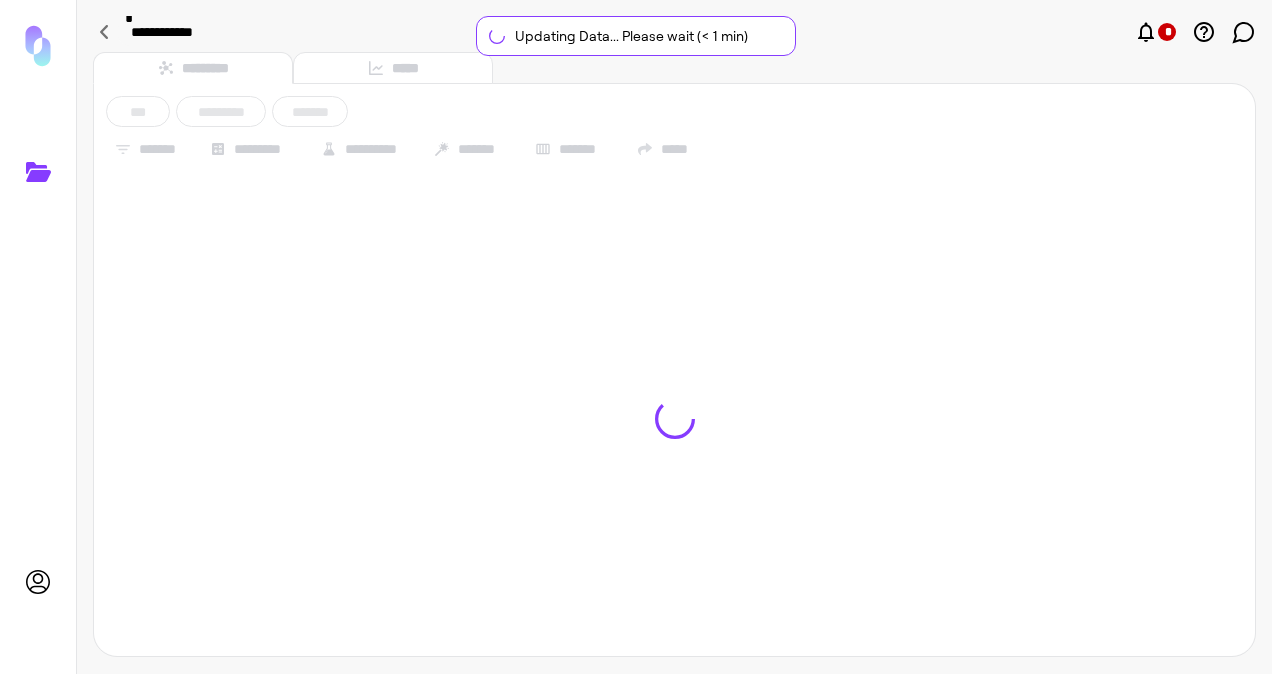 type on "**********" 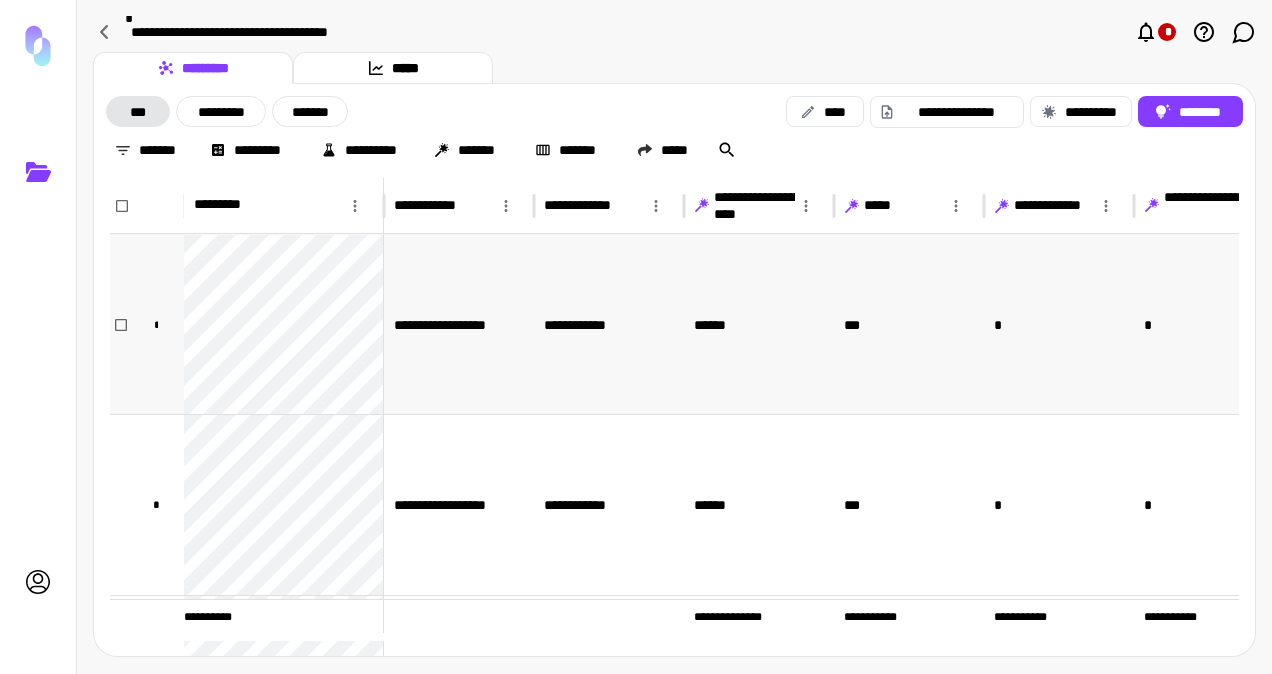 scroll, scrollTop: 0, scrollLeft: 47, axis: horizontal 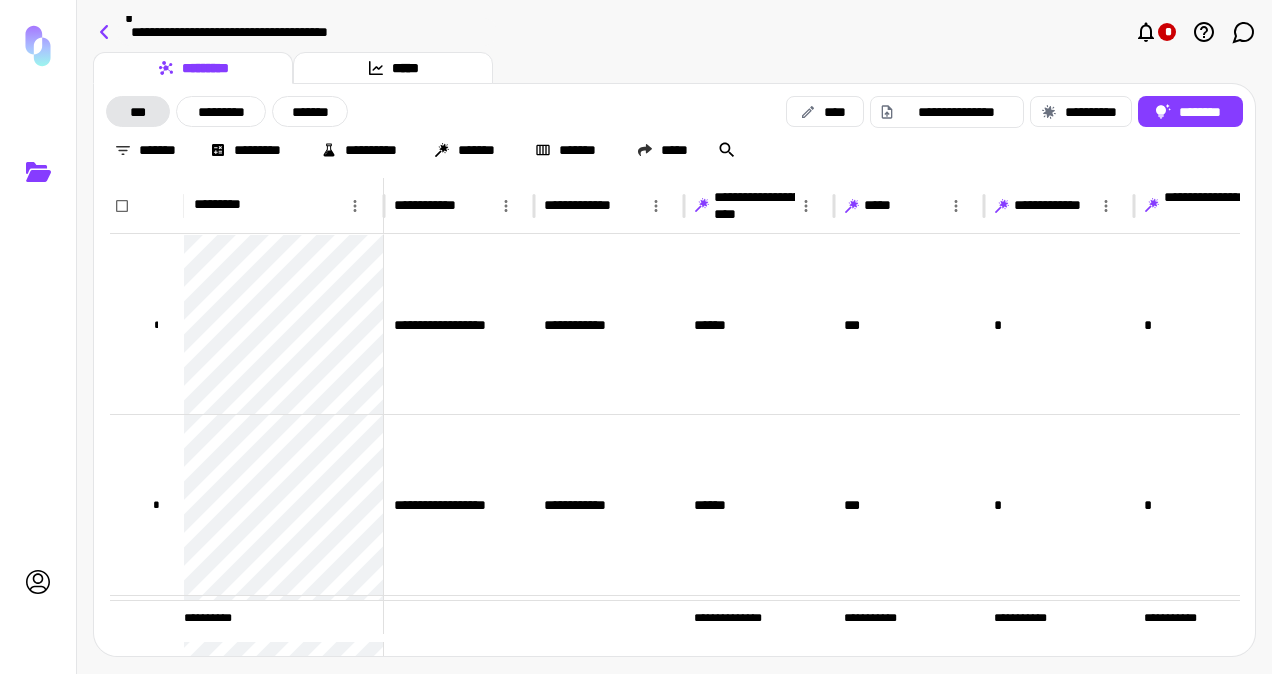 click 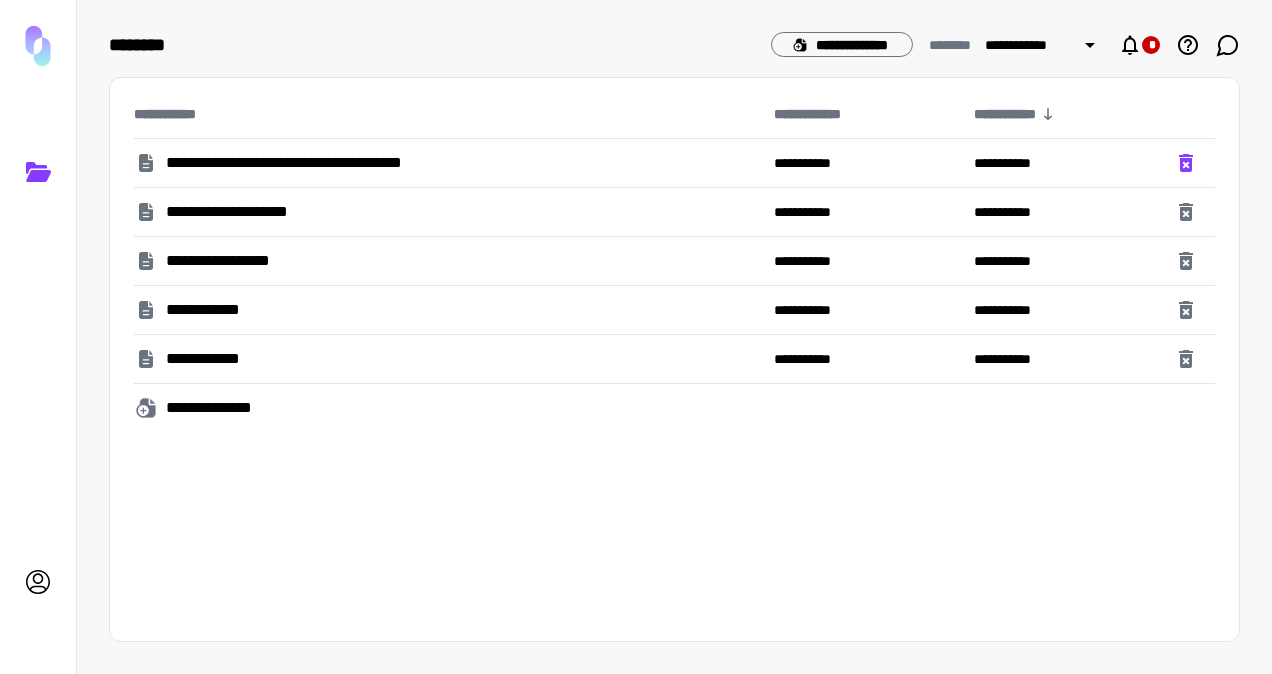 click 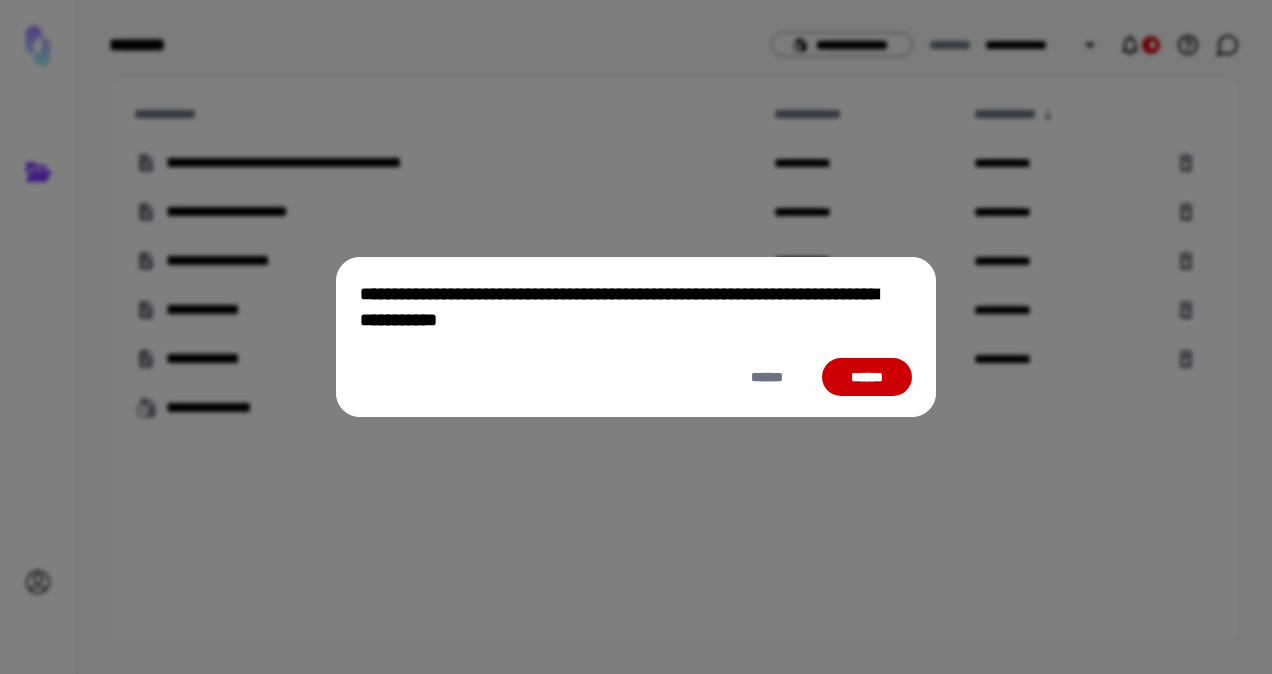 click on "******" at bounding box center (867, 377) 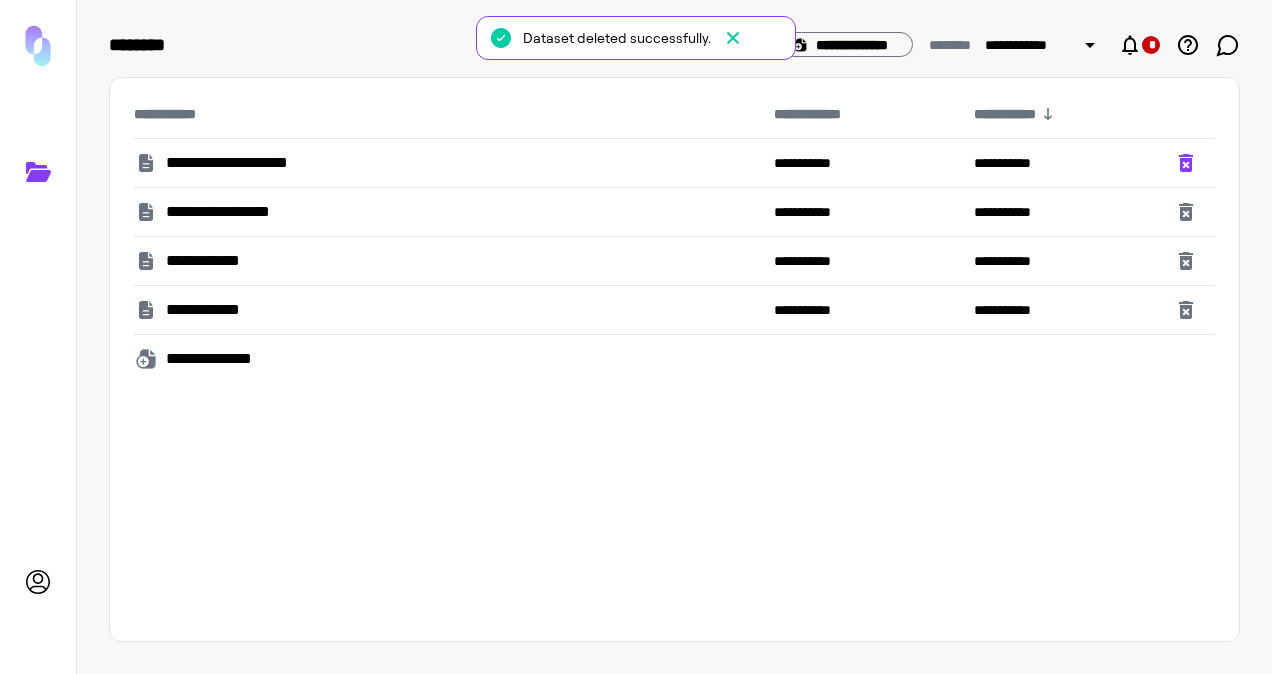 click 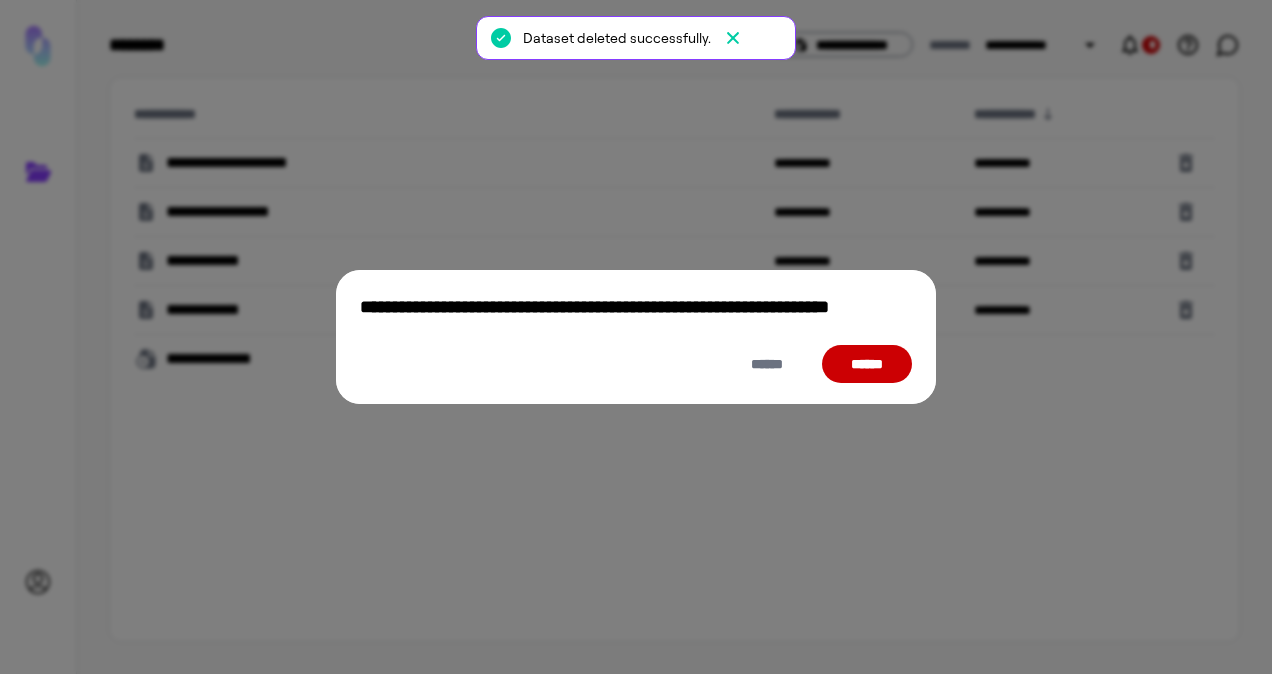 click on "******" at bounding box center [867, 364] 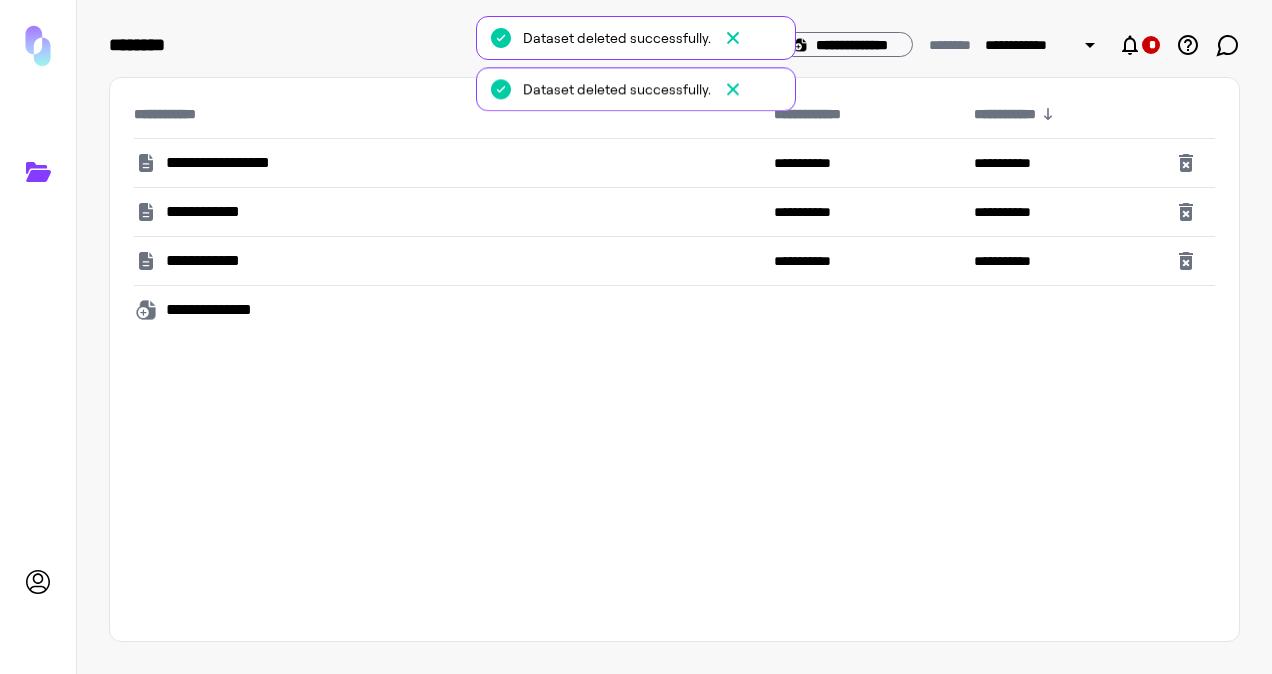 click on "**********" at bounding box center (446, 163) 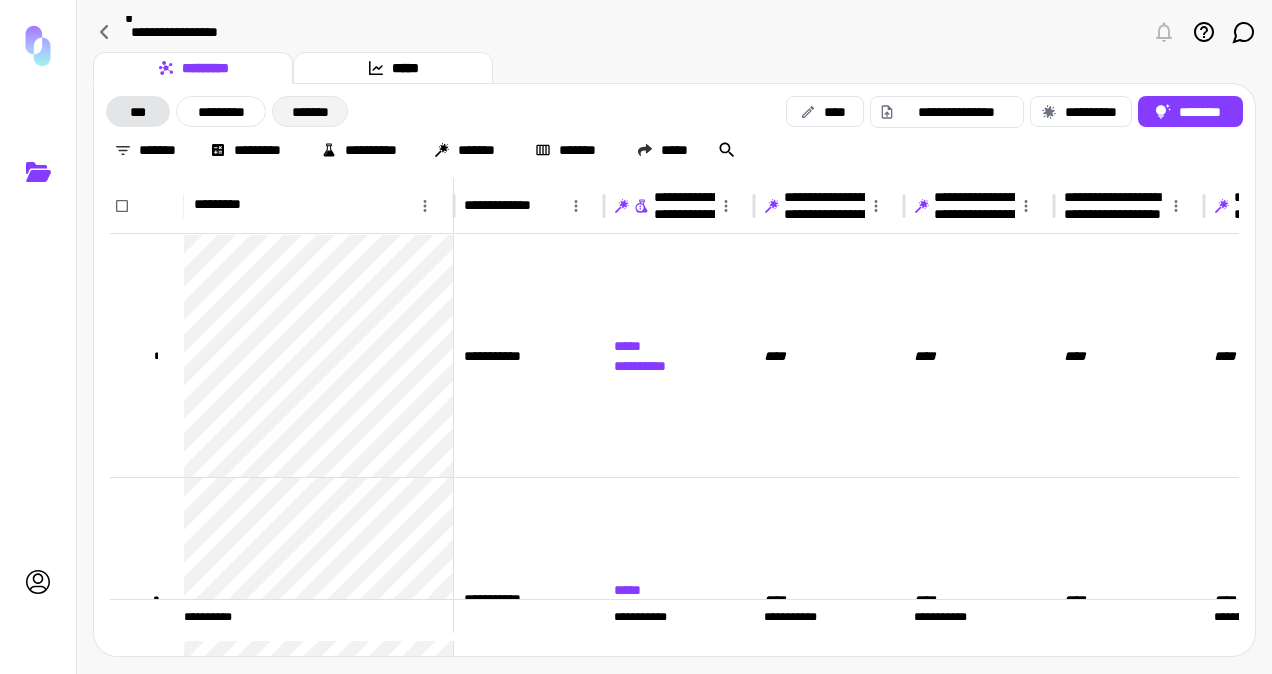 click on "*******" at bounding box center (310, 111) 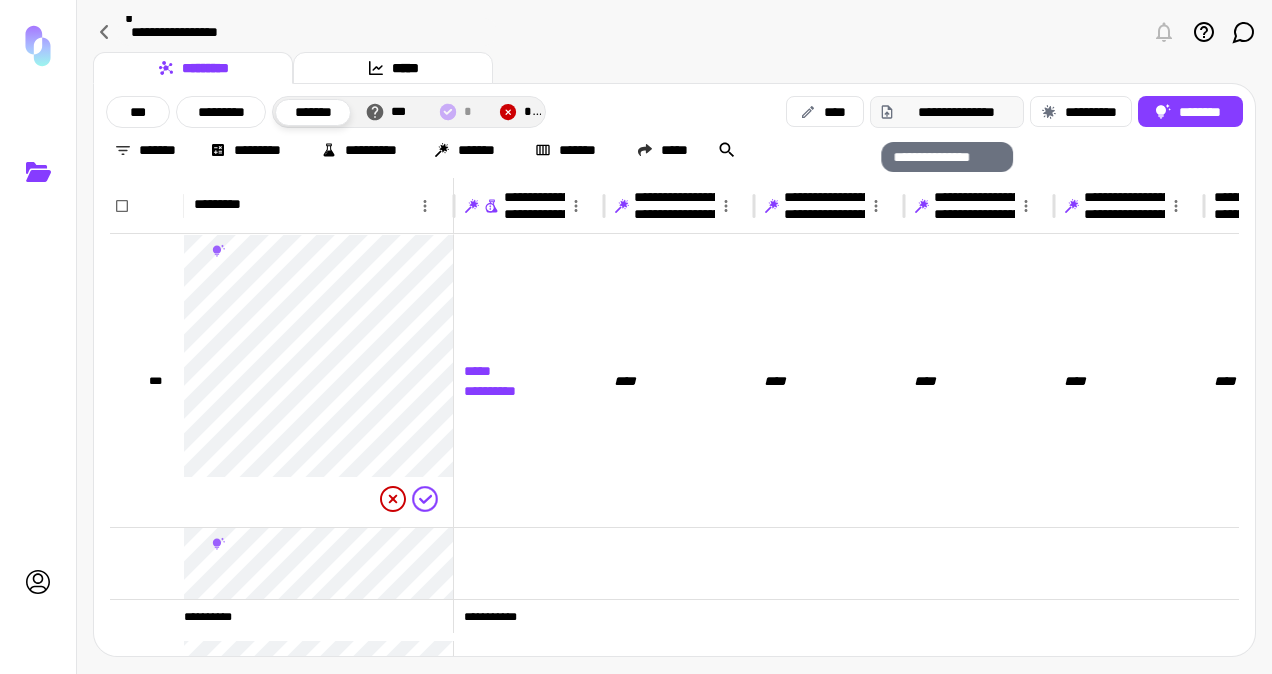 click on "**********" at bounding box center [957, 112] 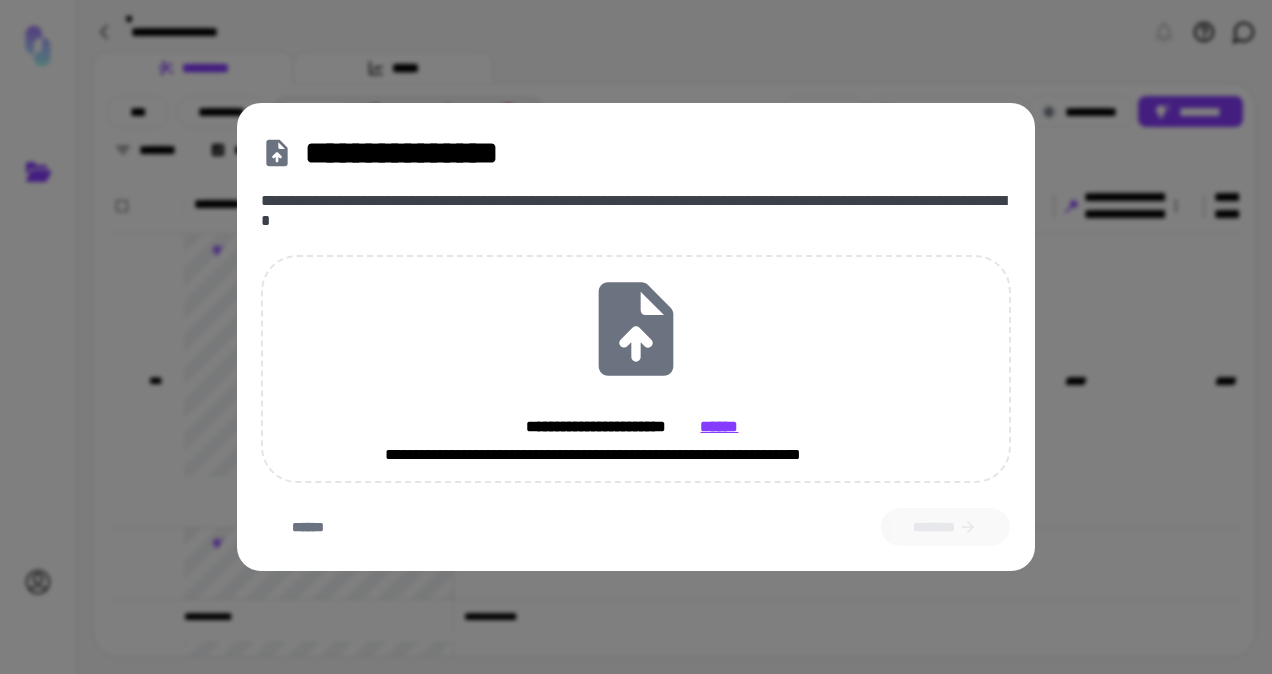 click on "**********" at bounding box center [633, 210] 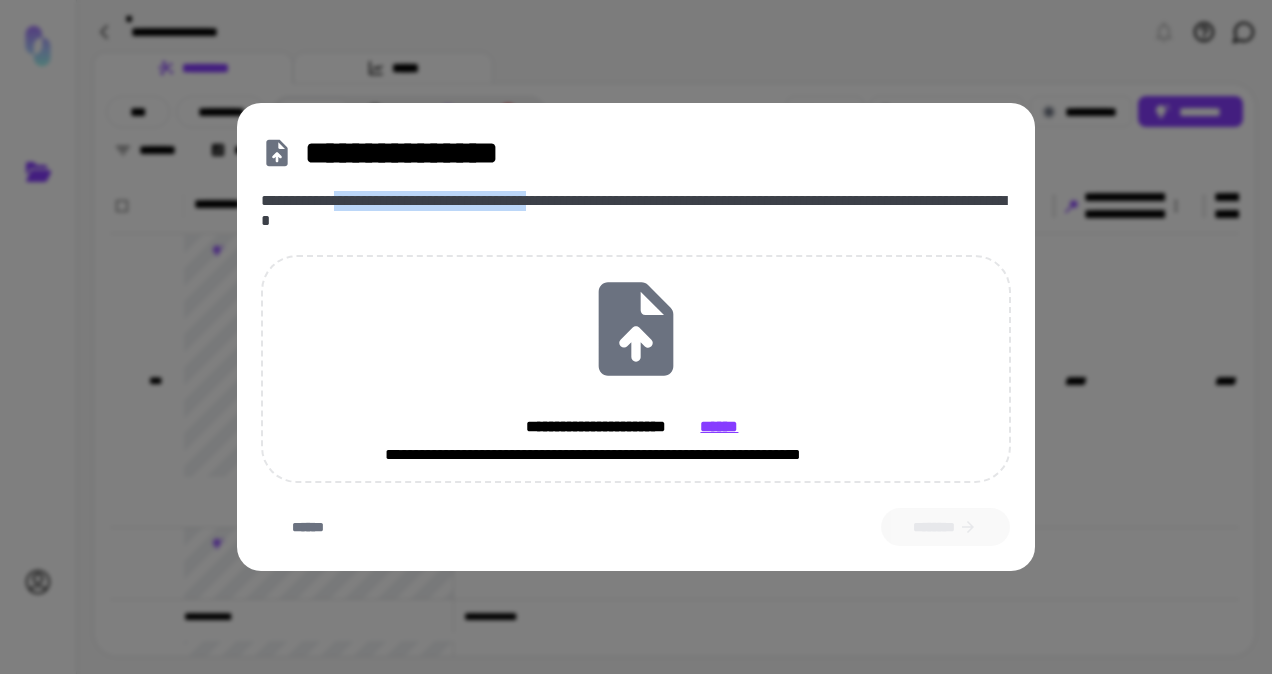 drag, startPoint x: 376, startPoint y: 206, endPoint x: 556, endPoint y: 201, distance: 180.06943 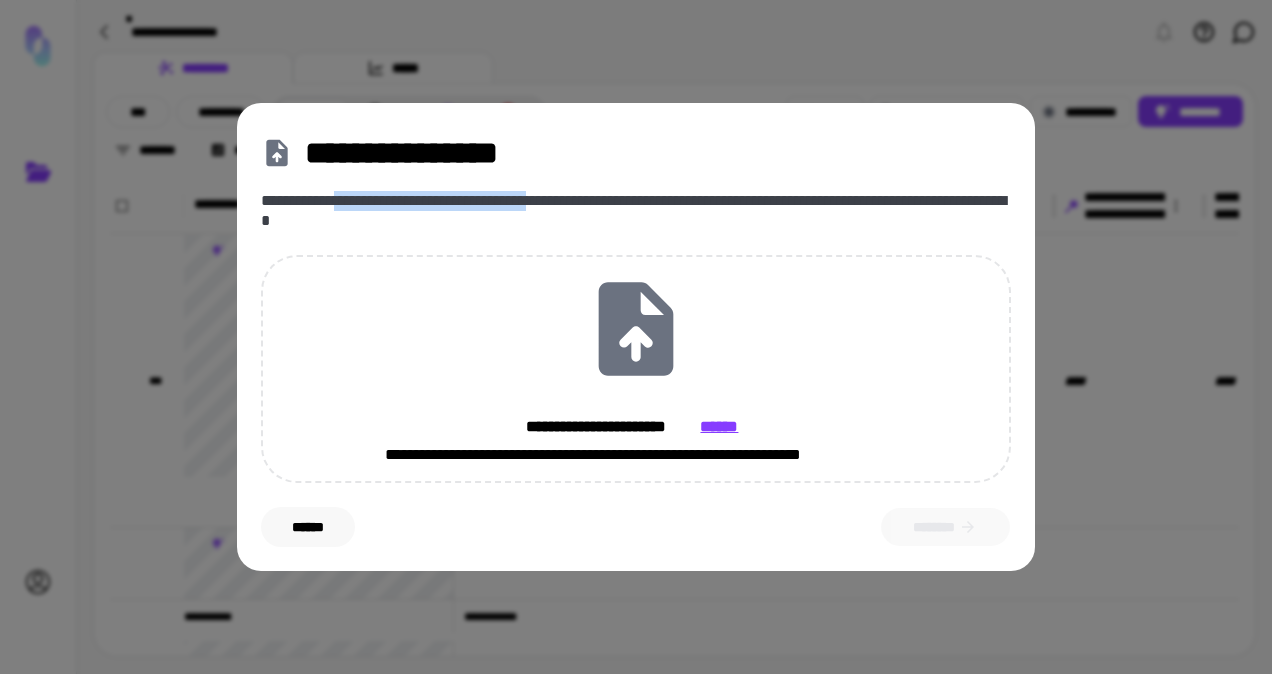 click on "******" at bounding box center (308, 526) 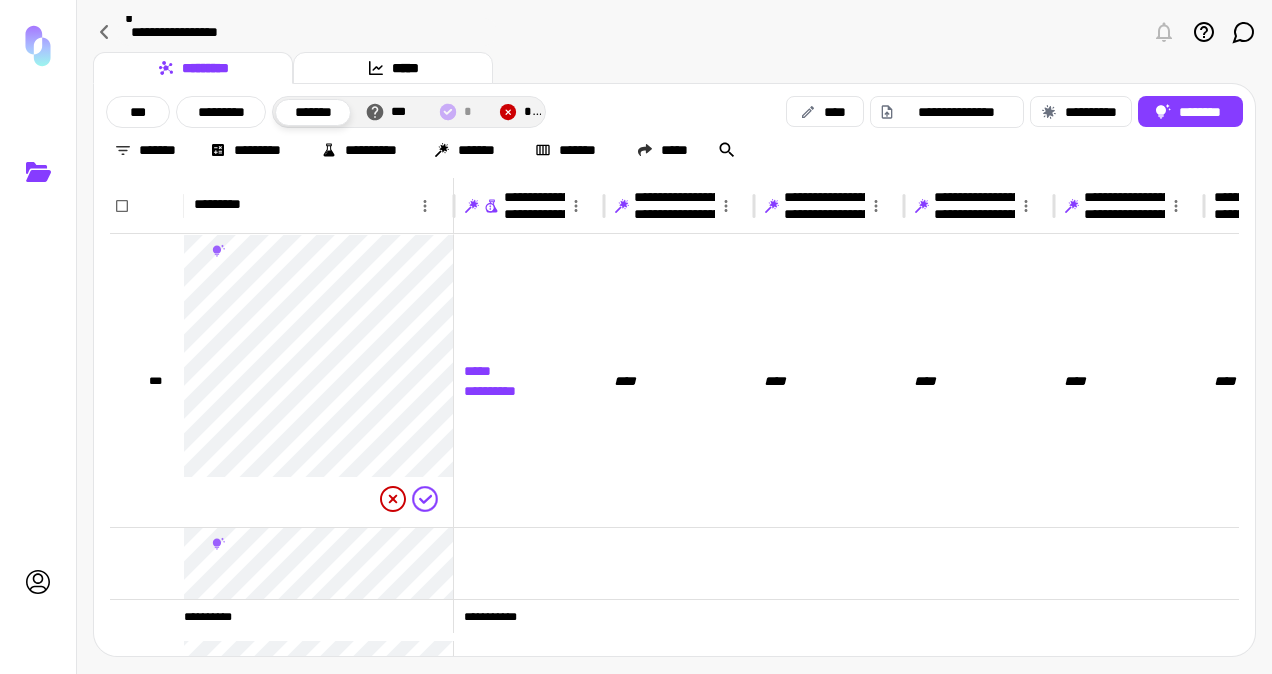 scroll, scrollTop: 0, scrollLeft: 0, axis: both 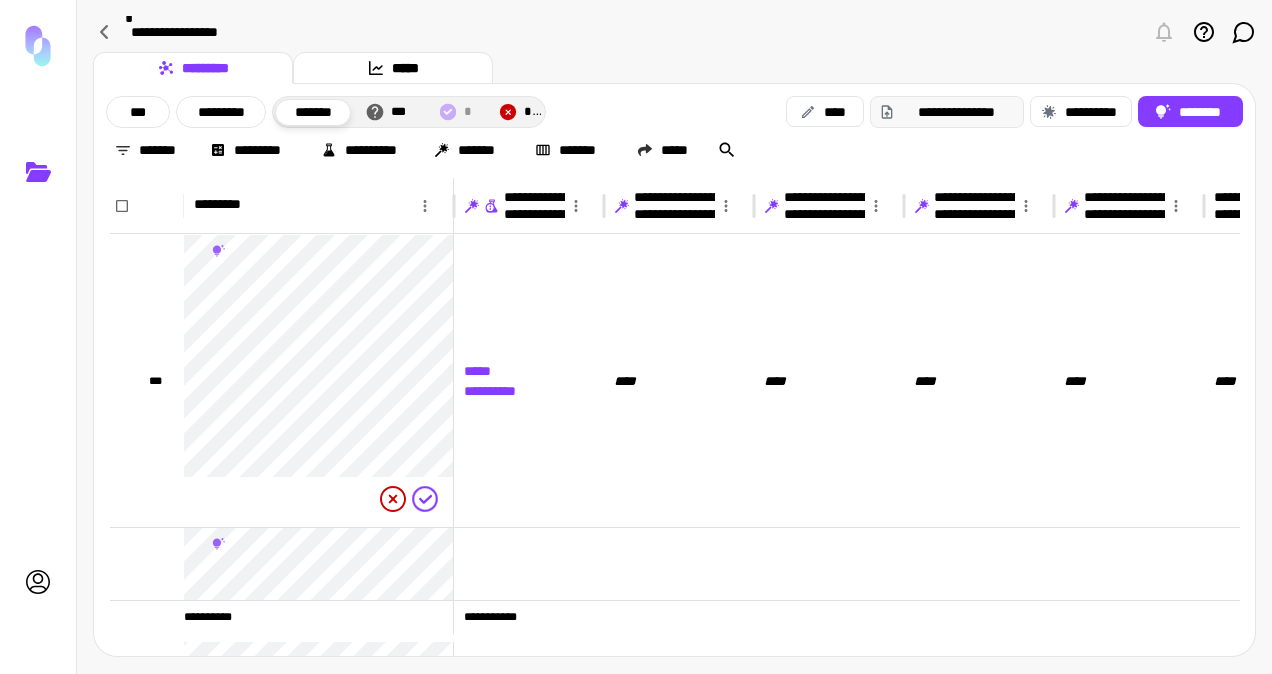click on "**********" at bounding box center (947, 112) 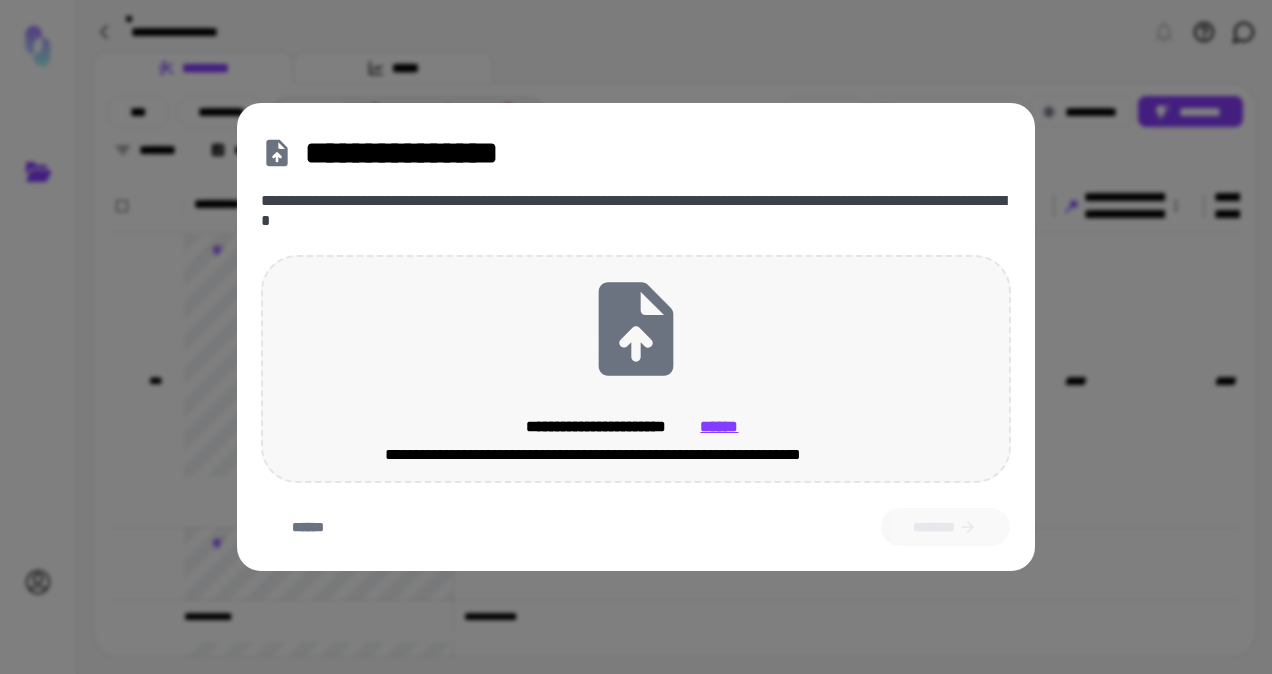 click on "**********" at bounding box center (607, 427) 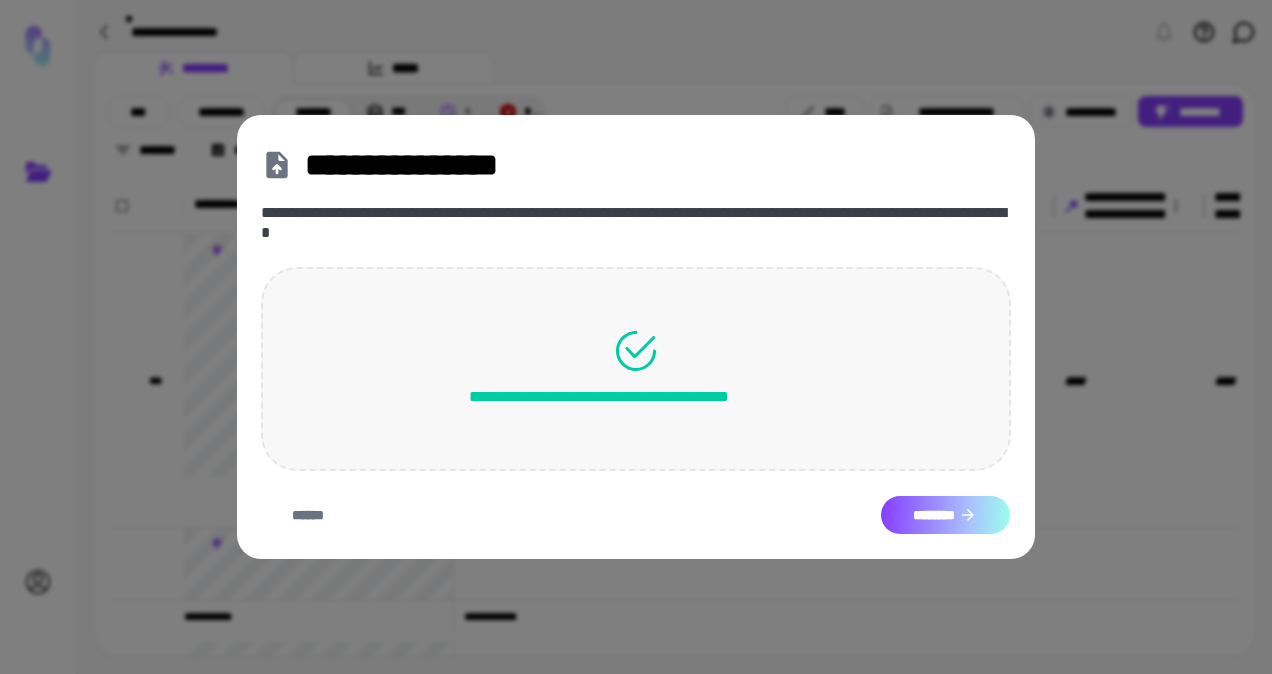 click on "********" at bounding box center (945, 514) 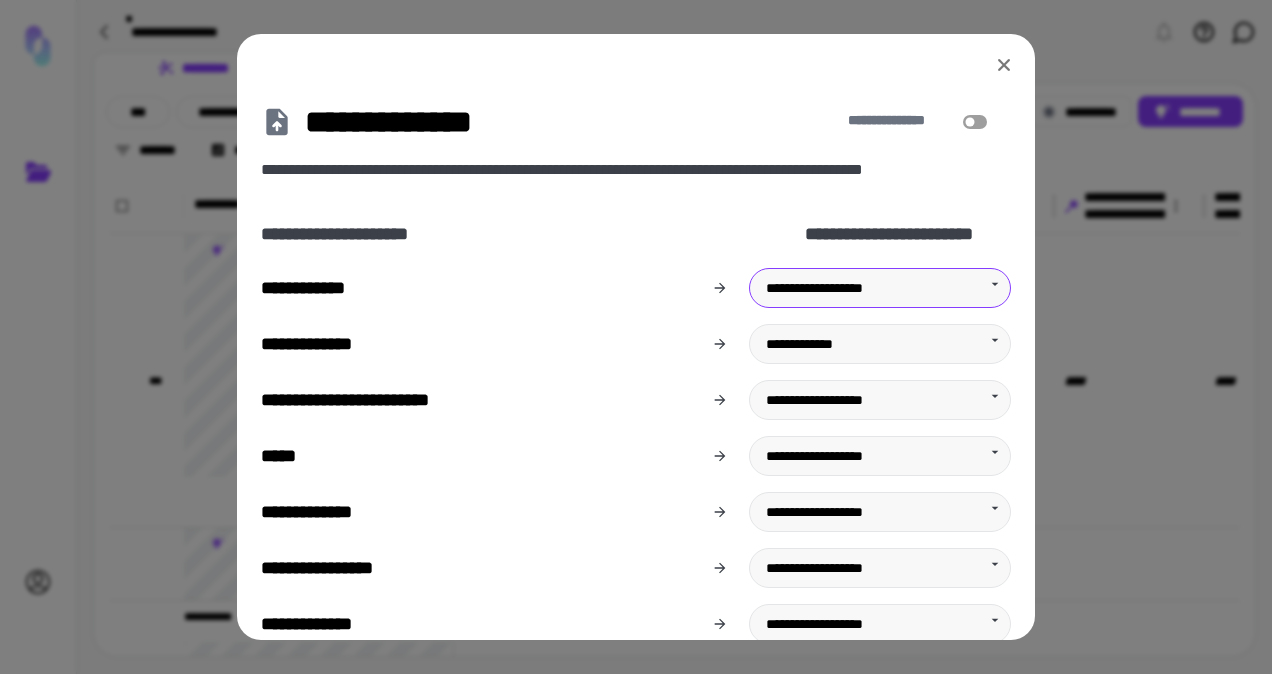 click on "My SSN is [SSN]." at bounding box center (636, 337) 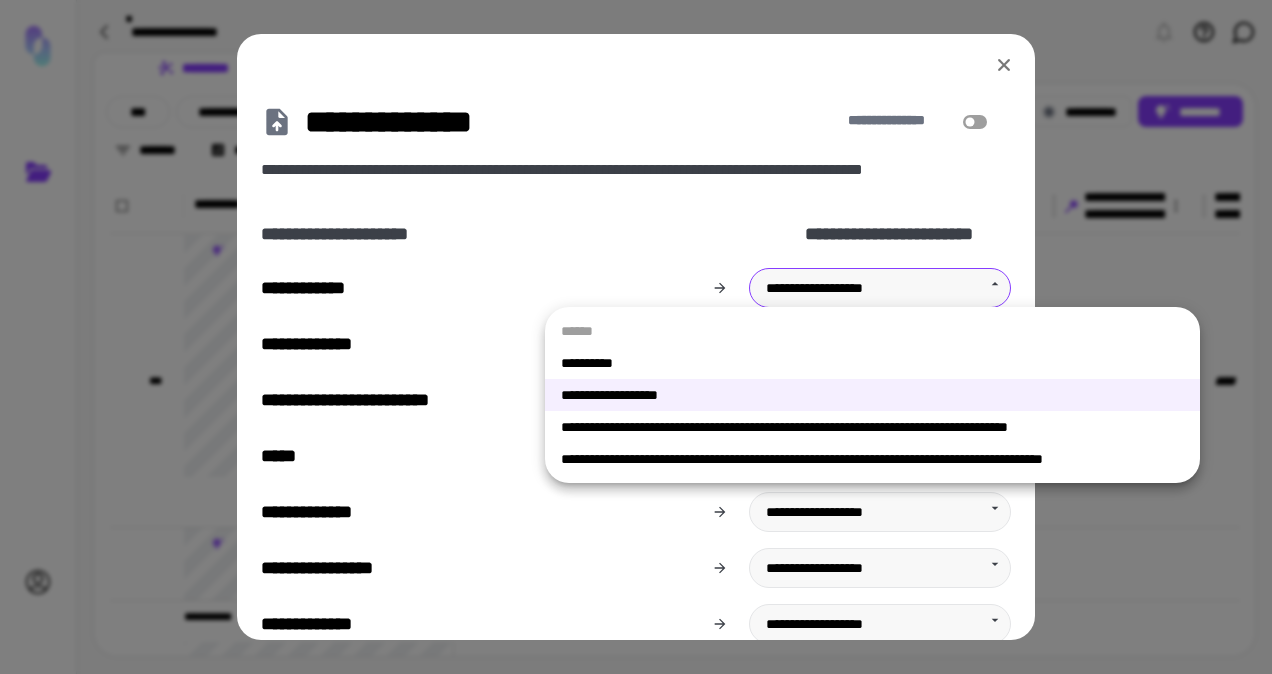 click on "**********" at bounding box center [872, 363] 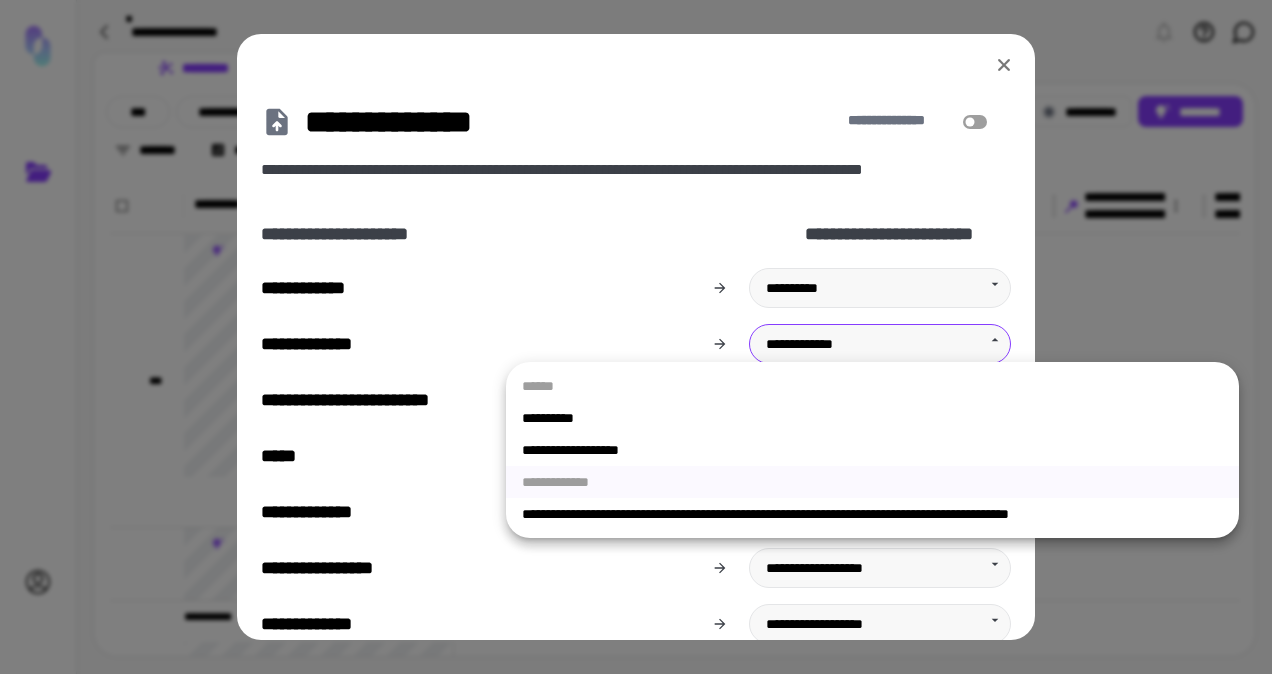 click on "My SSN is [SSN]." at bounding box center [636, 337] 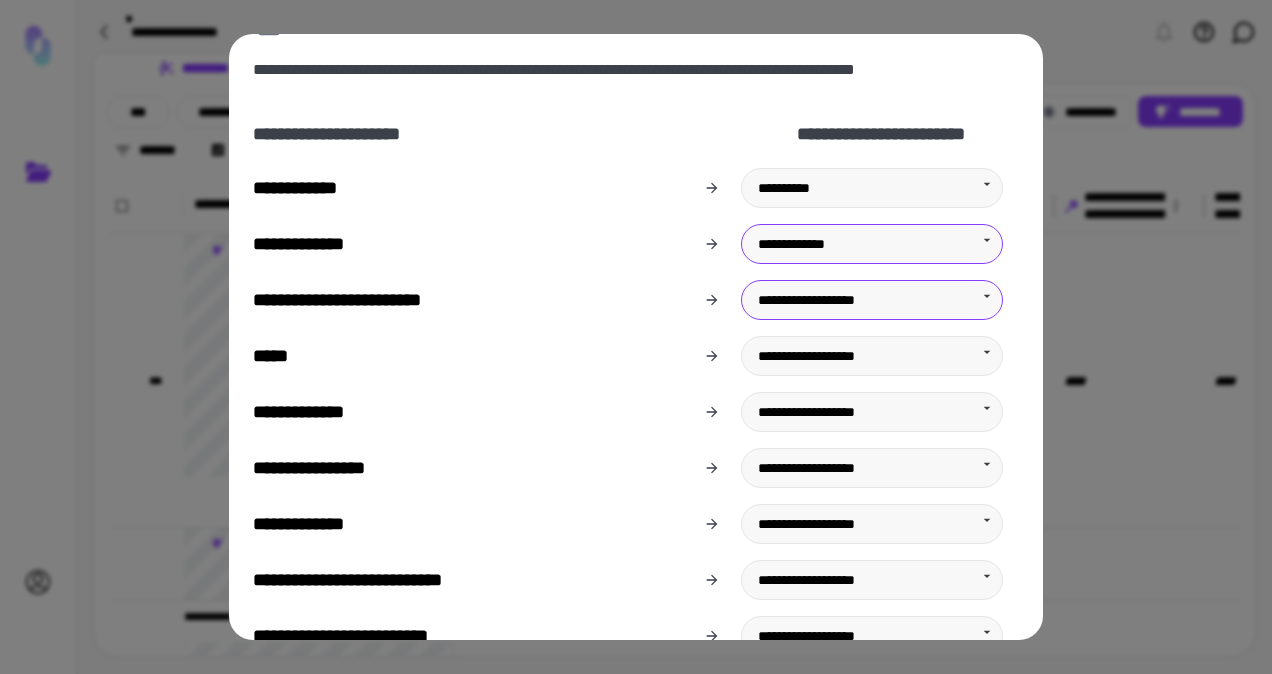 scroll, scrollTop: 111, scrollLeft: 0, axis: vertical 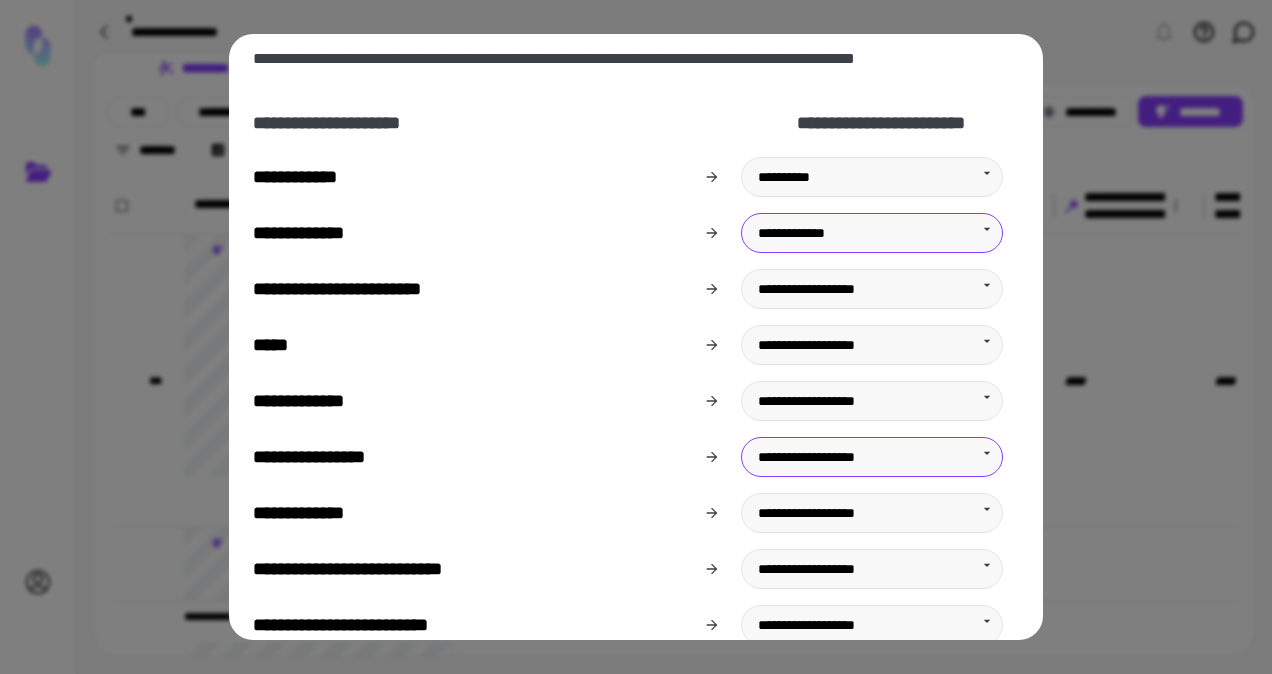 click on "My SSN is [SSN]." at bounding box center (636, 337) 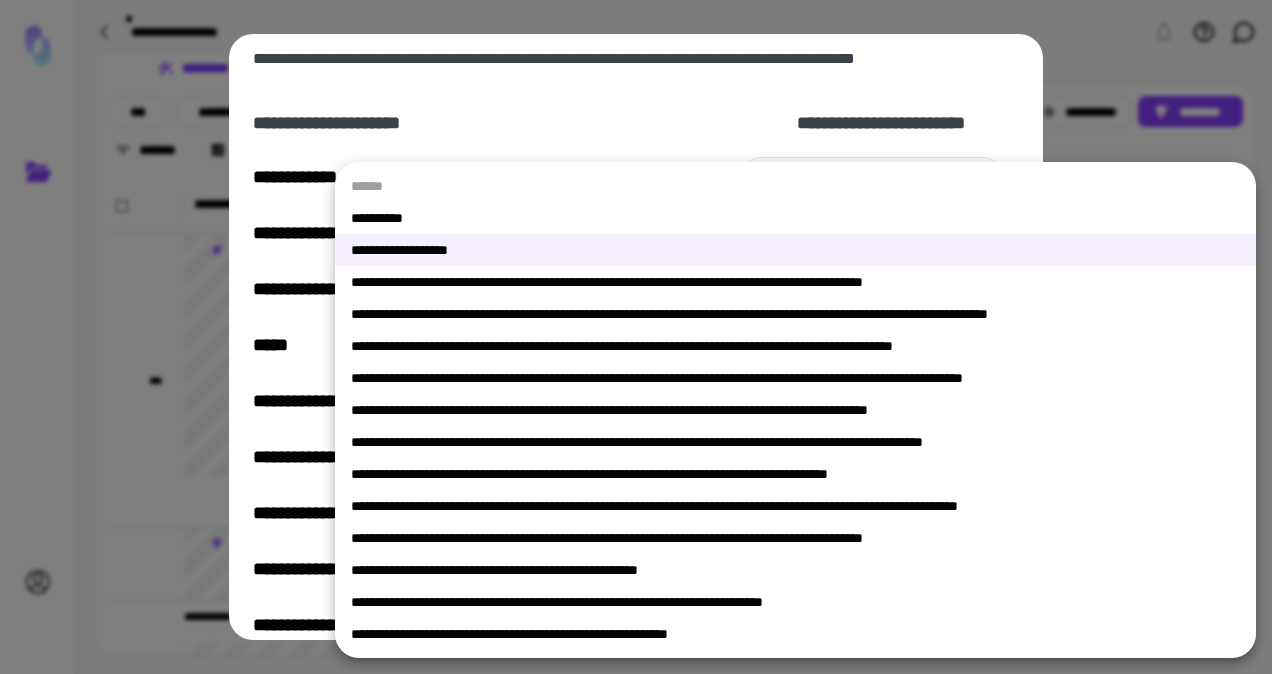click on "**********" at bounding box center [795, 218] 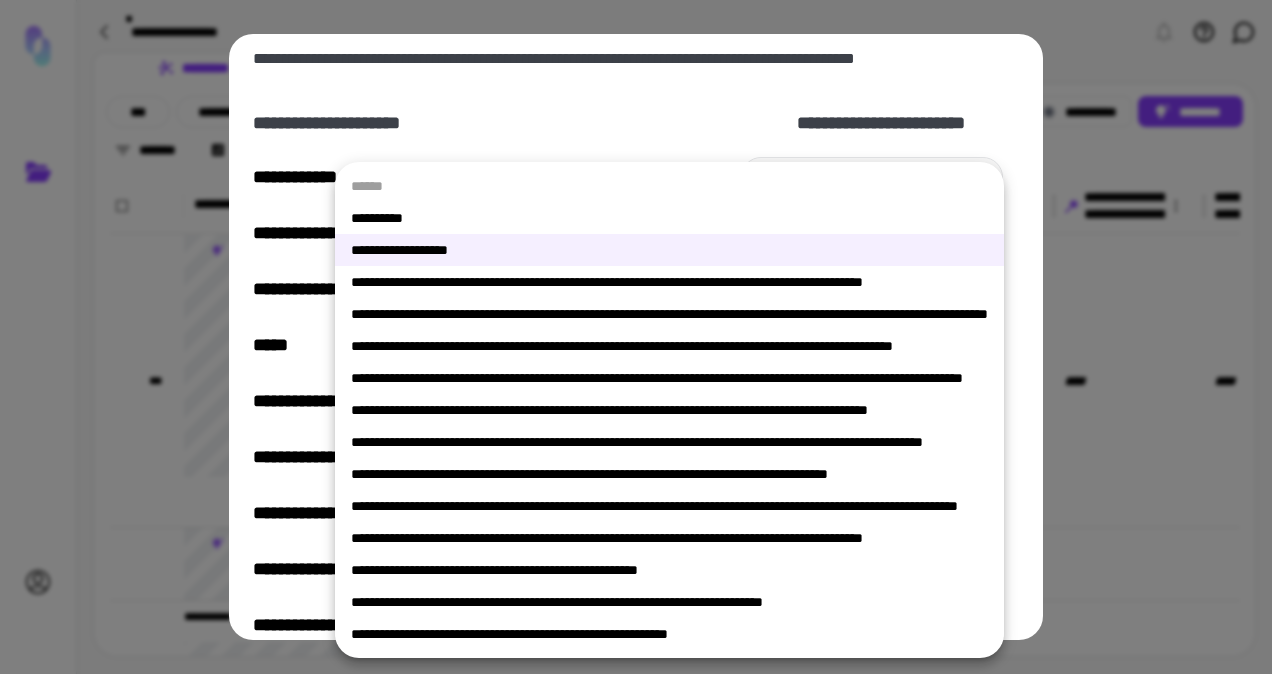 click on "My SSN is [SSN]." at bounding box center (636, 337) 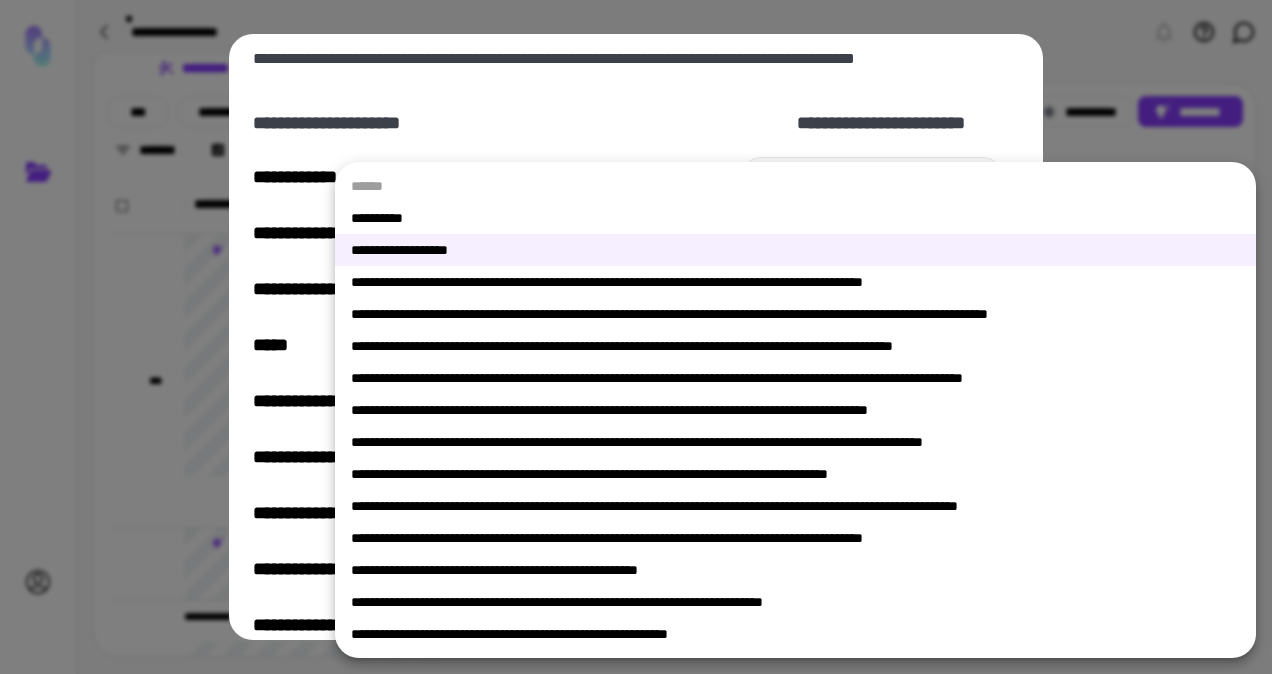 click on "**********" at bounding box center [795, 218] 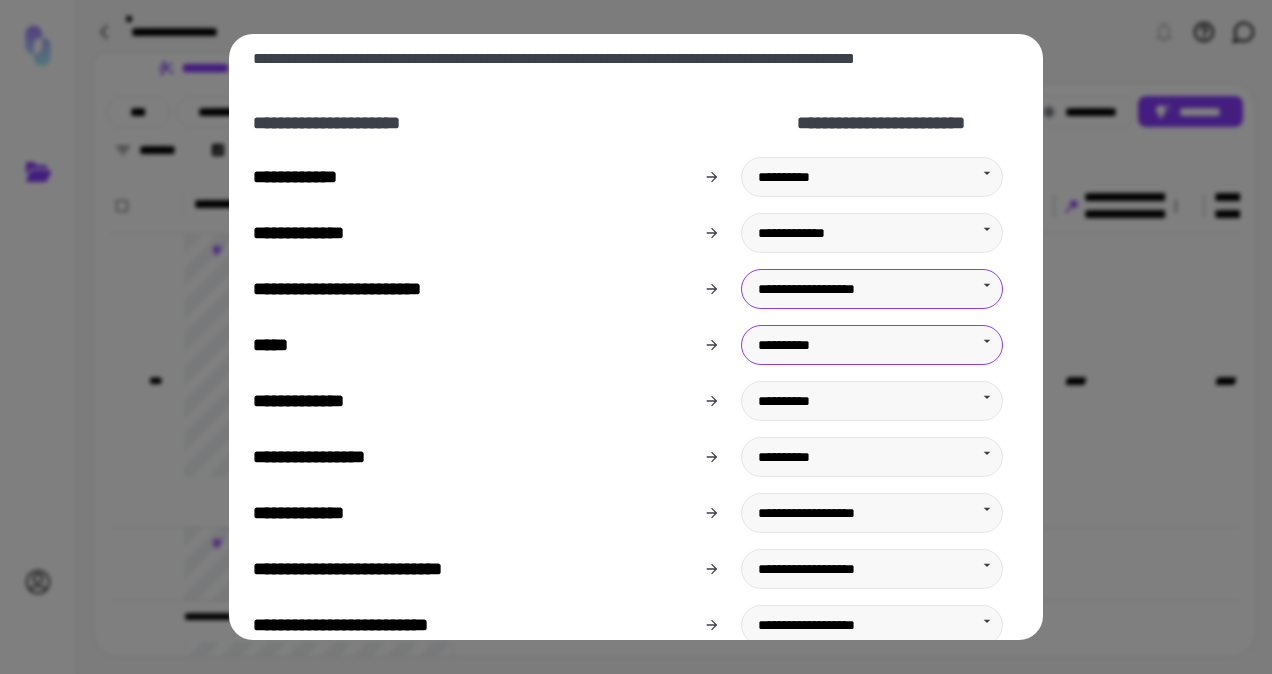 click on "My SSN is [SSN]." at bounding box center [636, 337] 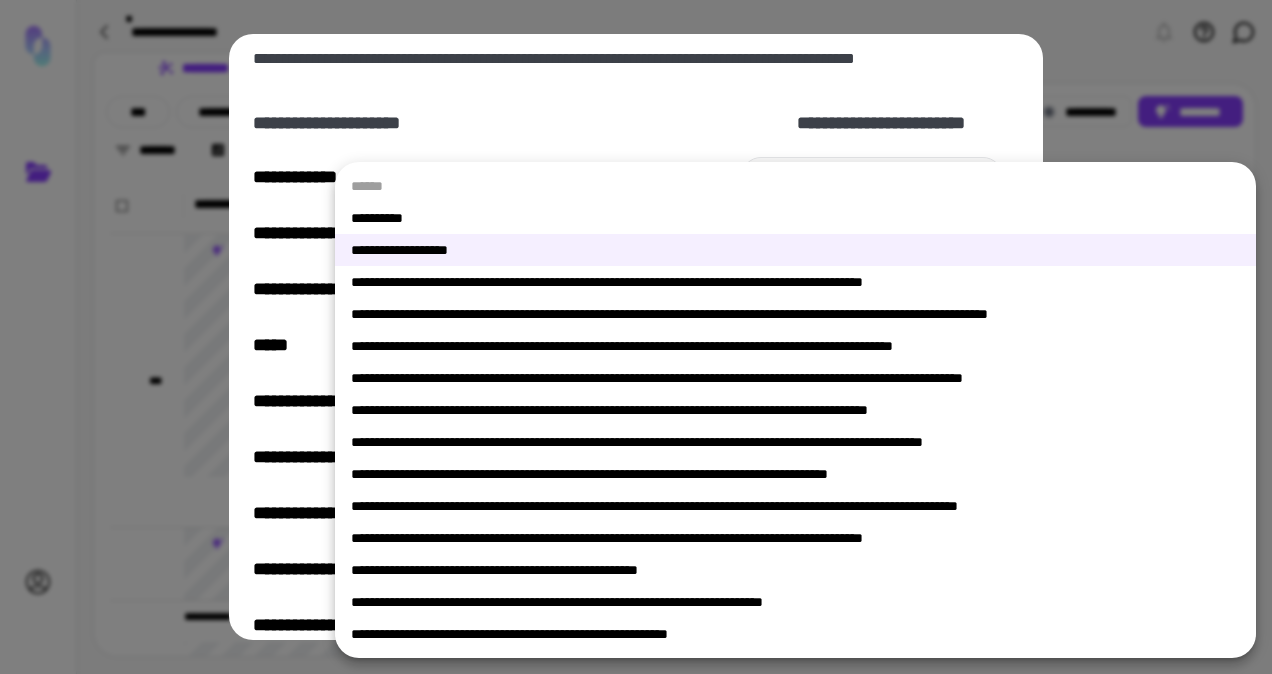 click on "**********" at bounding box center [795, 218] 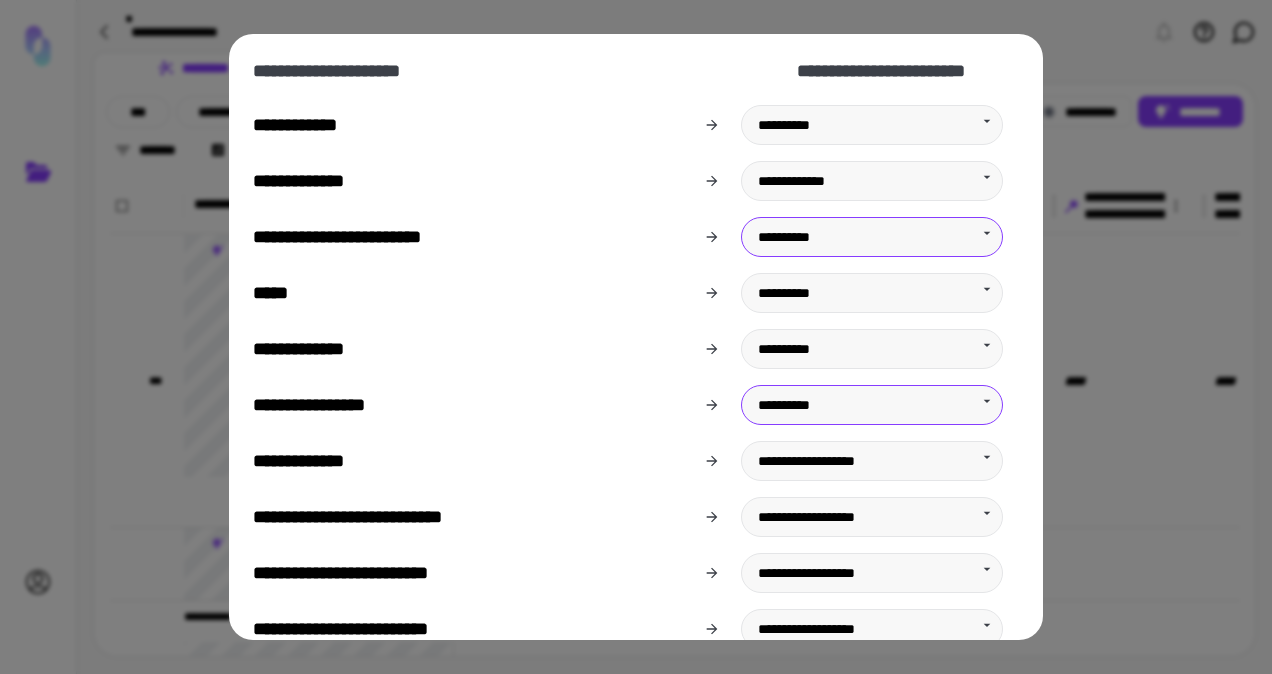 scroll, scrollTop: 252, scrollLeft: 0, axis: vertical 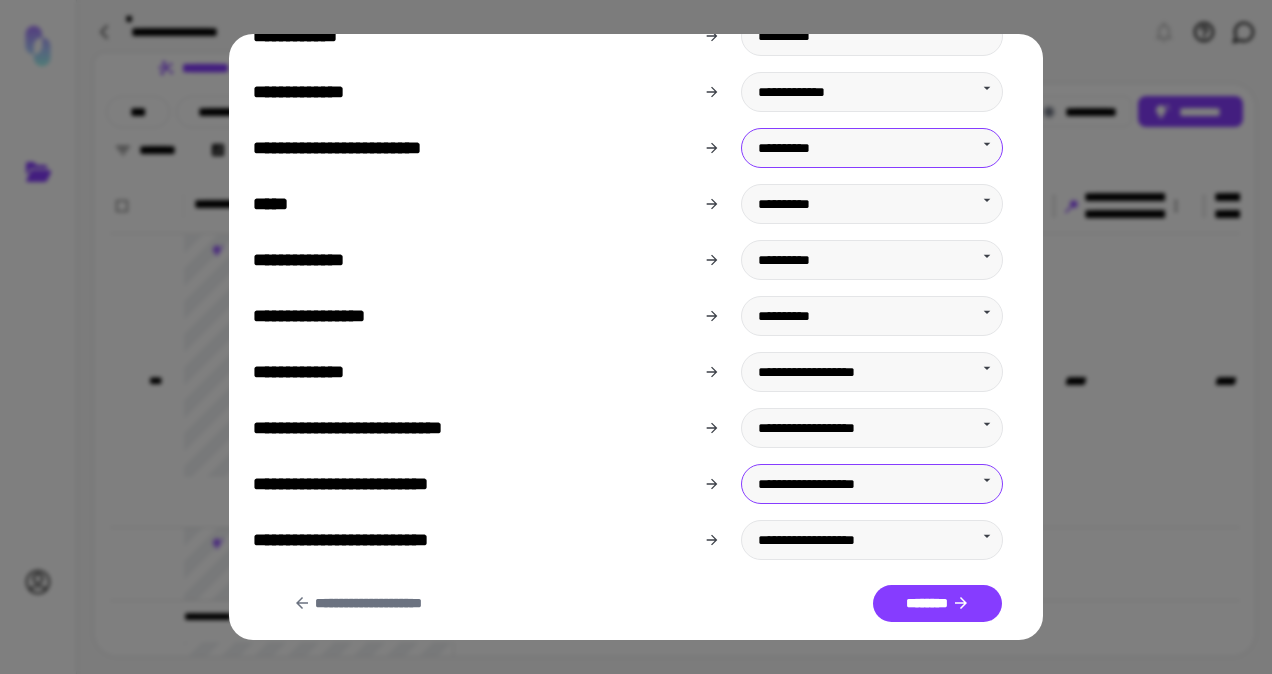 click on "My SSN is [SSN]." at bounding box center [636, 337] 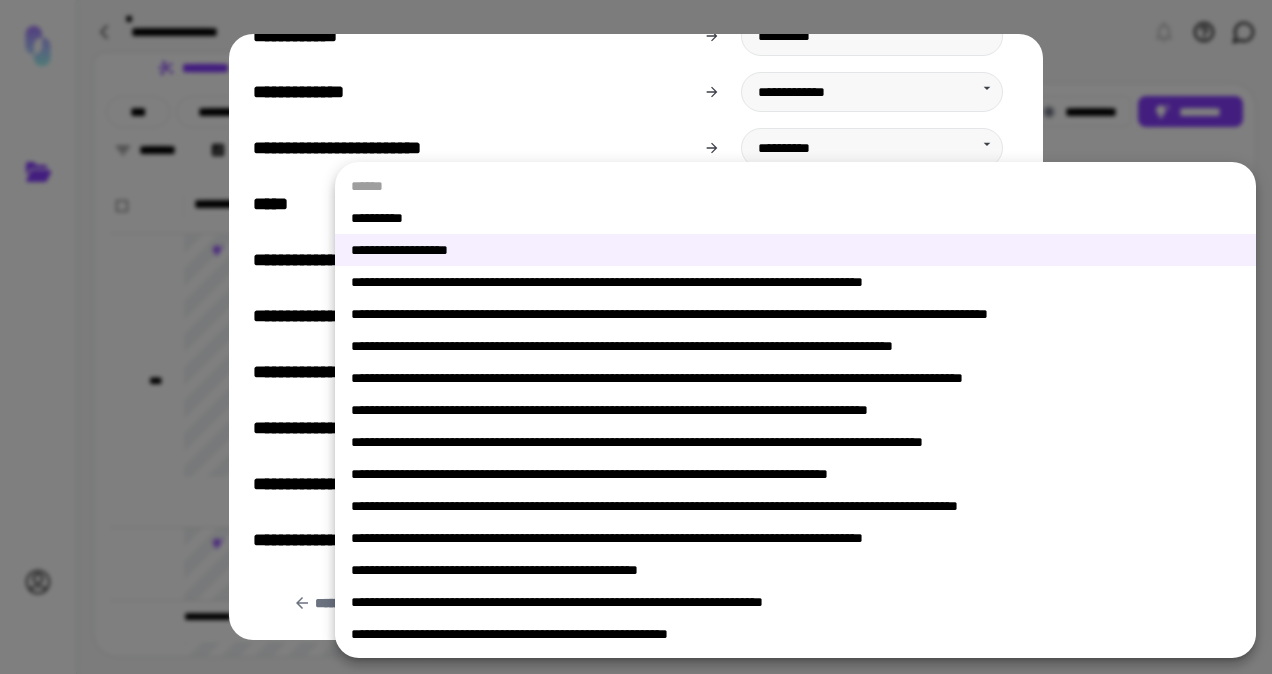 click on "**********" at bounding box center (795, 218) 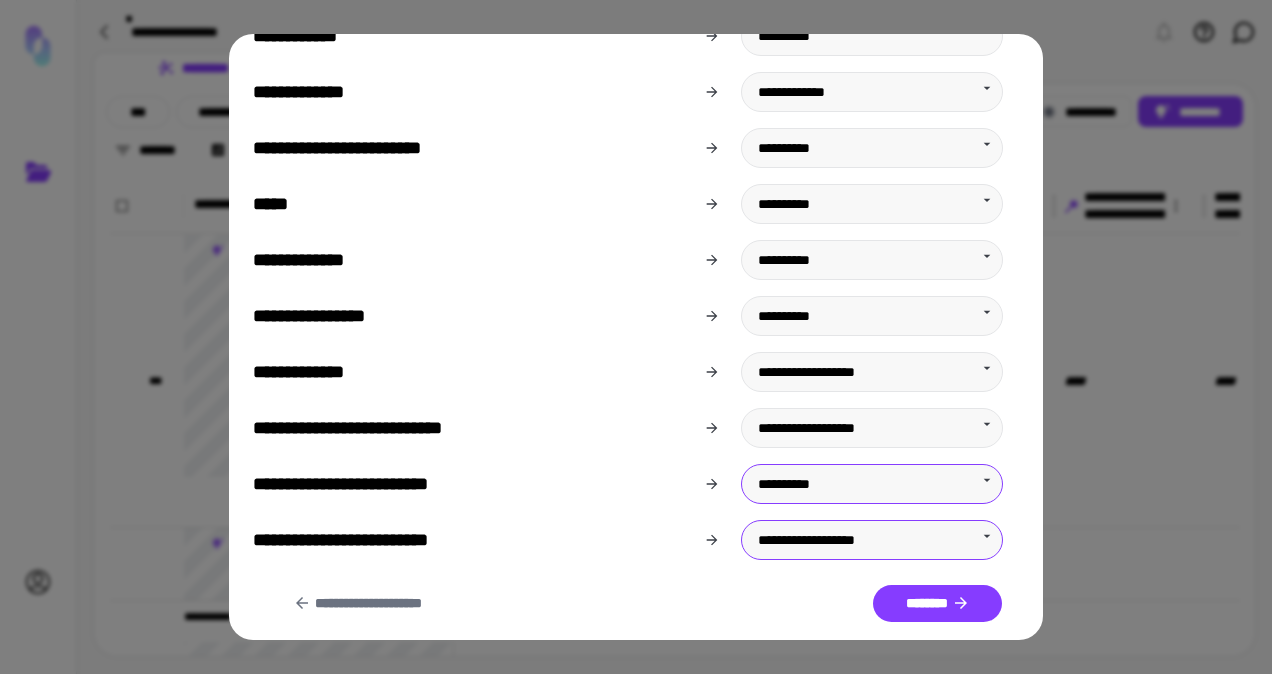 click on "My SSN is [SSN]." at bounding box center (636, 337) 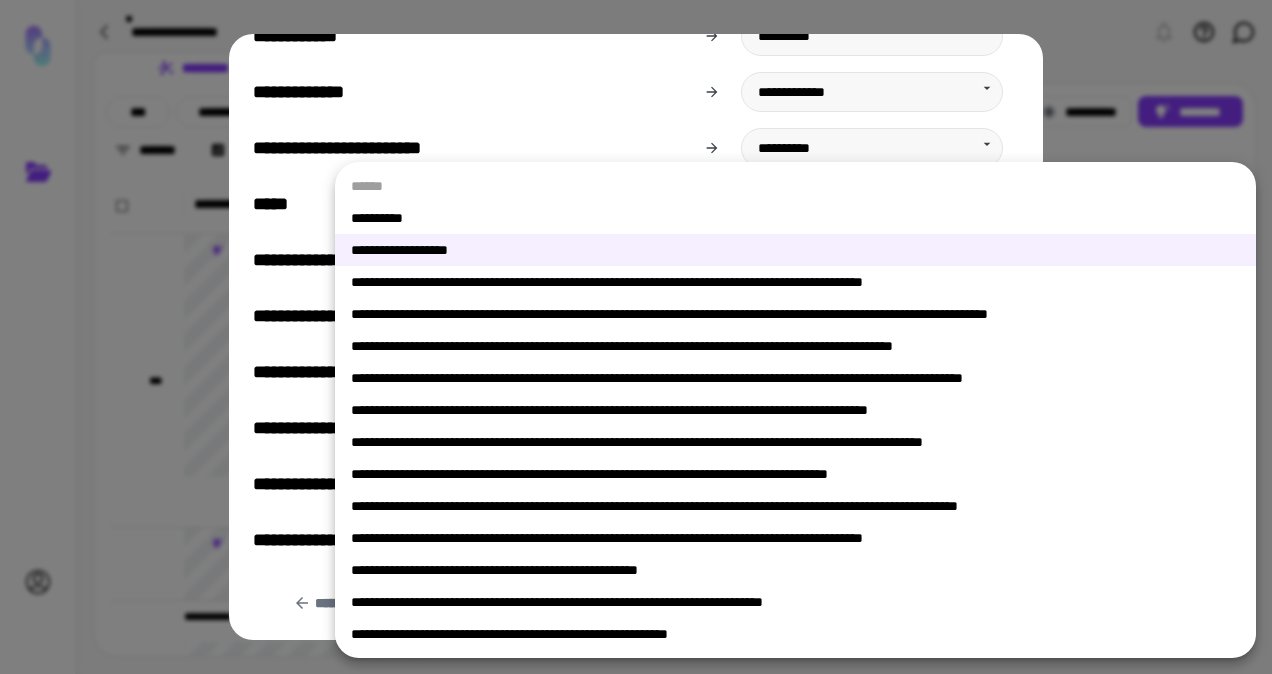 click on "**********" at bounding box center [795, 218] 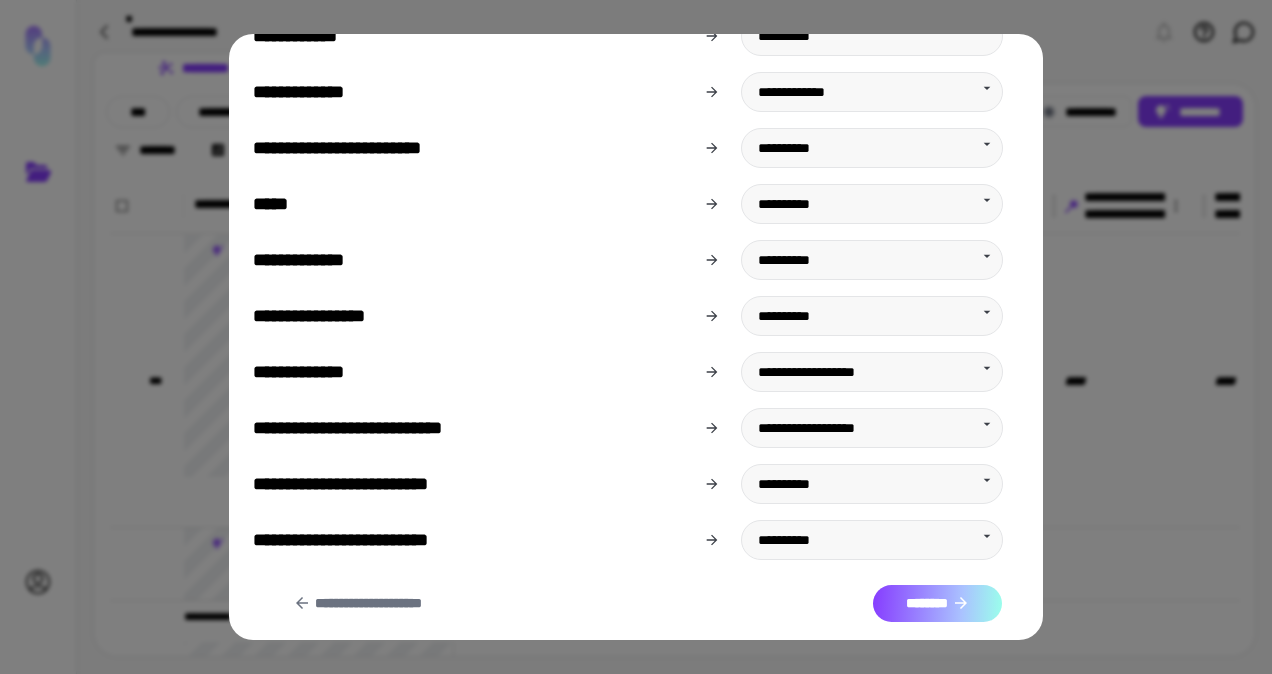 click on "********" at bounding box center (937, 603) 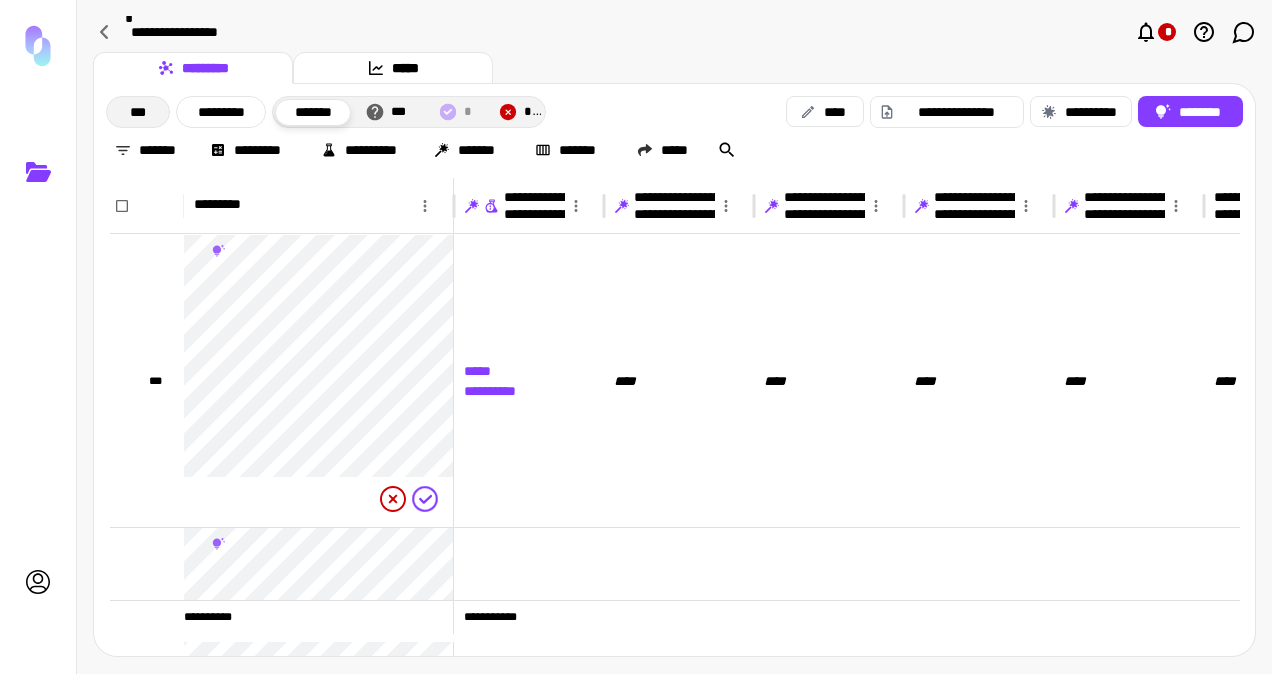click on "***" at bounding box center (138, 112) 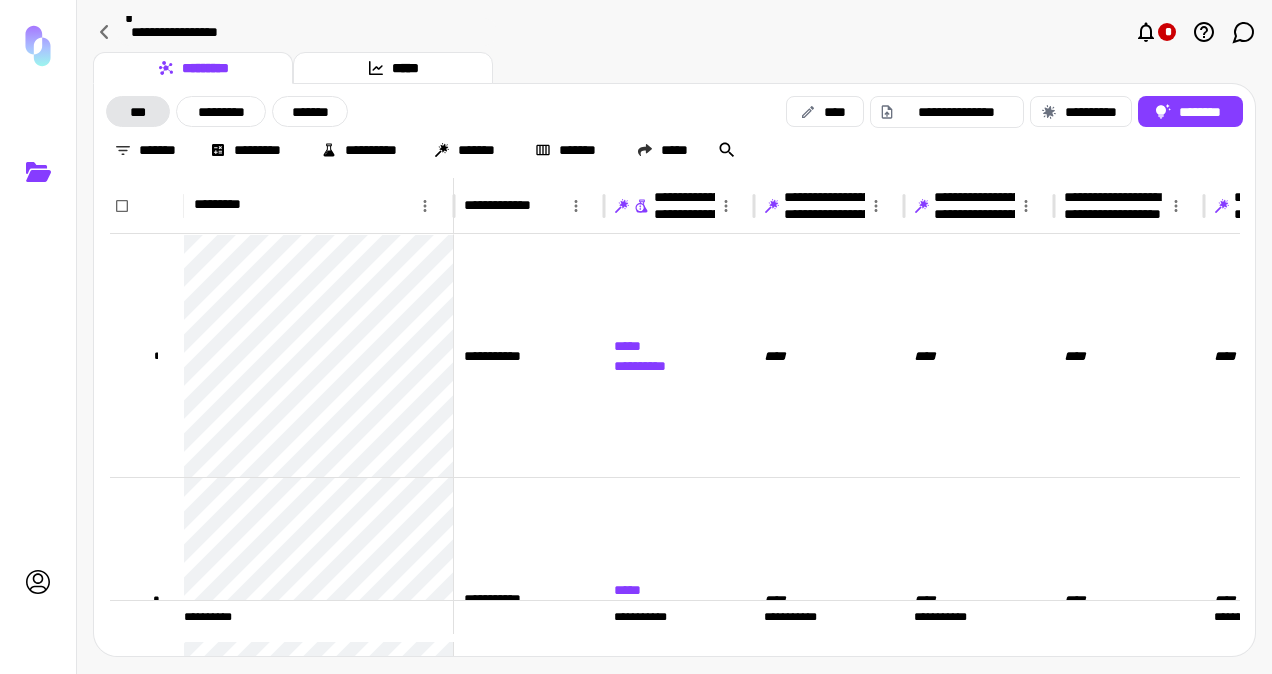 click 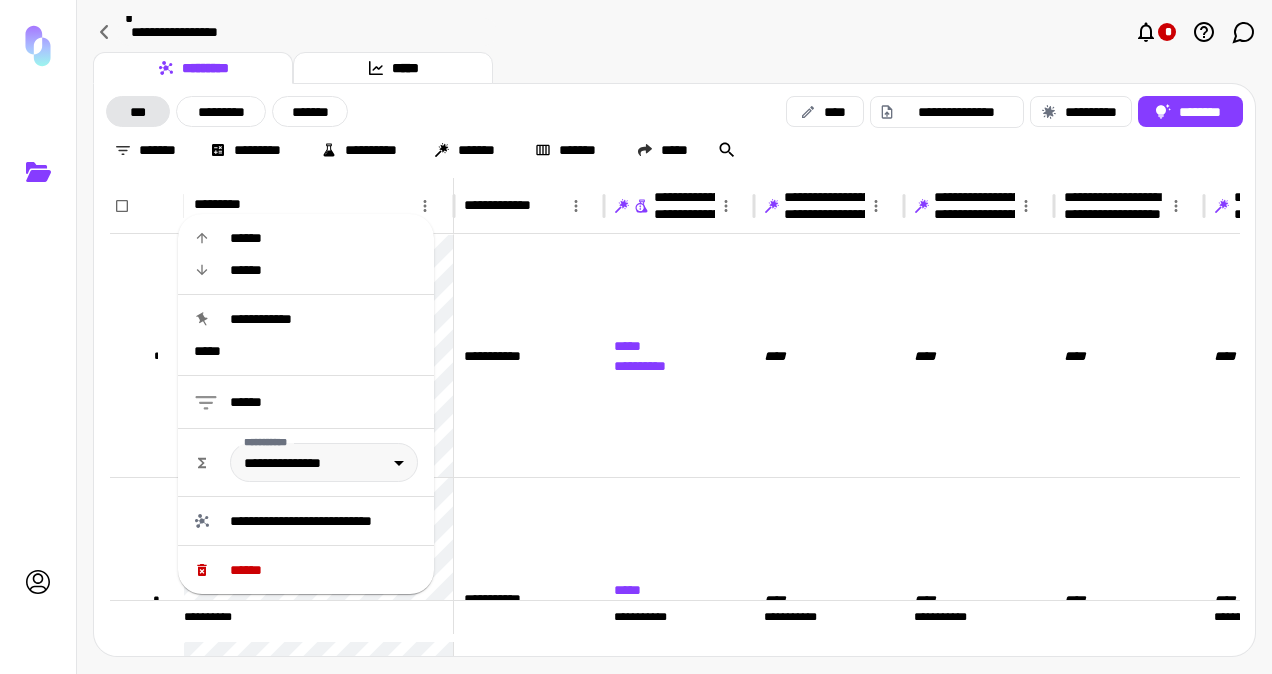 click 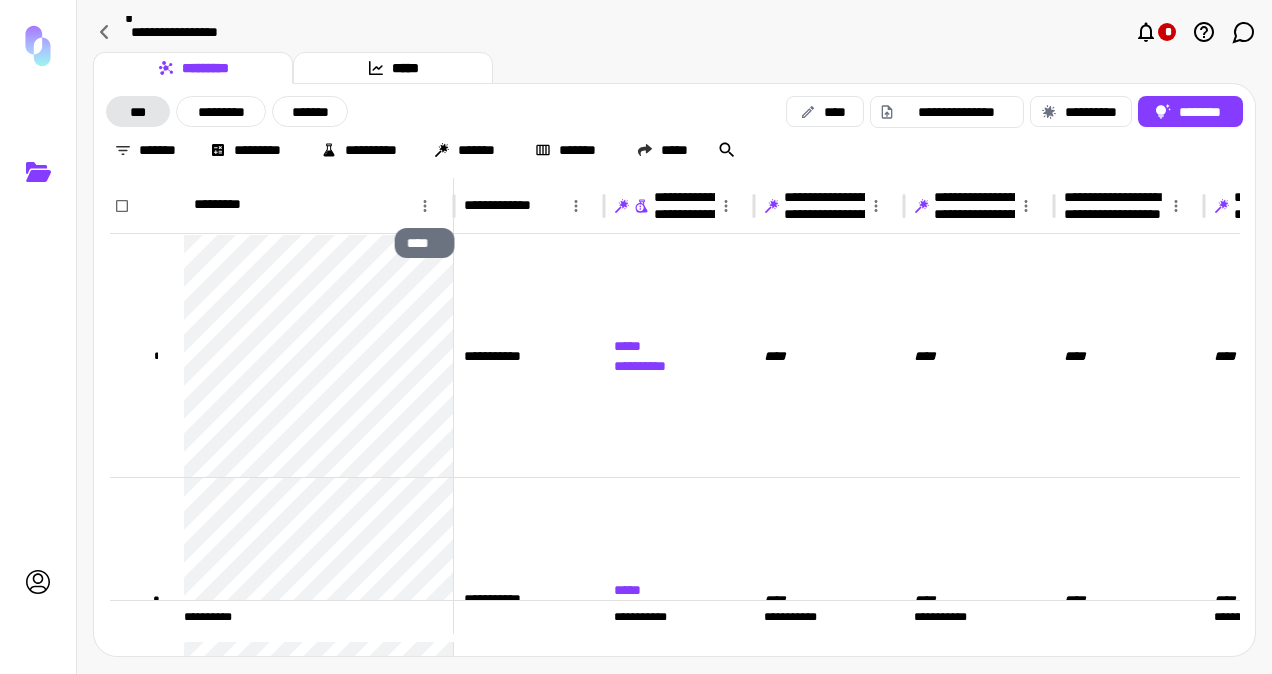 click 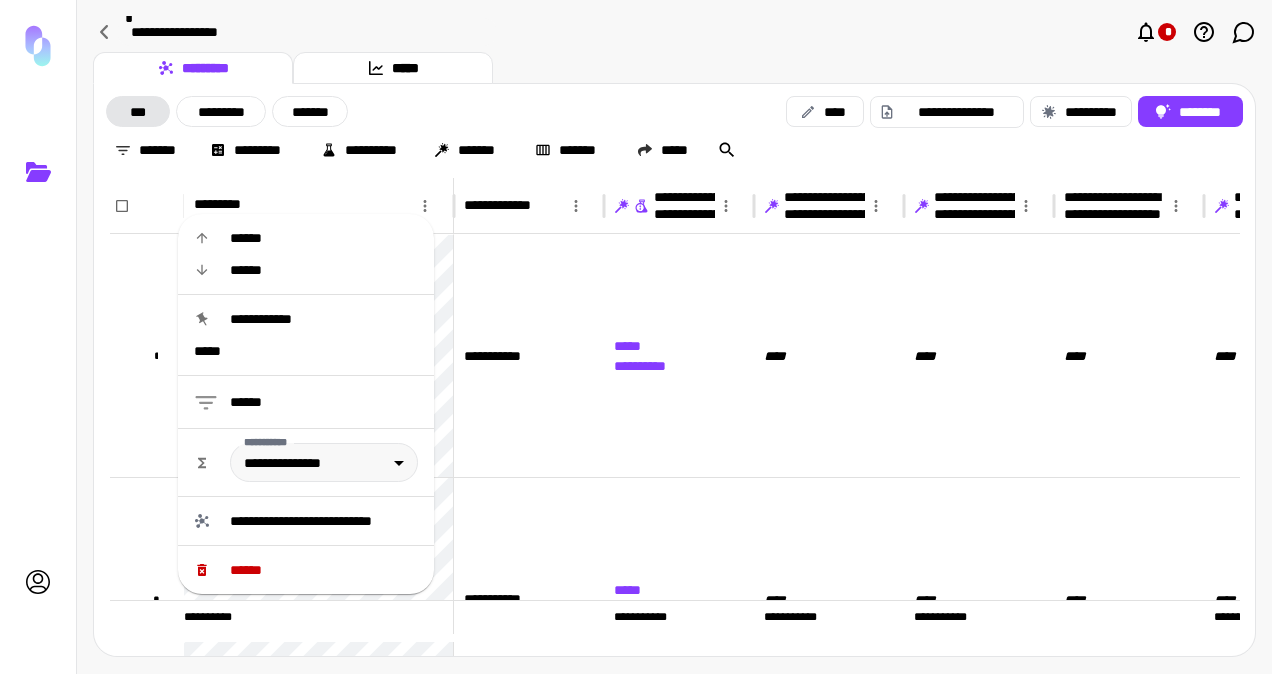 click 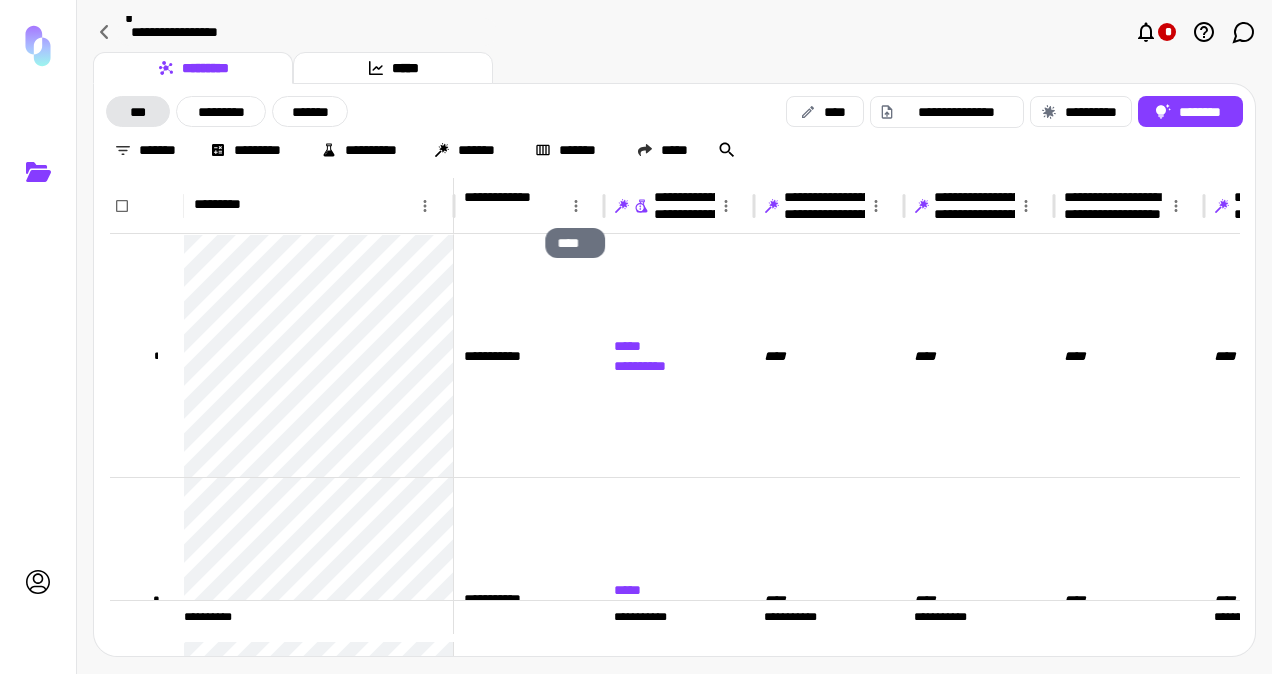 click 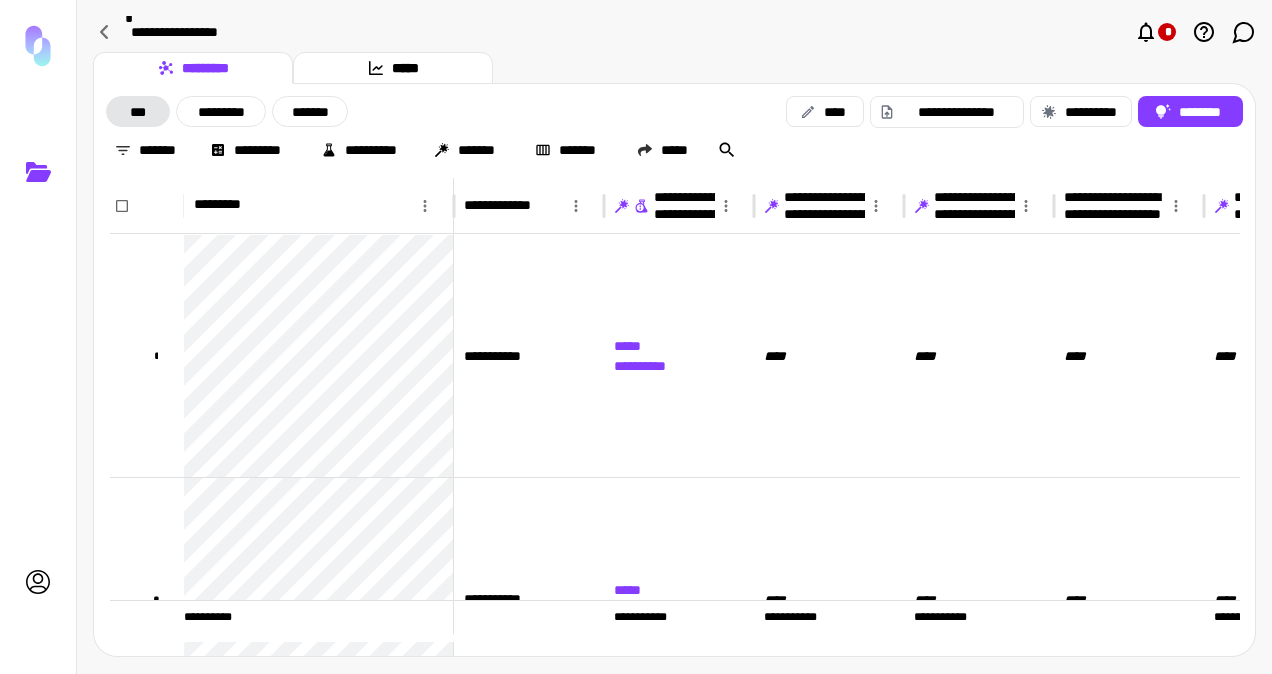 click on "**********" at bounding box center (674, 131) 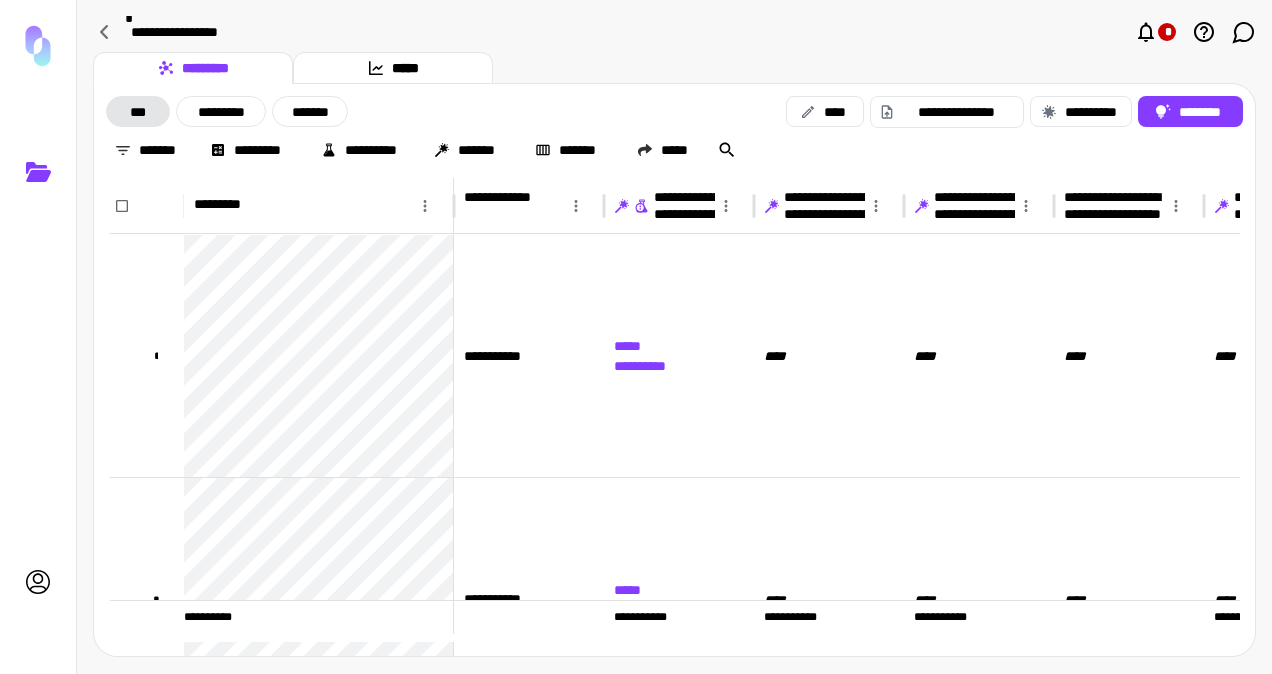 click 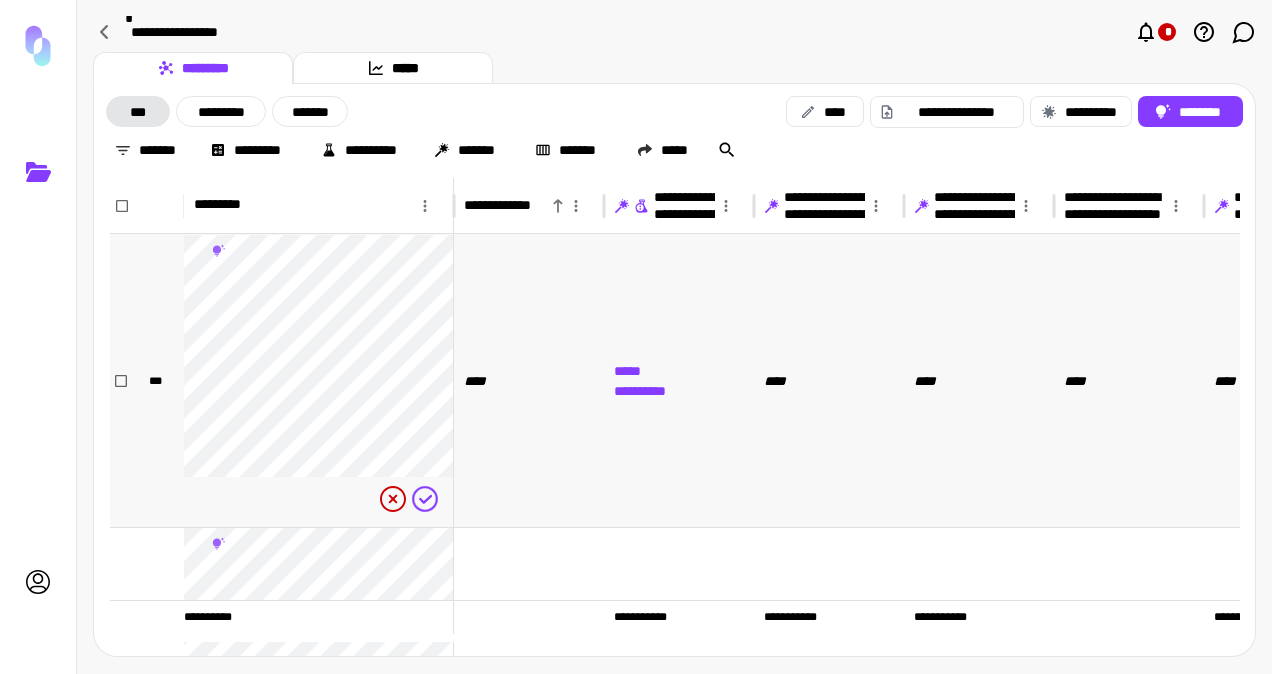 scroll, scrollTop: 246, scrollLeft: 0, axis: vertical 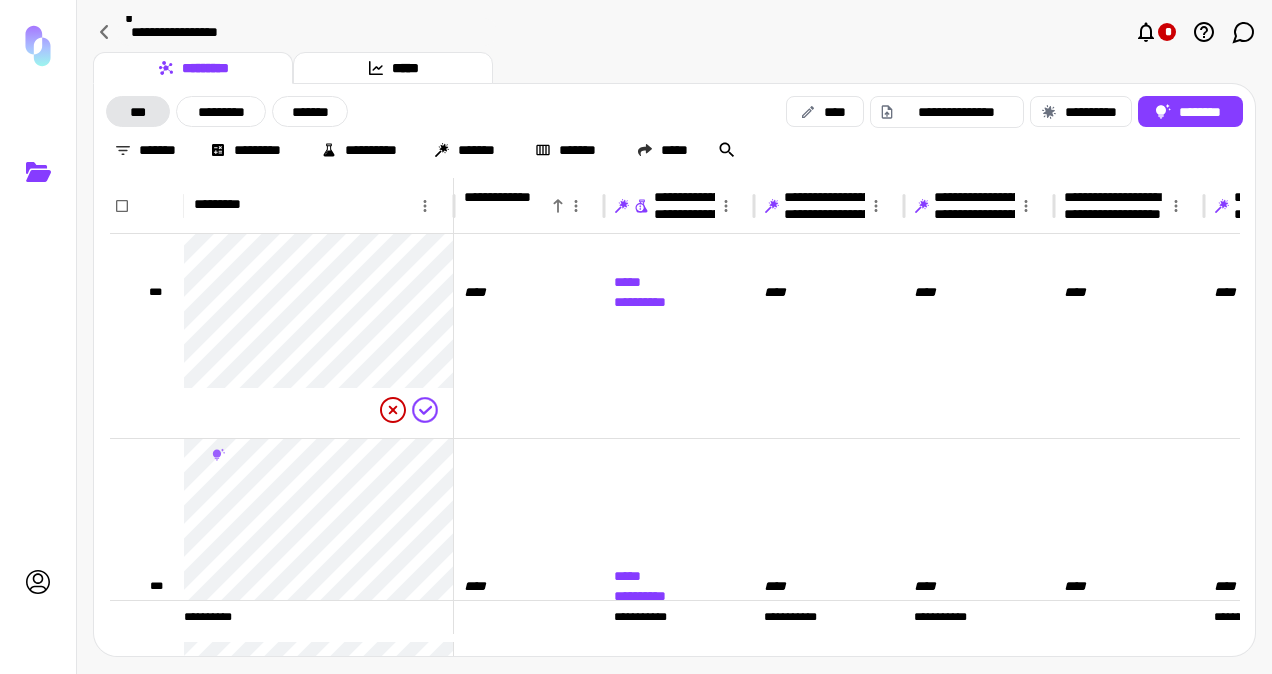 click 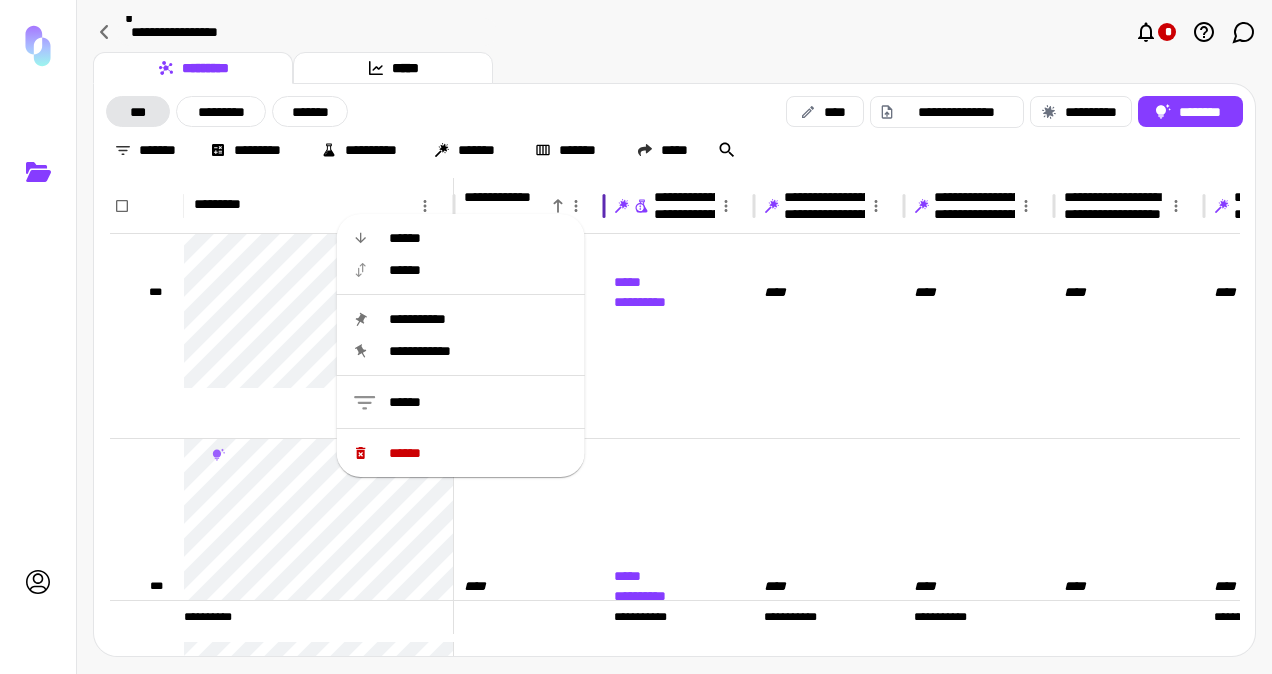 click on "**********" at bounding box center (505, 206) 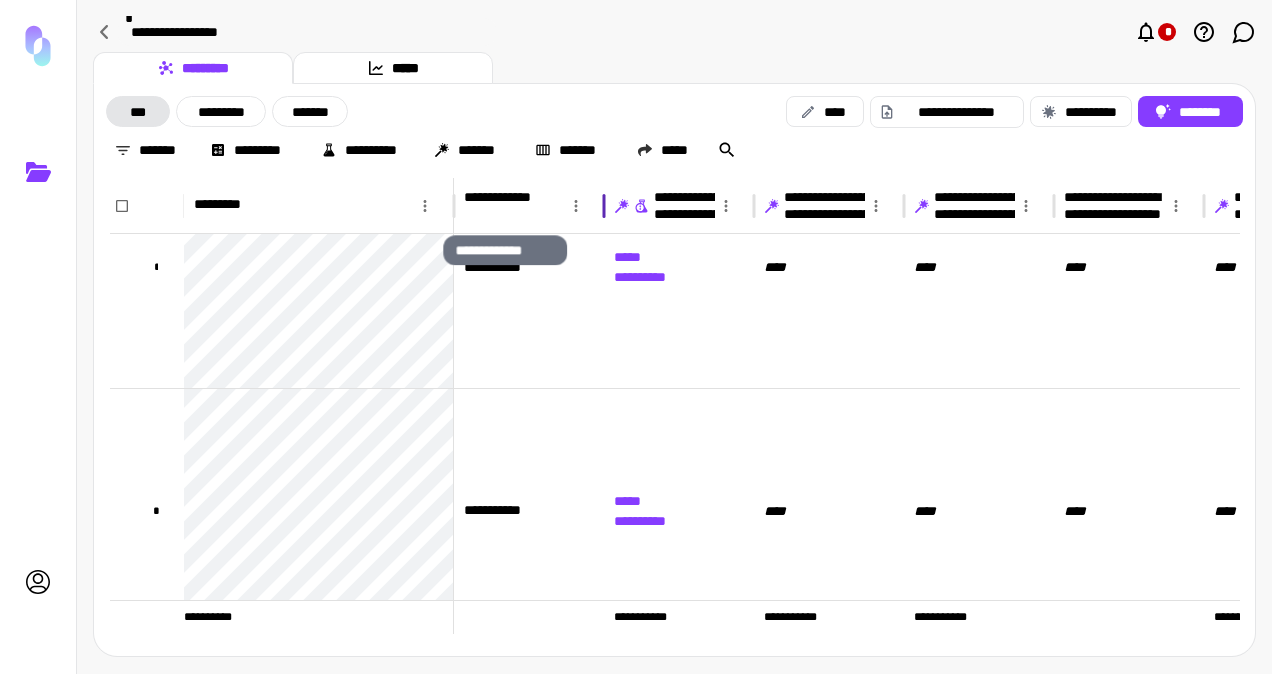 scroll, scrollTop: 0, scrollLeft: 0, axis: both 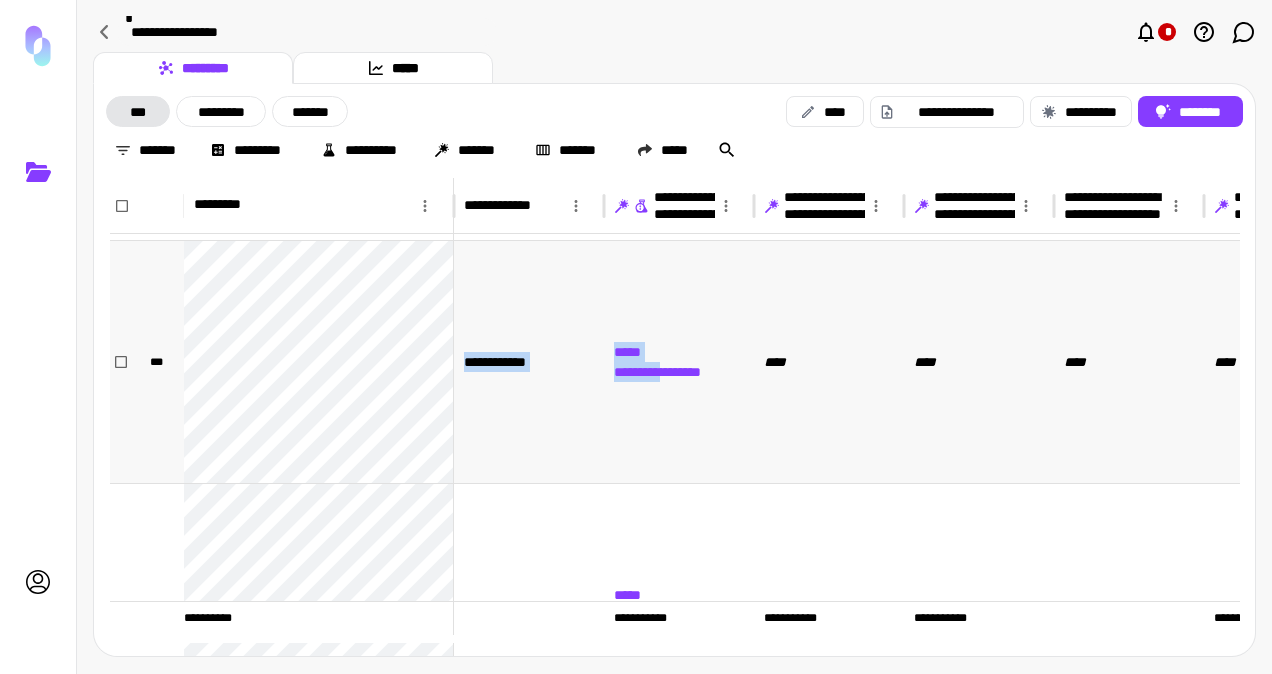 drag, startPoint x: 668, startPoint y: 364, endPoint x: 472, endPoint y: 373, distance: 196.20653 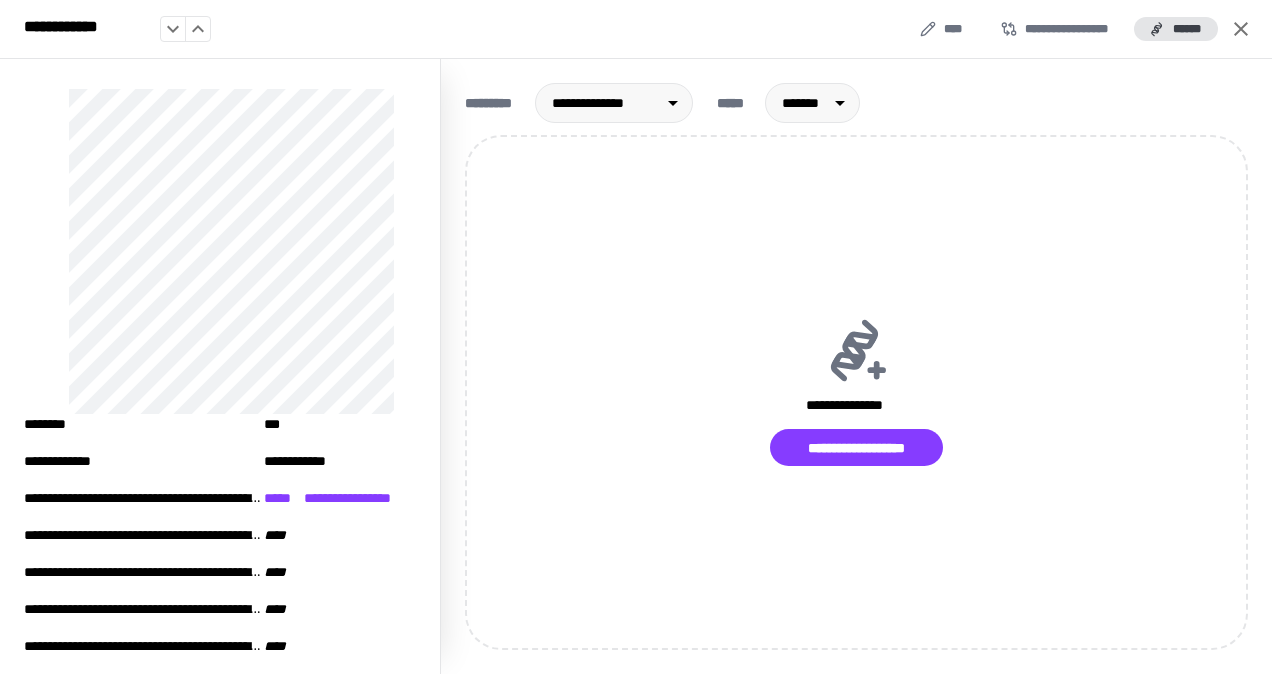 click on "**********" at bounding box center (636, 29) 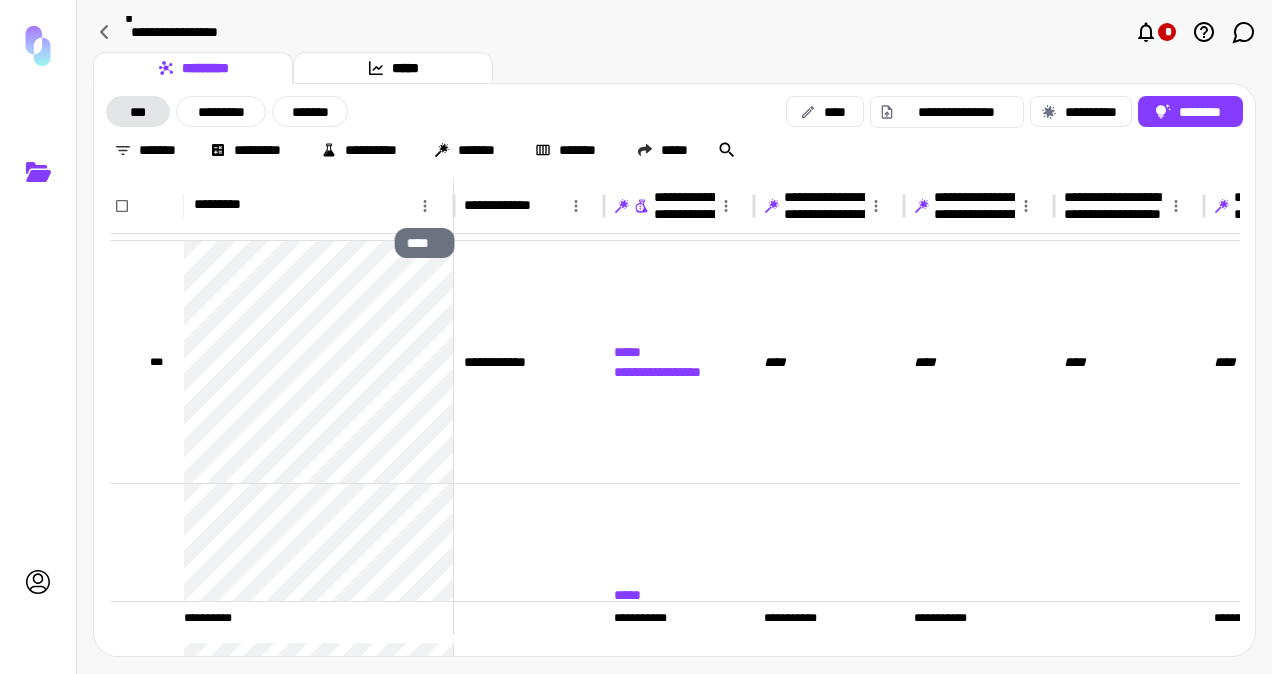 click 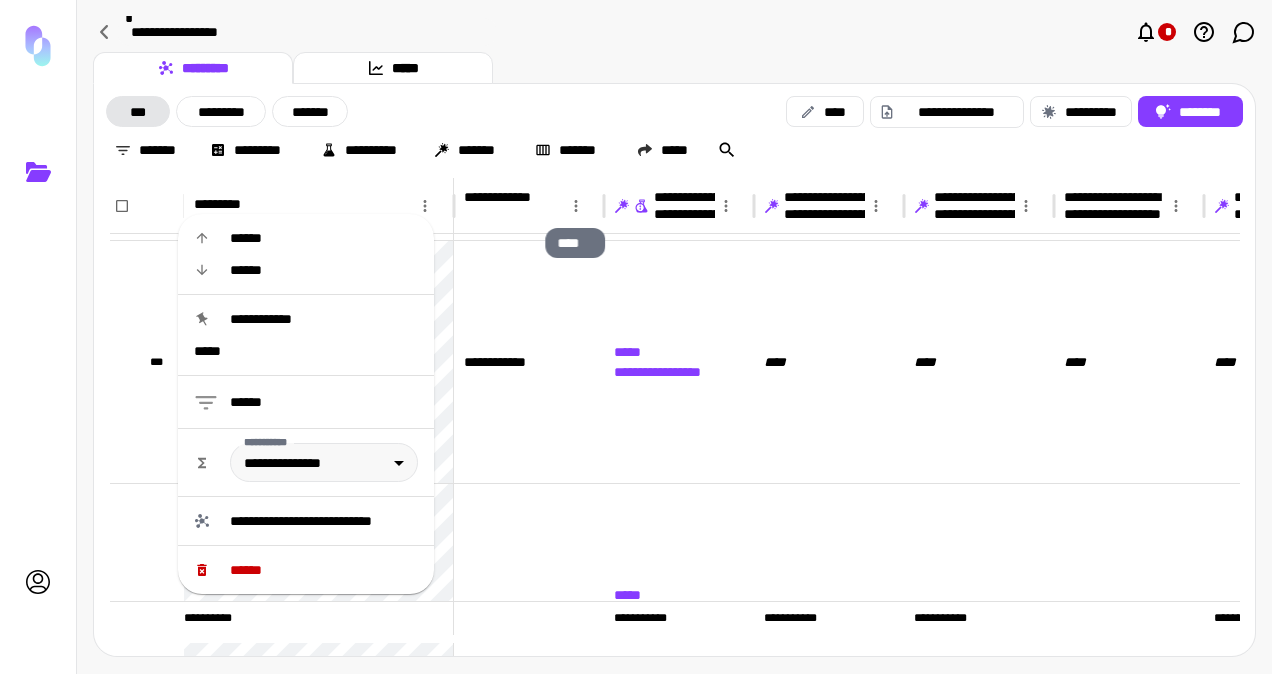 click 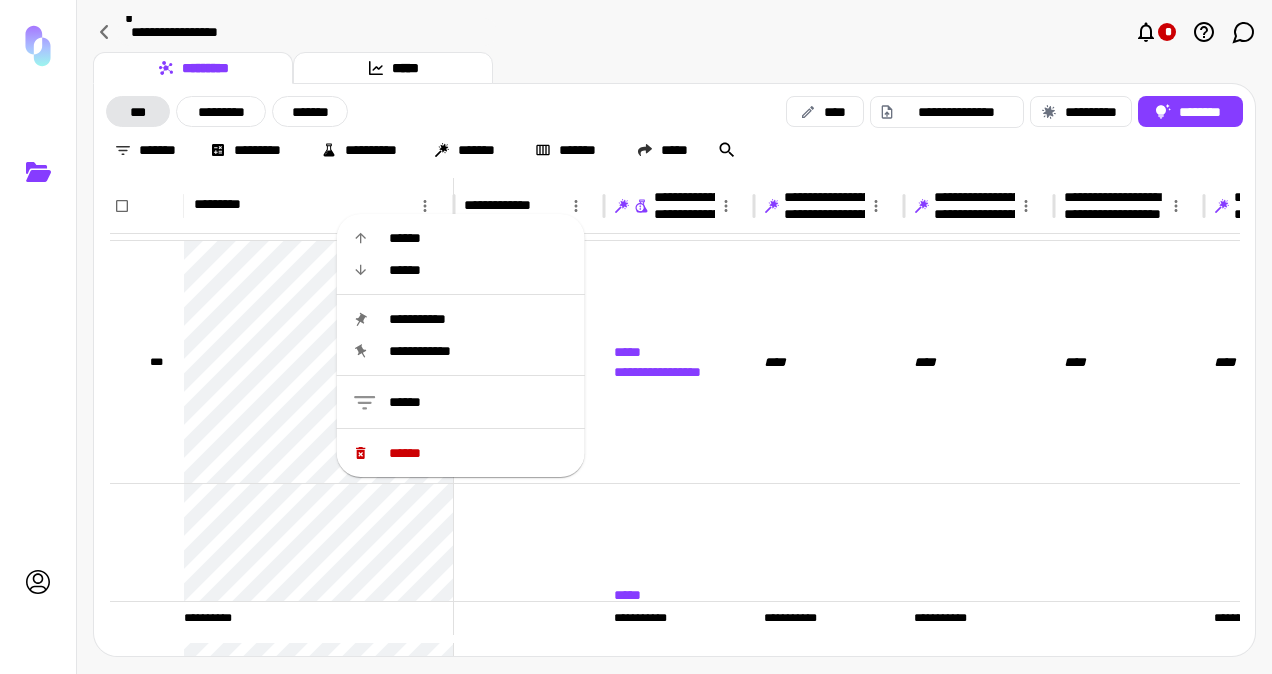 drag, startPoint x: 514, startPoint y: 403, endPoint x: 439, endPoint y: 400, distance: 75.059975 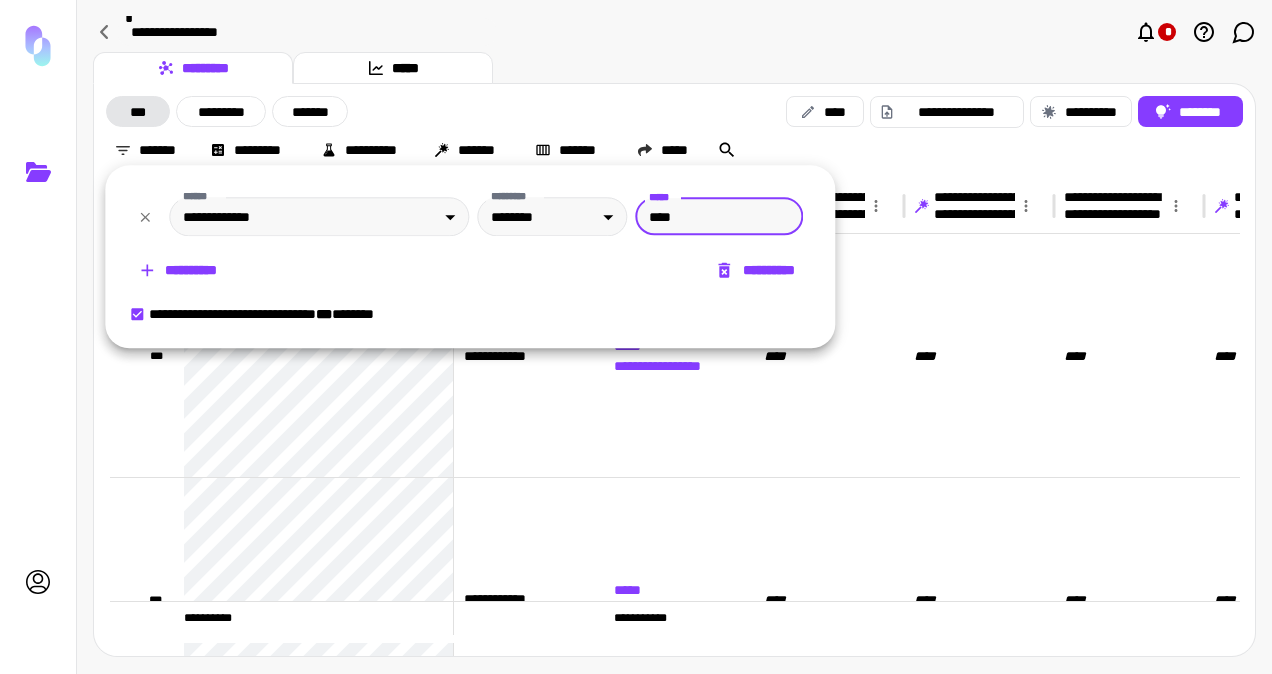 type on "****" 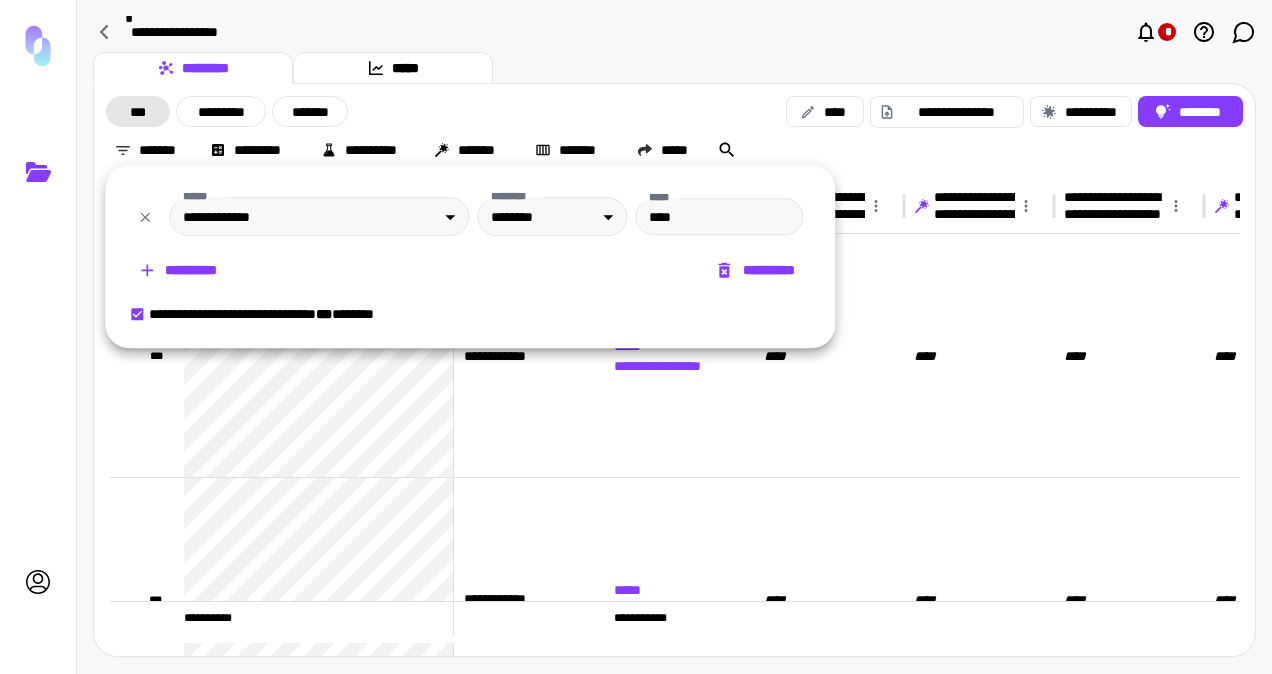 click at bounding box center (38, 409) 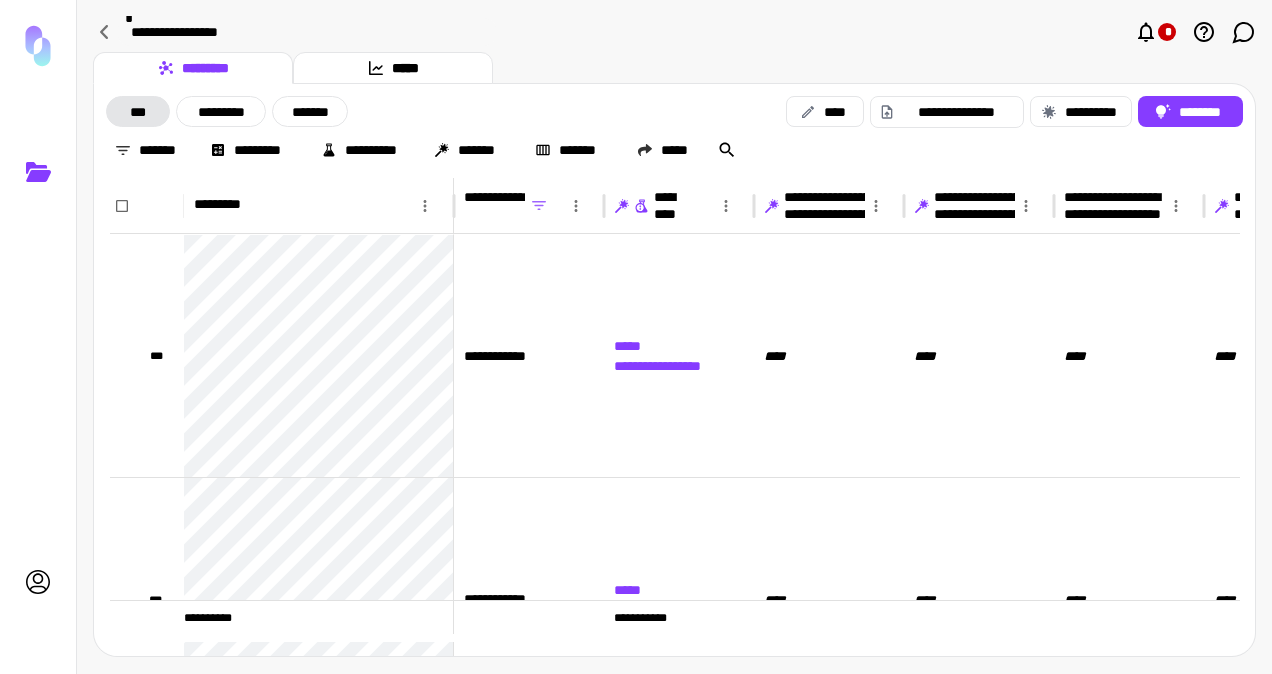 click 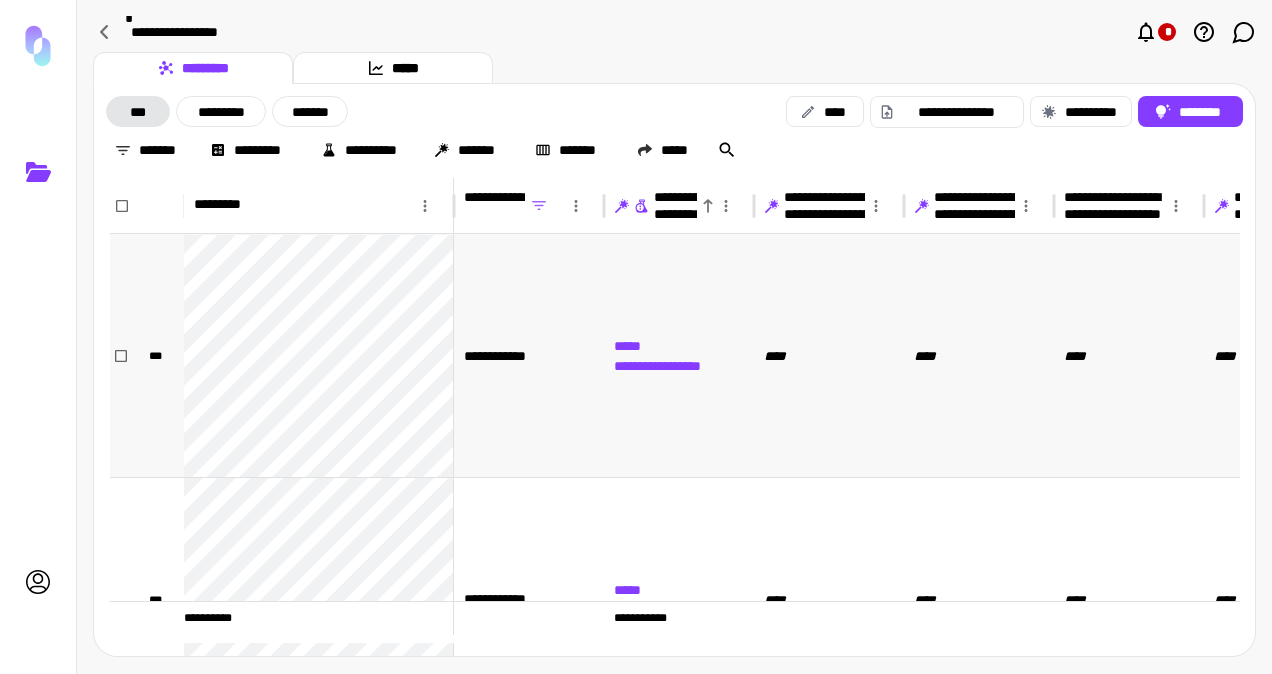 scroll, scrollTop: 0, scrollLeft: 128, axis: horizontal 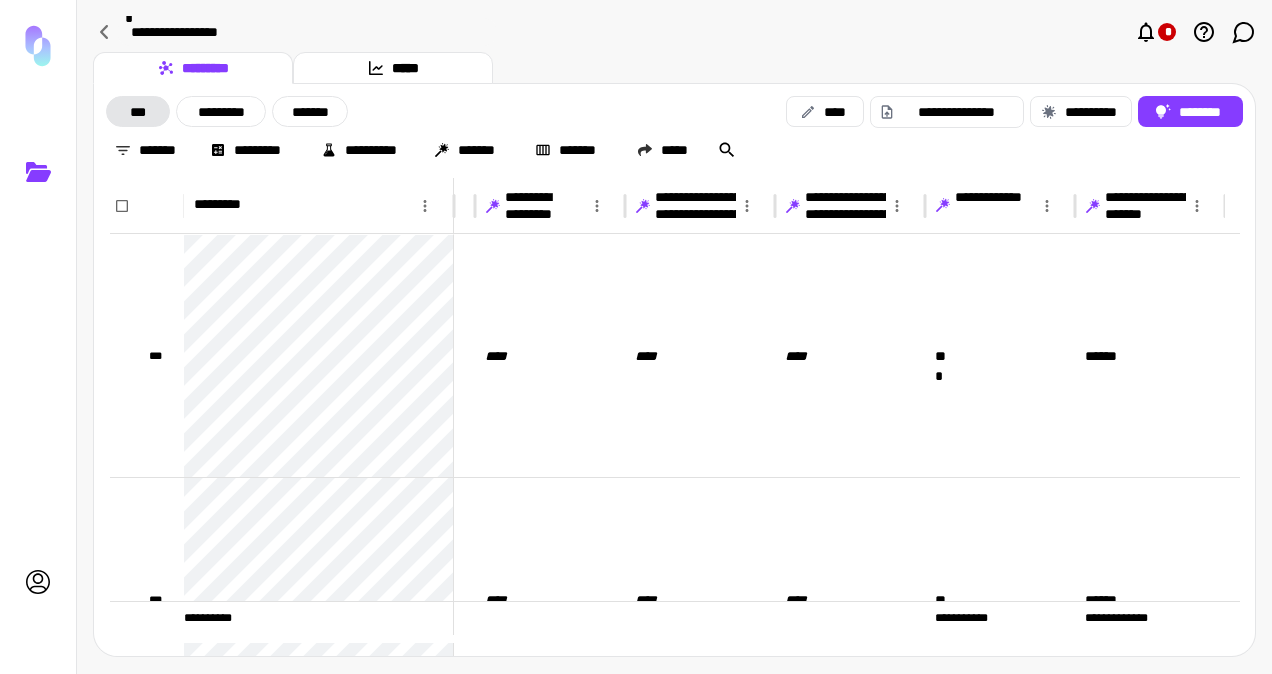 drag, startPoint x: 988, startPoint y: 204, endPoint x: 615, endPoint y: 200, distance: 373.02145 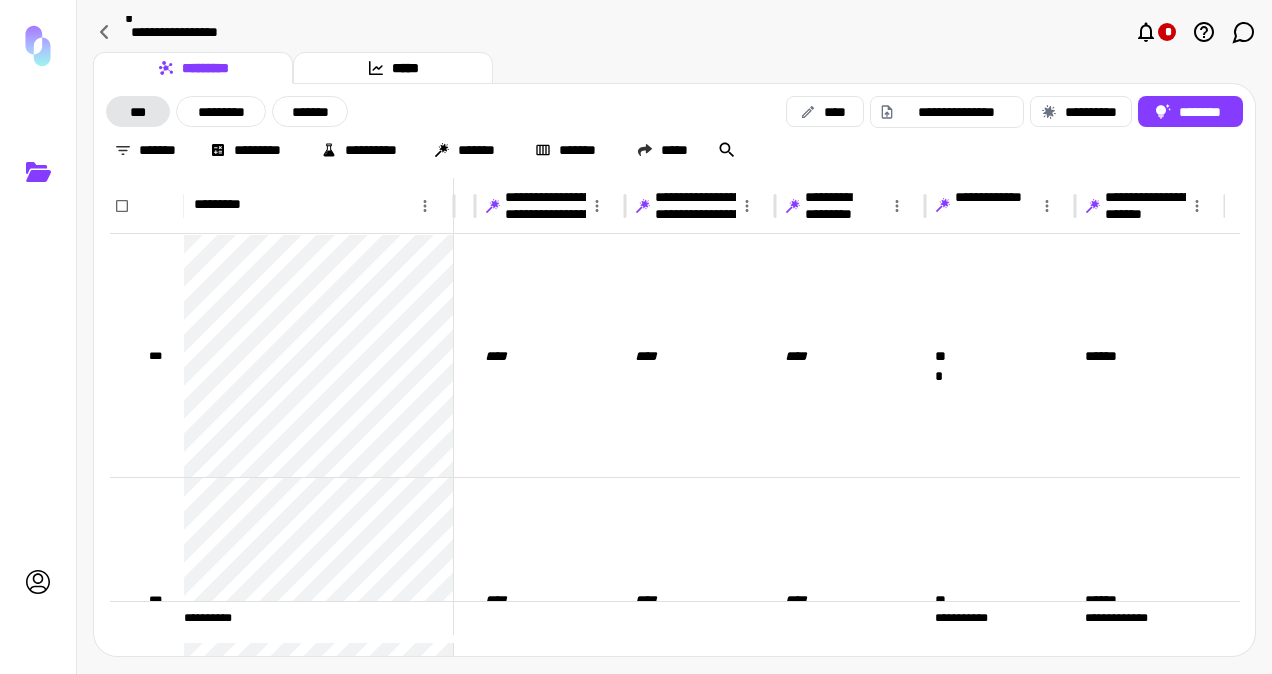 drag, startPoint x: 945, startPoint y: 194, endPoint x: 722, endPoint y: 195, distance: 223.00224 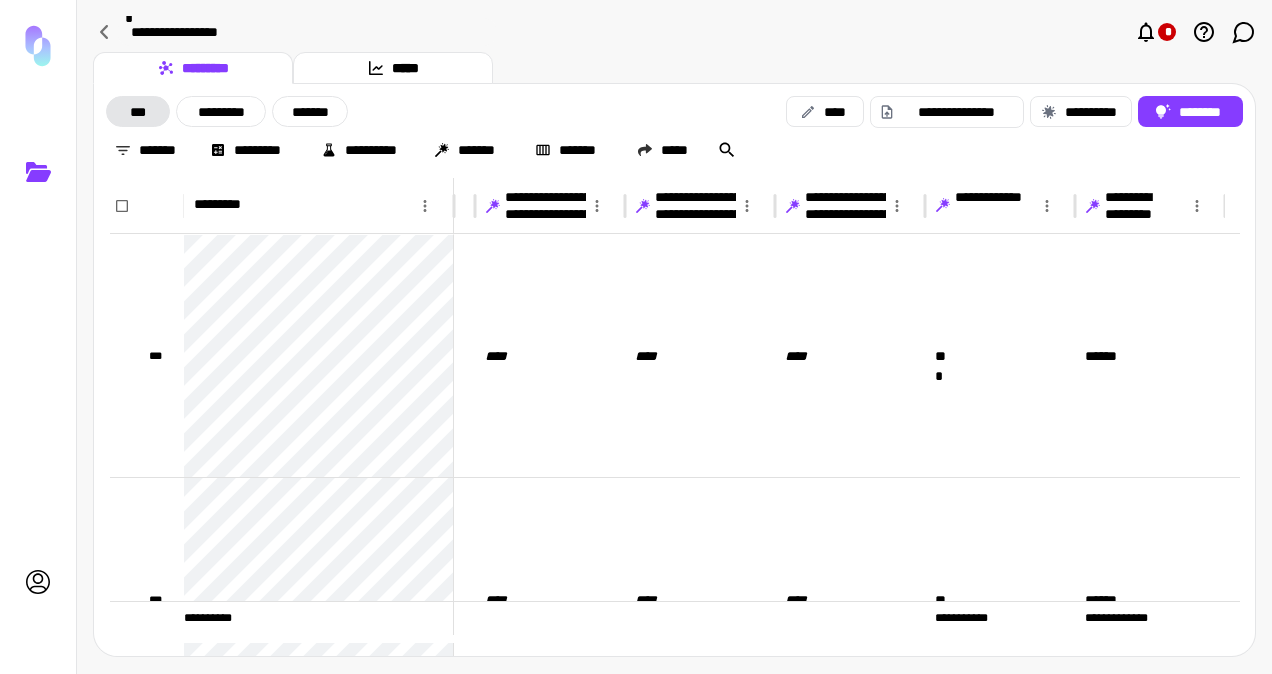 click 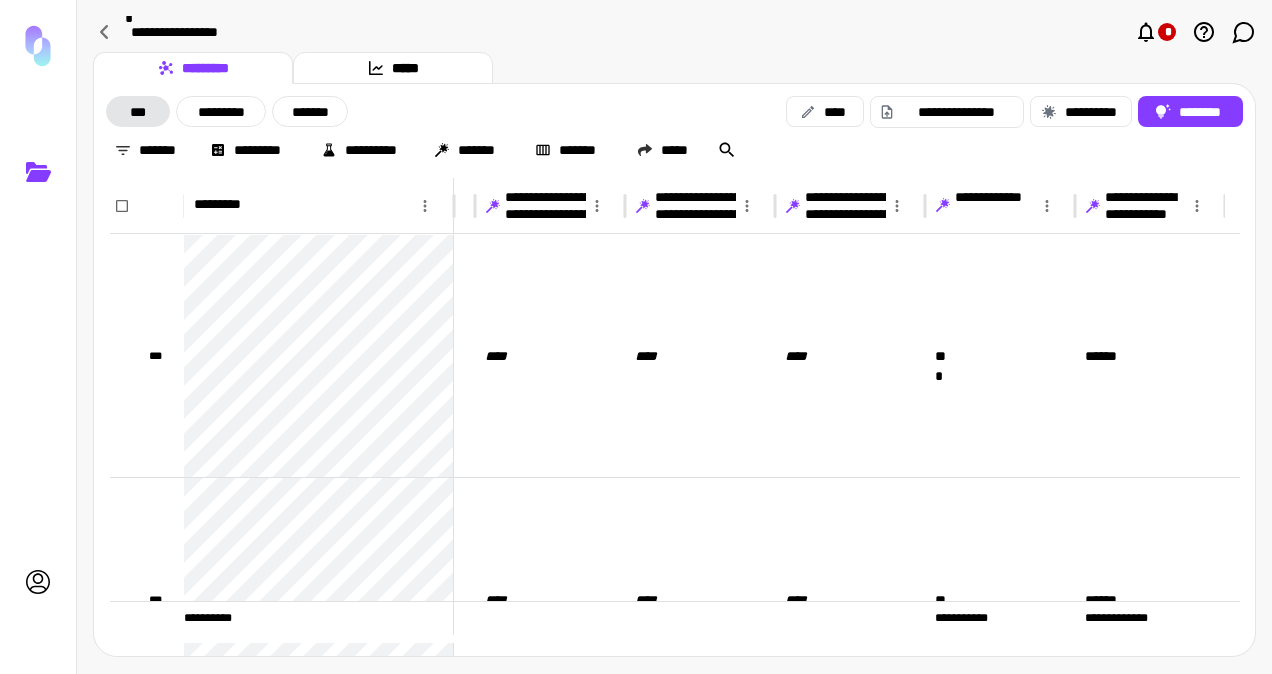 click on "**********" at bounding box center [674, 337] 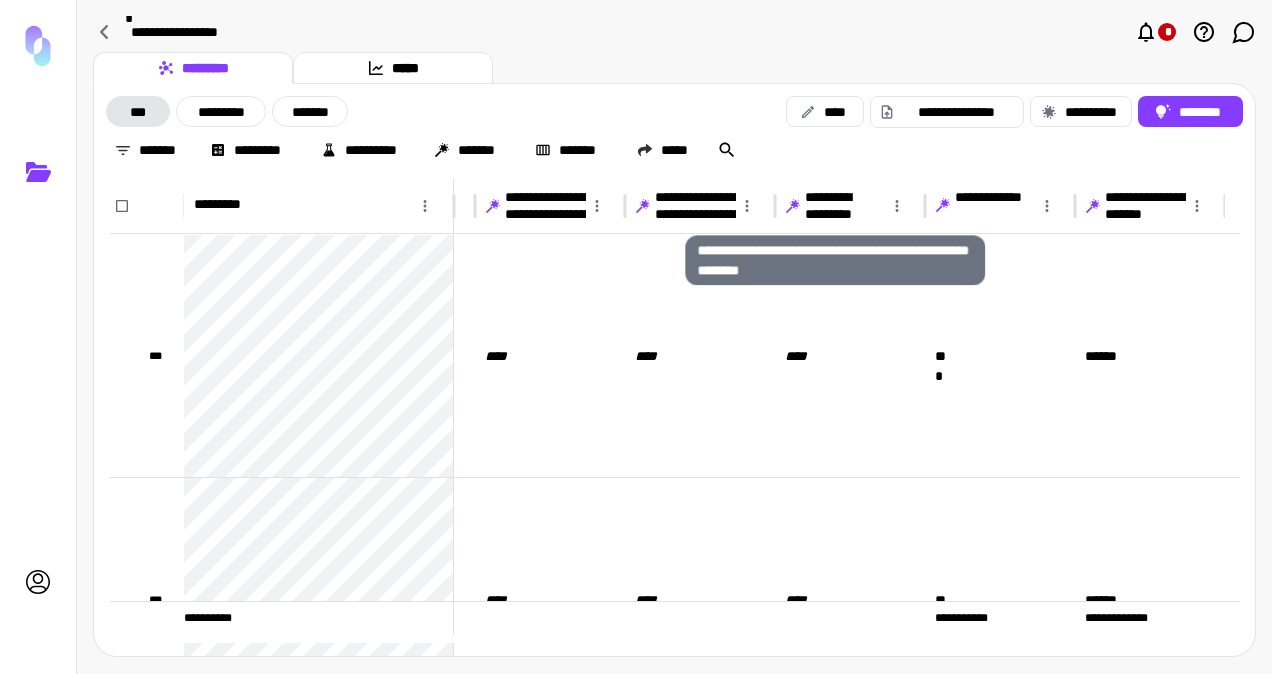 drag, startPoint x: 1123, startPoint y: 202, endPoint x: 812, endPoint y: 202, distance: 311 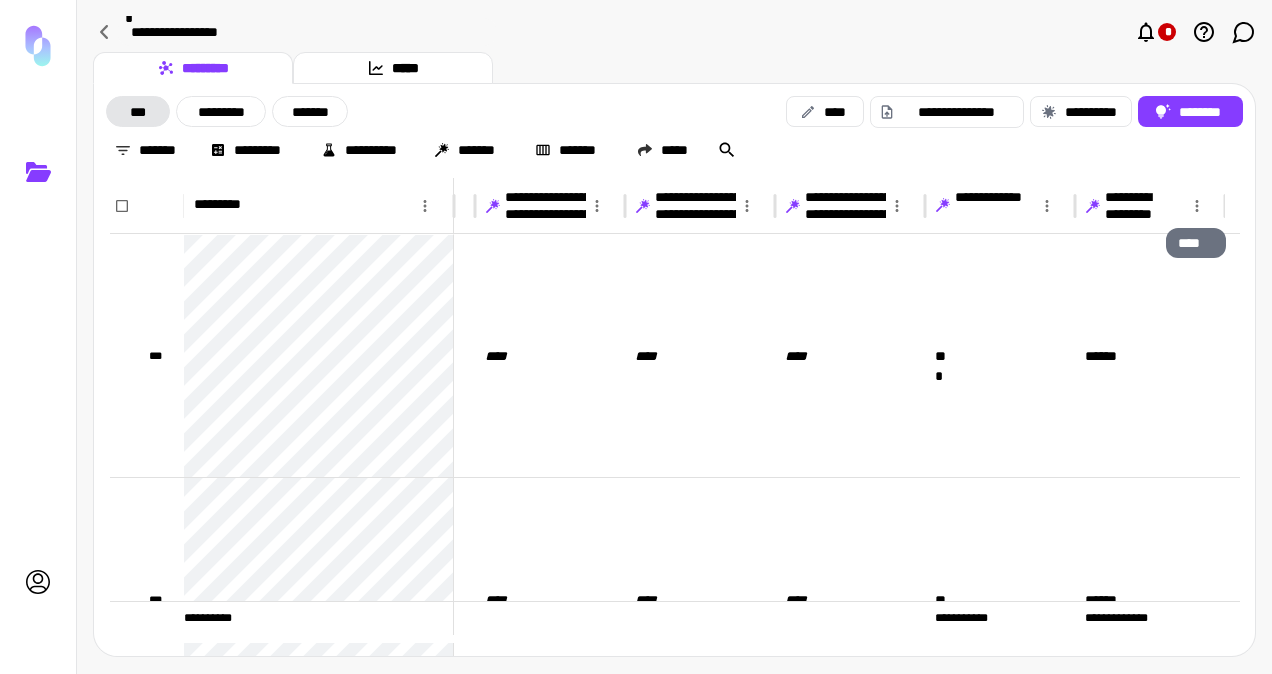 click 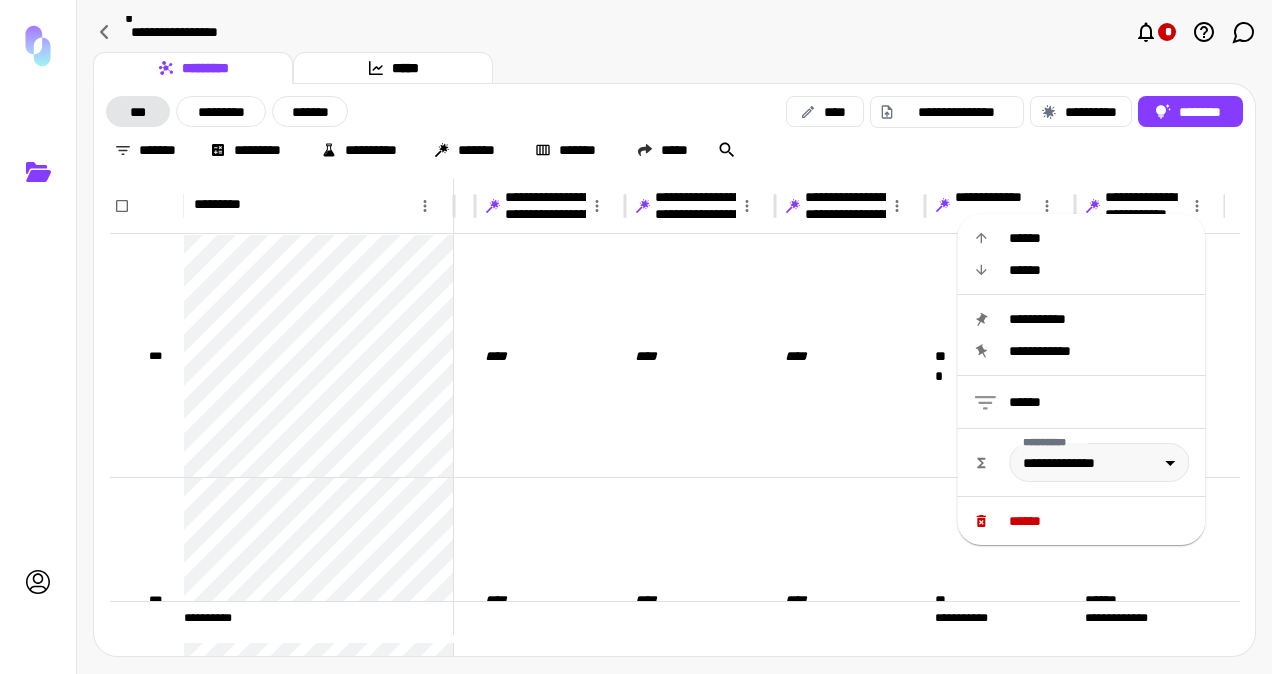 click on "**********" at bounding box center (1099, 319) 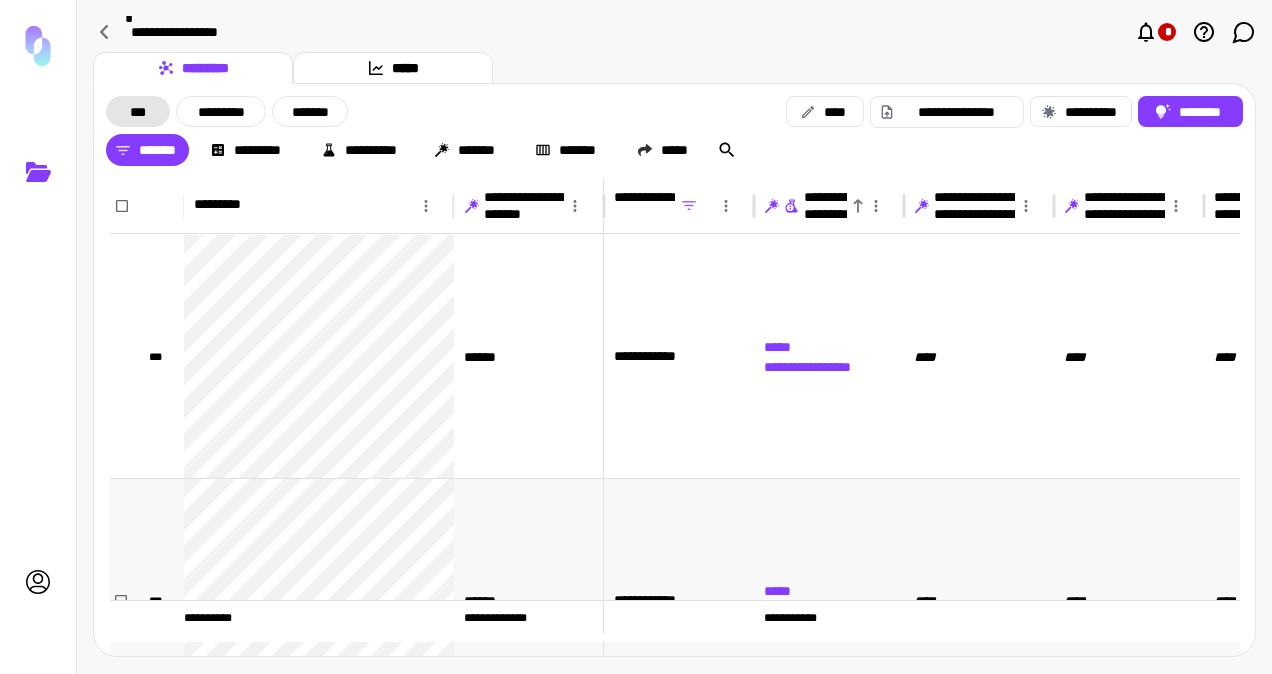 click on "**********" at bounding box center [814, 600] 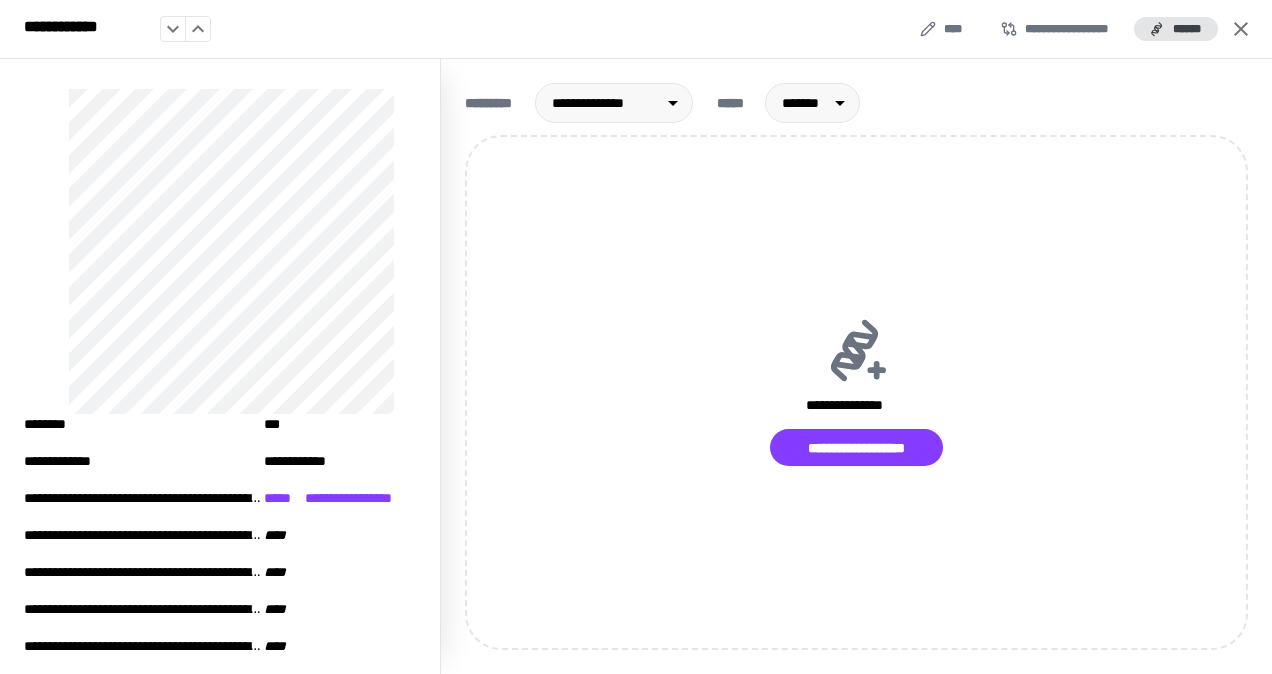 click 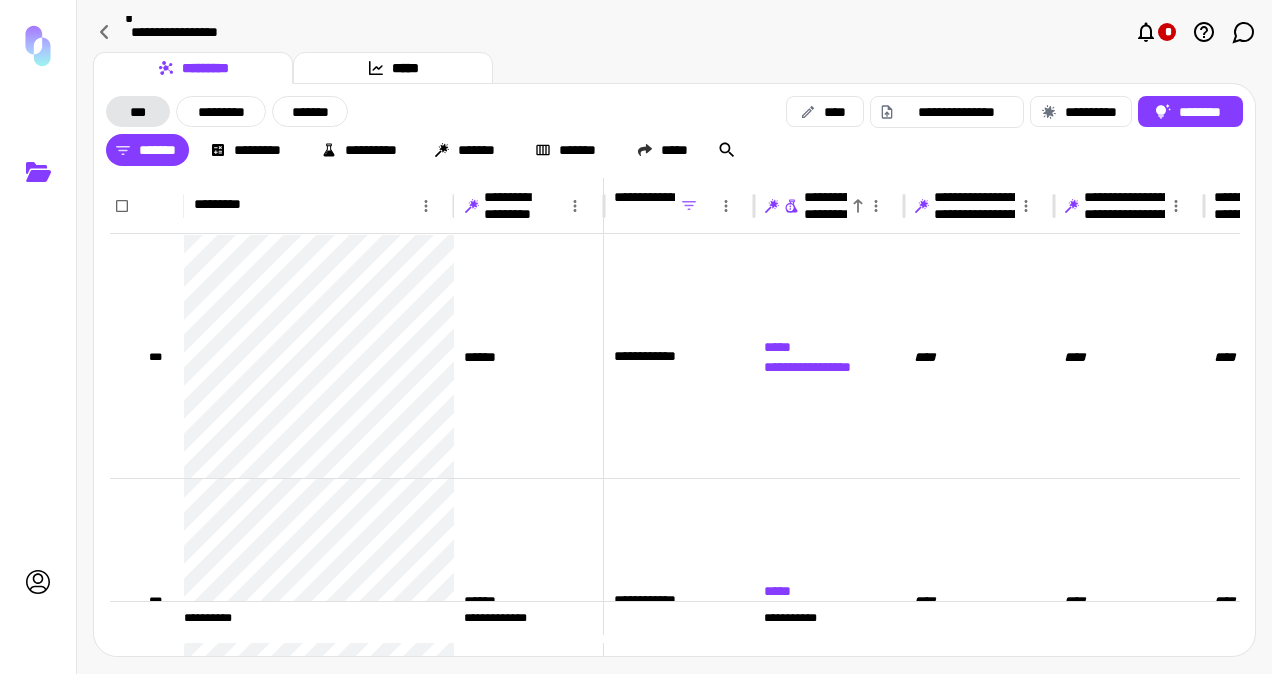 click 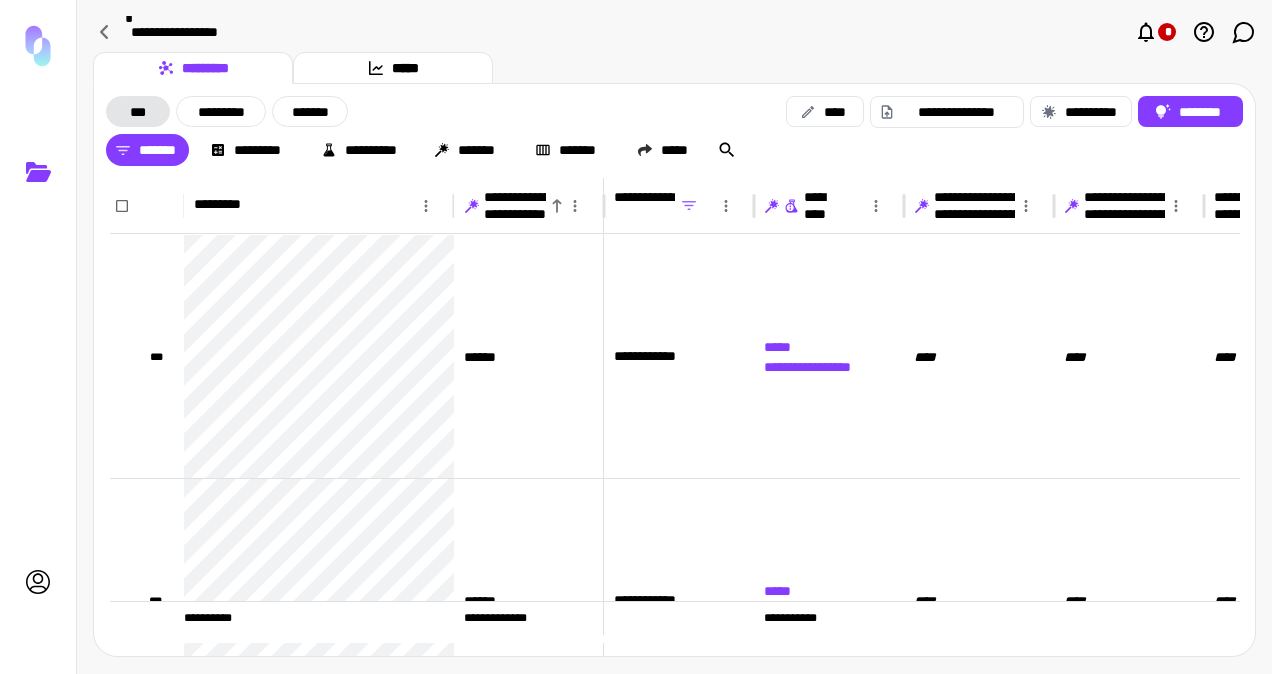 click 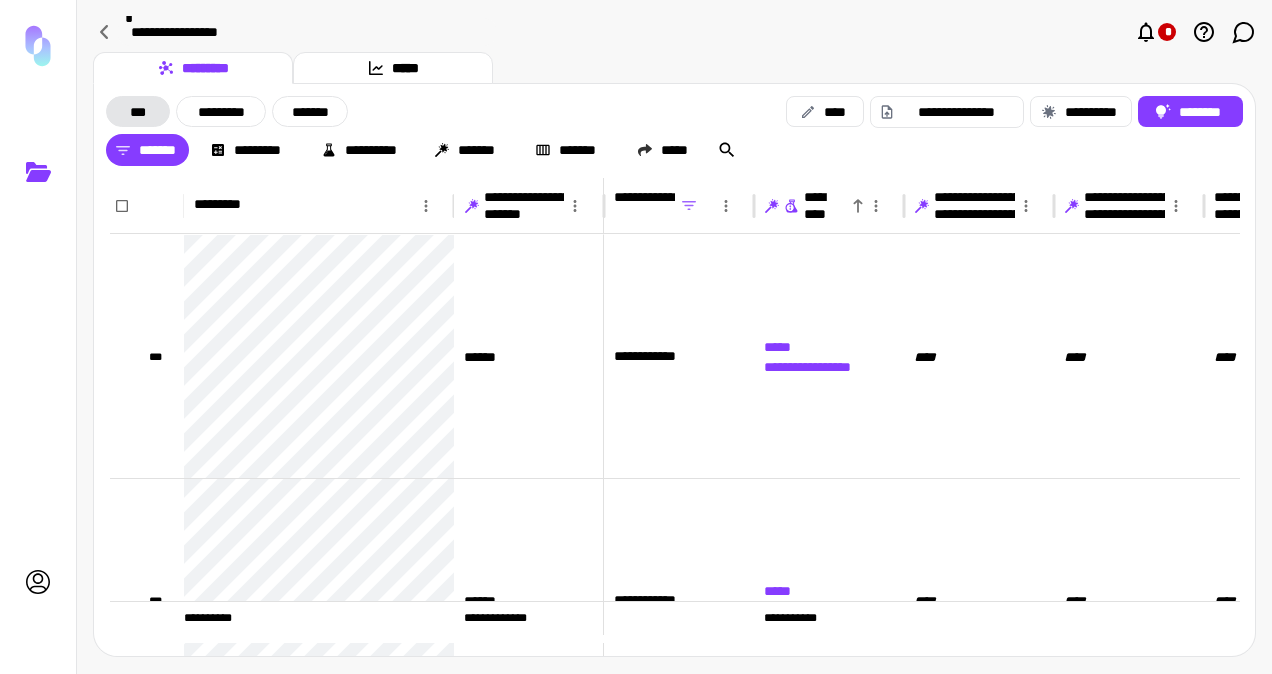 click 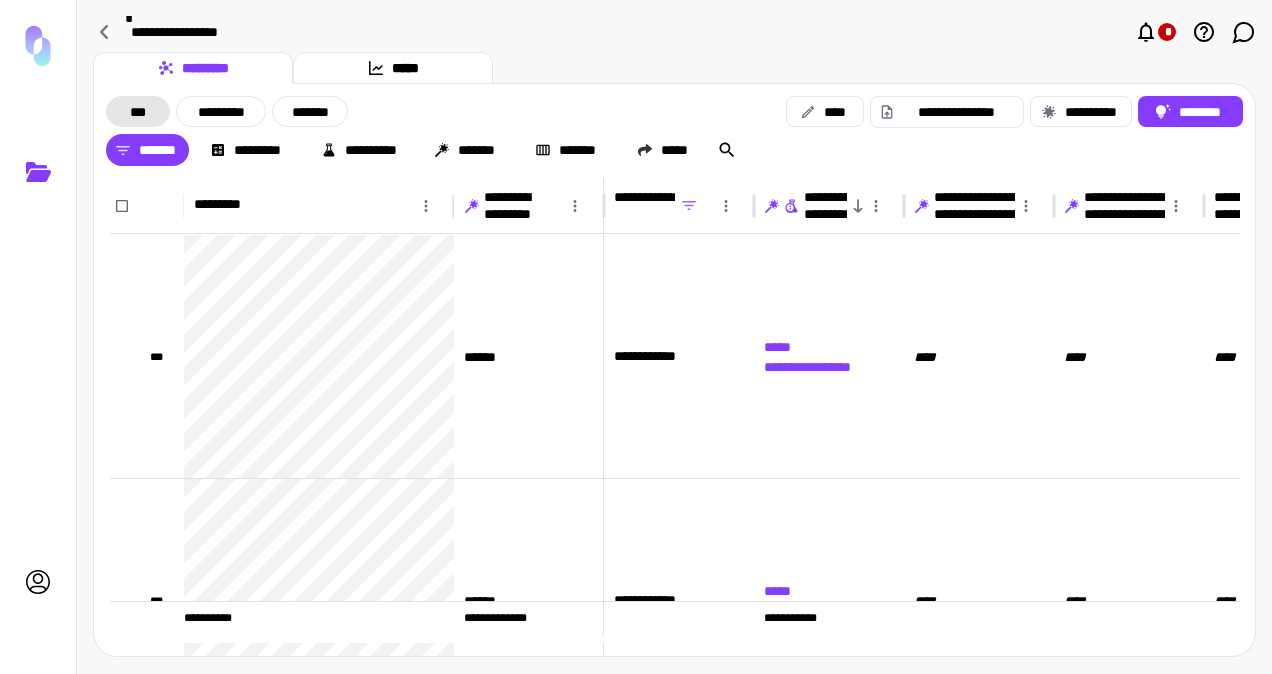 click 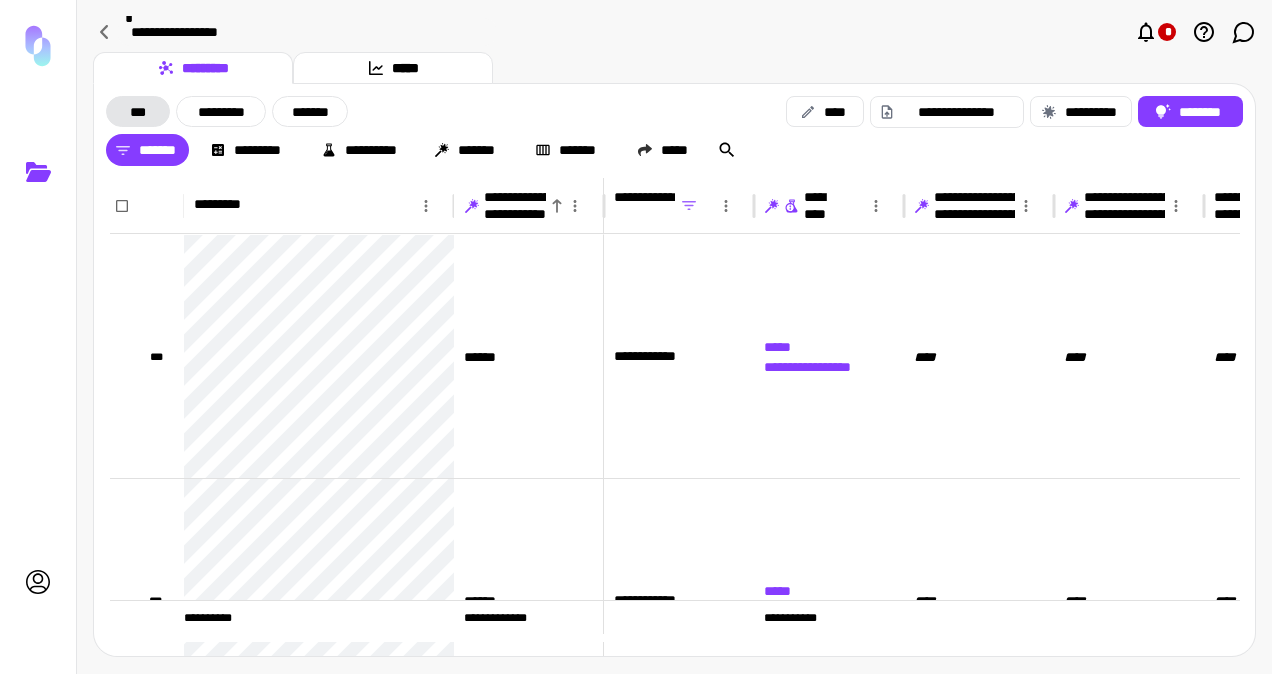 click 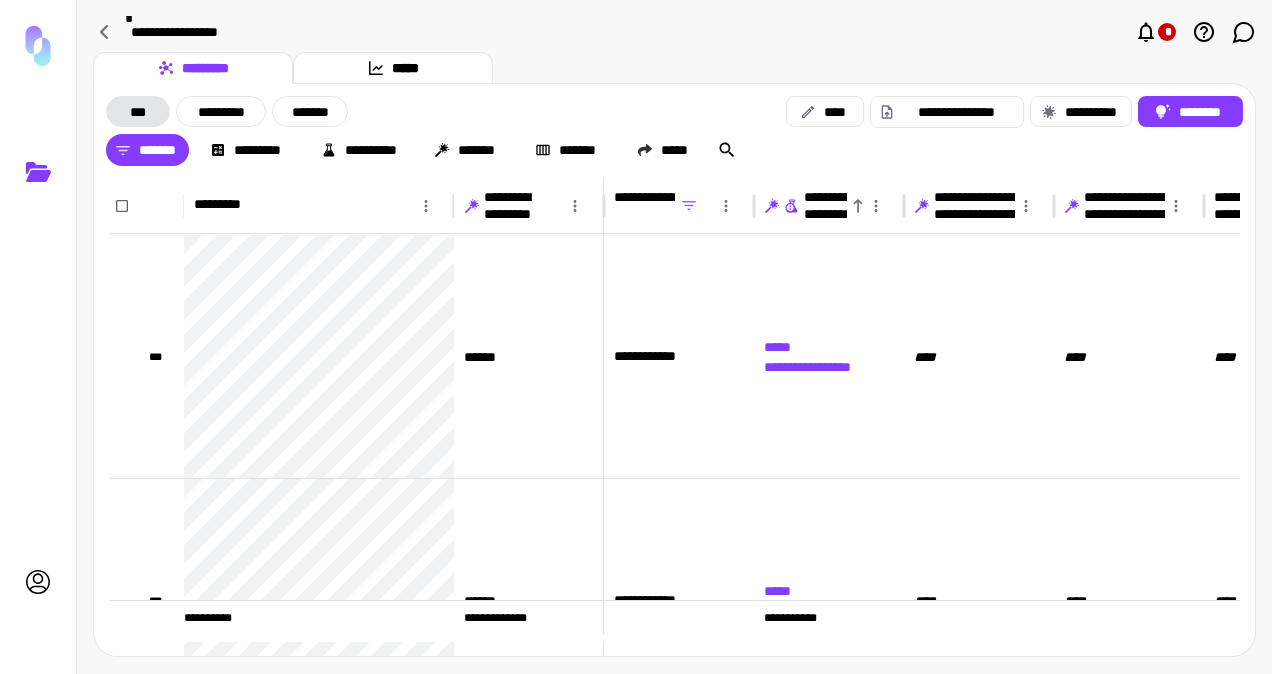 click 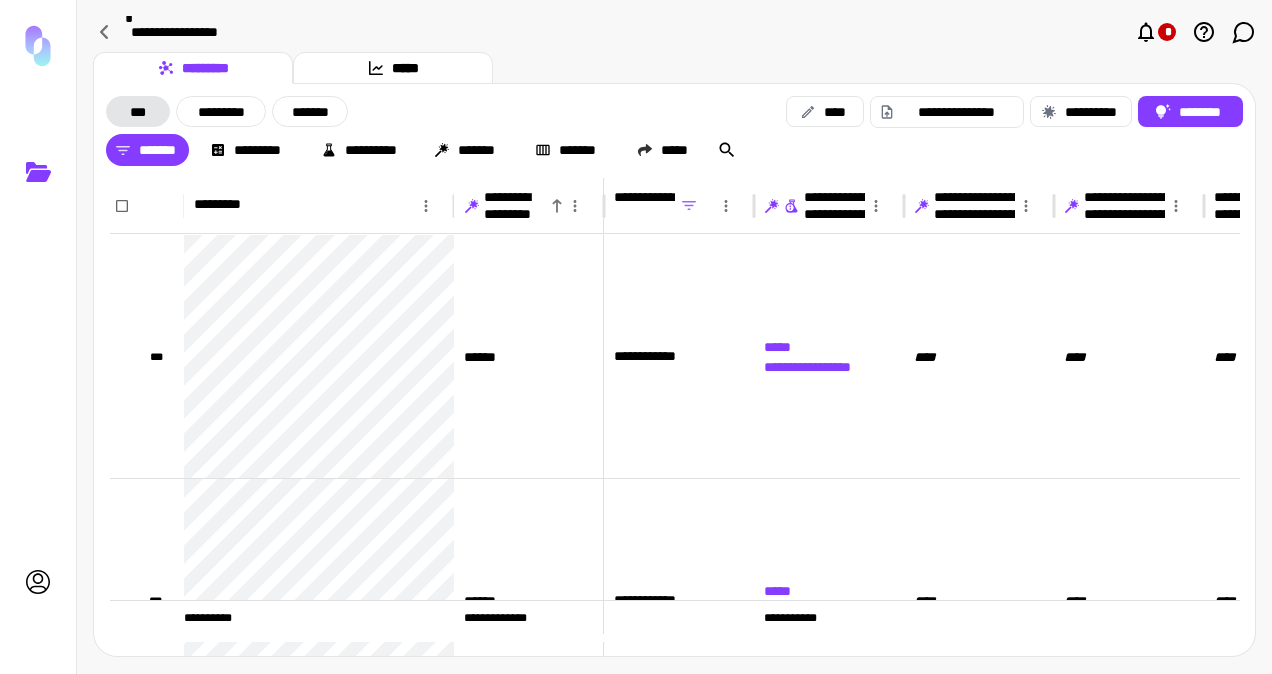 click 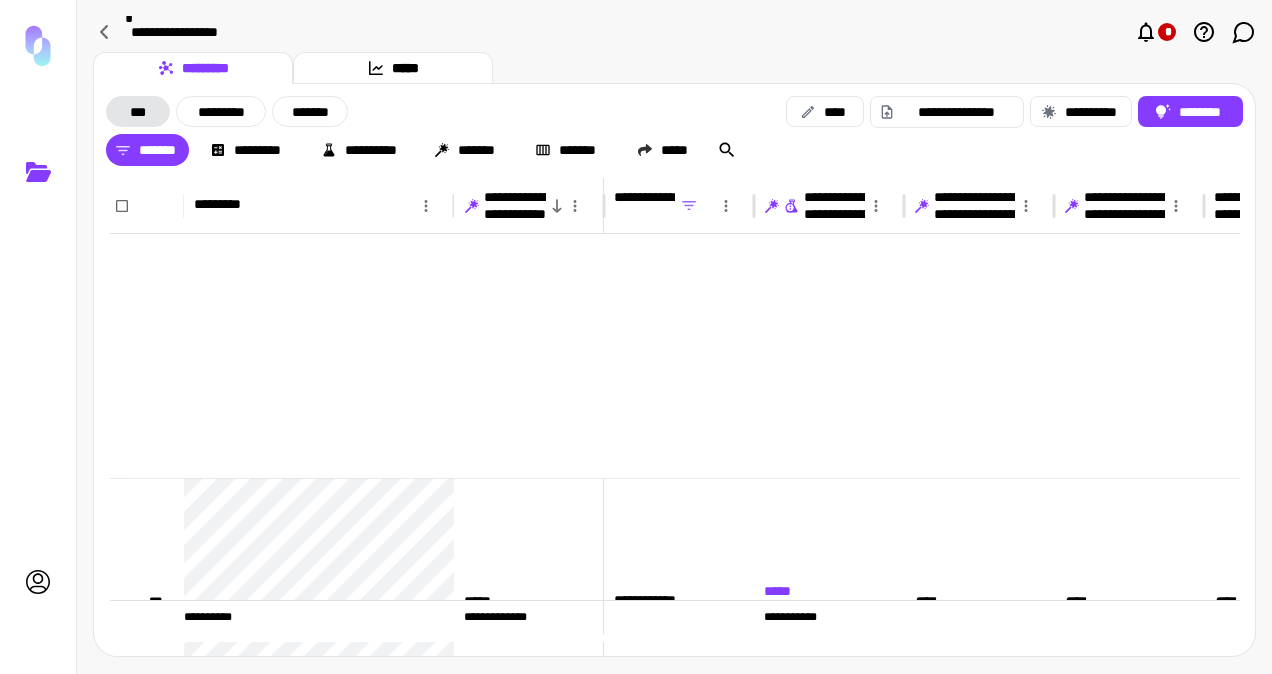 scroll, scrollTop: 286, scrollLeft: 0, axis: vertical 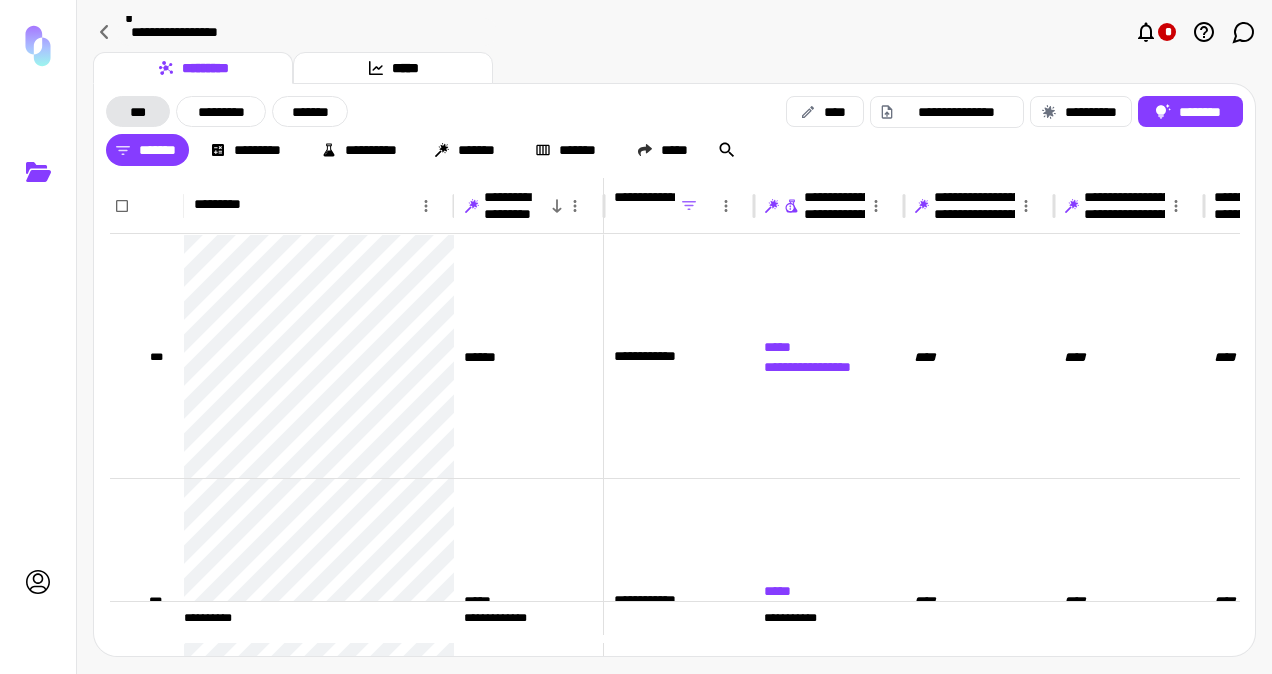 click 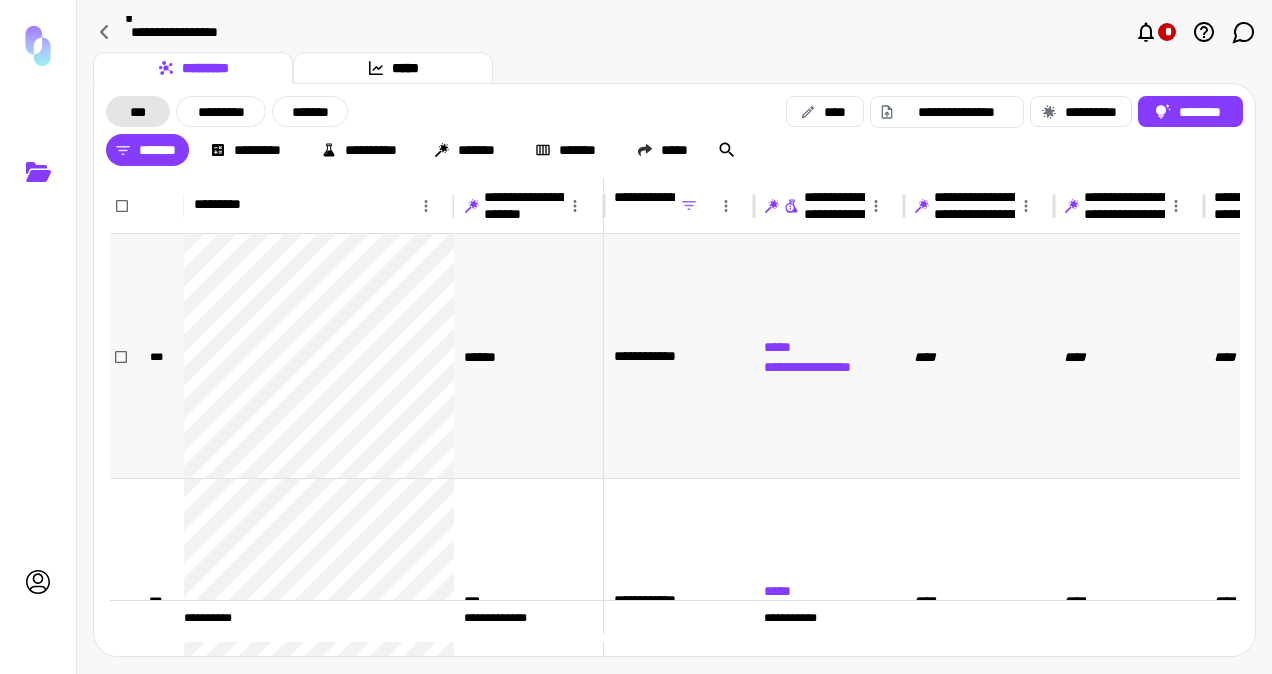 scroll, scrollTop: 58, scrollLeft: 0, axis: vertical 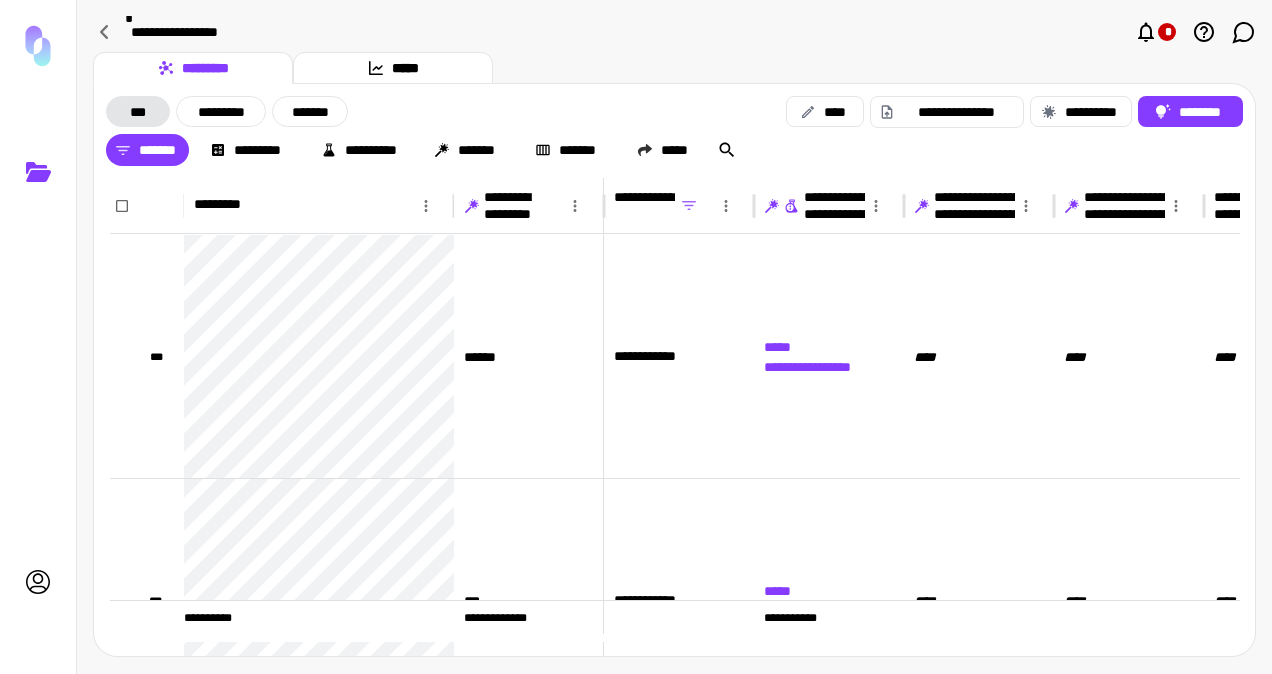click 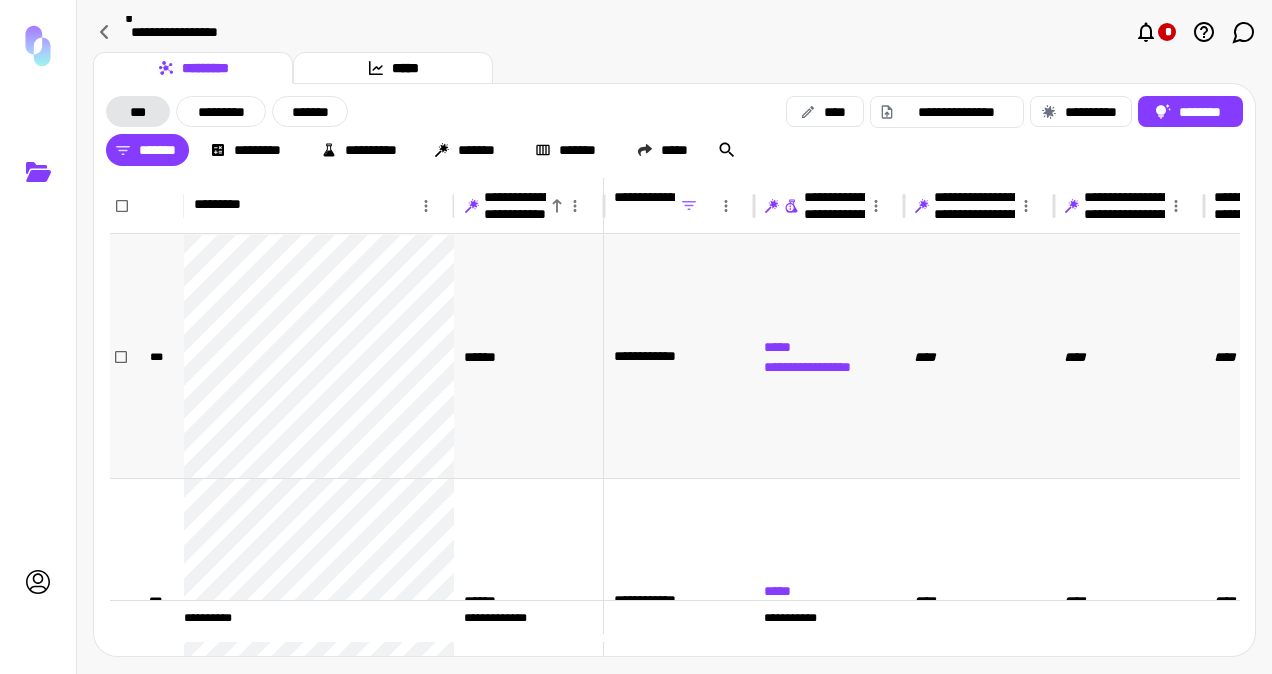 scroll, scrollTop: 0, scrollLeft: 240, axis: horizontal 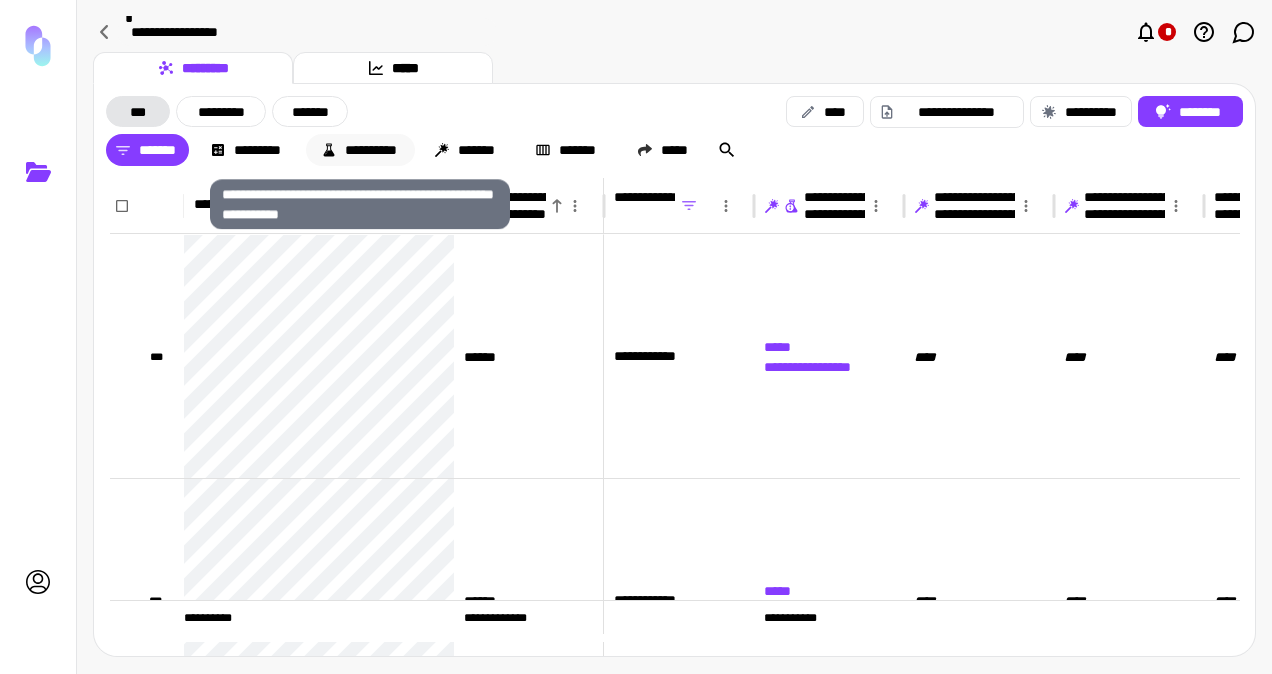 click on "**********" at bounding box center (360, 150) 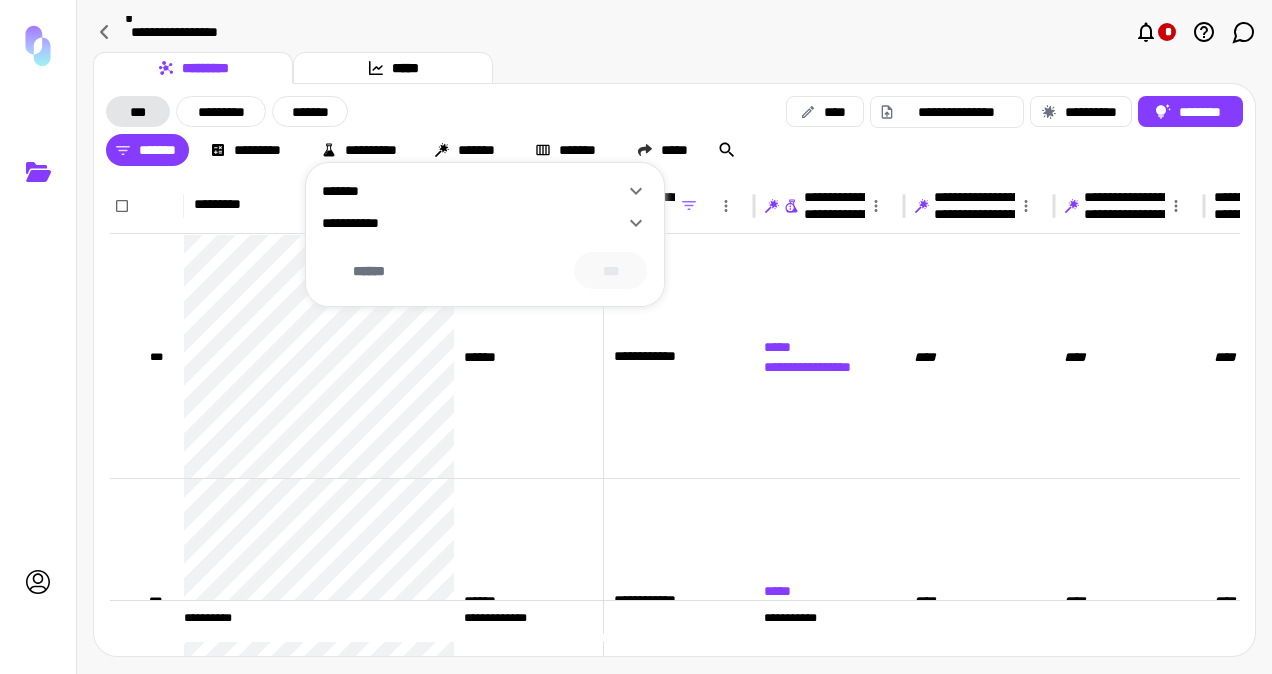 click on "*******" at bounding box center (473, 191) 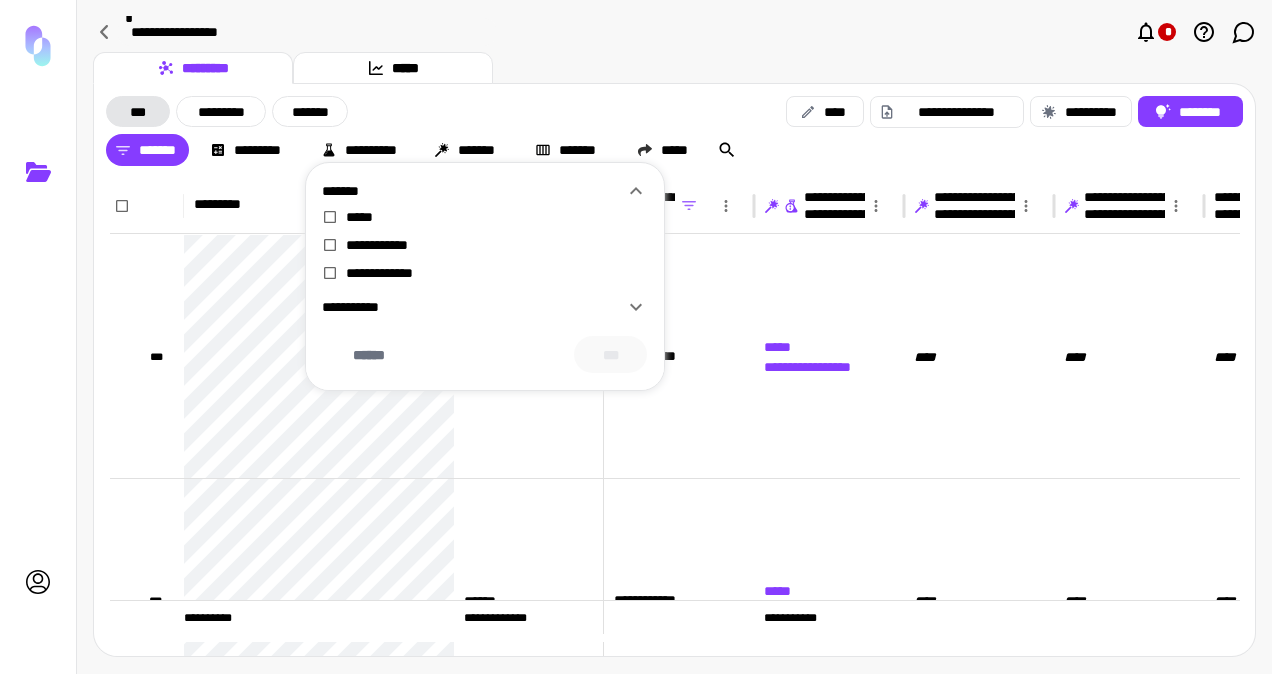 click on "**********" at bounding box center (473, 307) 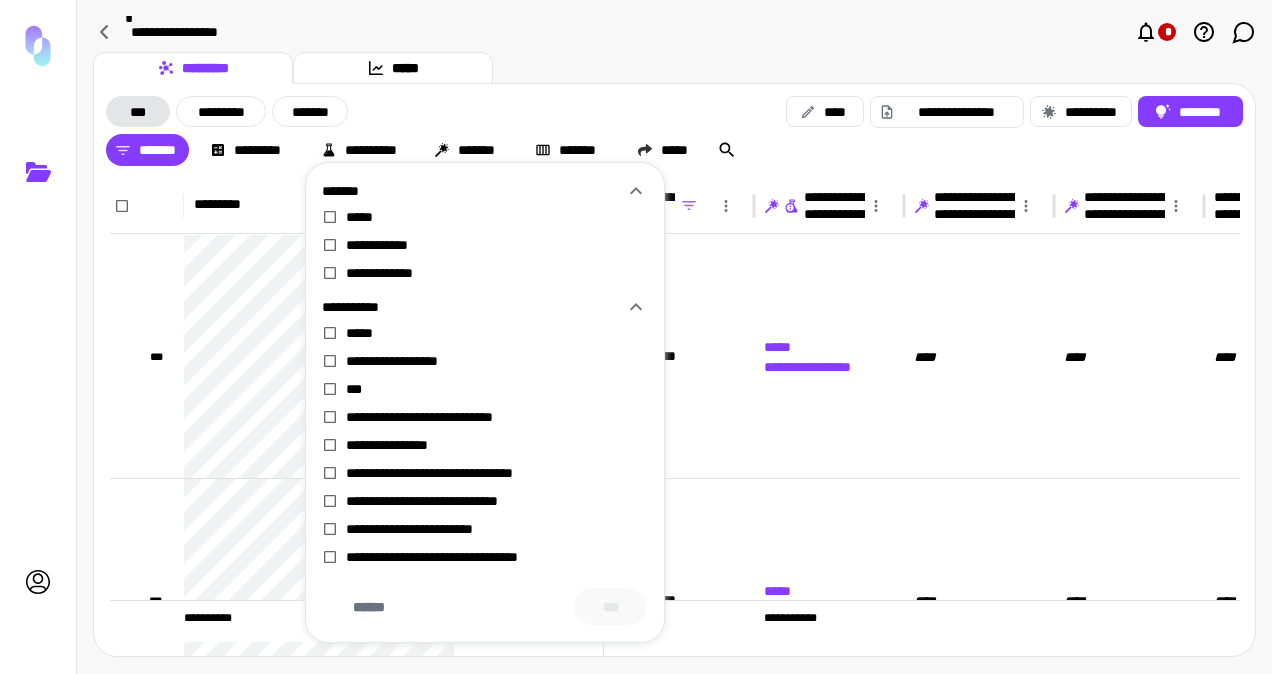 click on "*******" at bounding box center [473, 191] 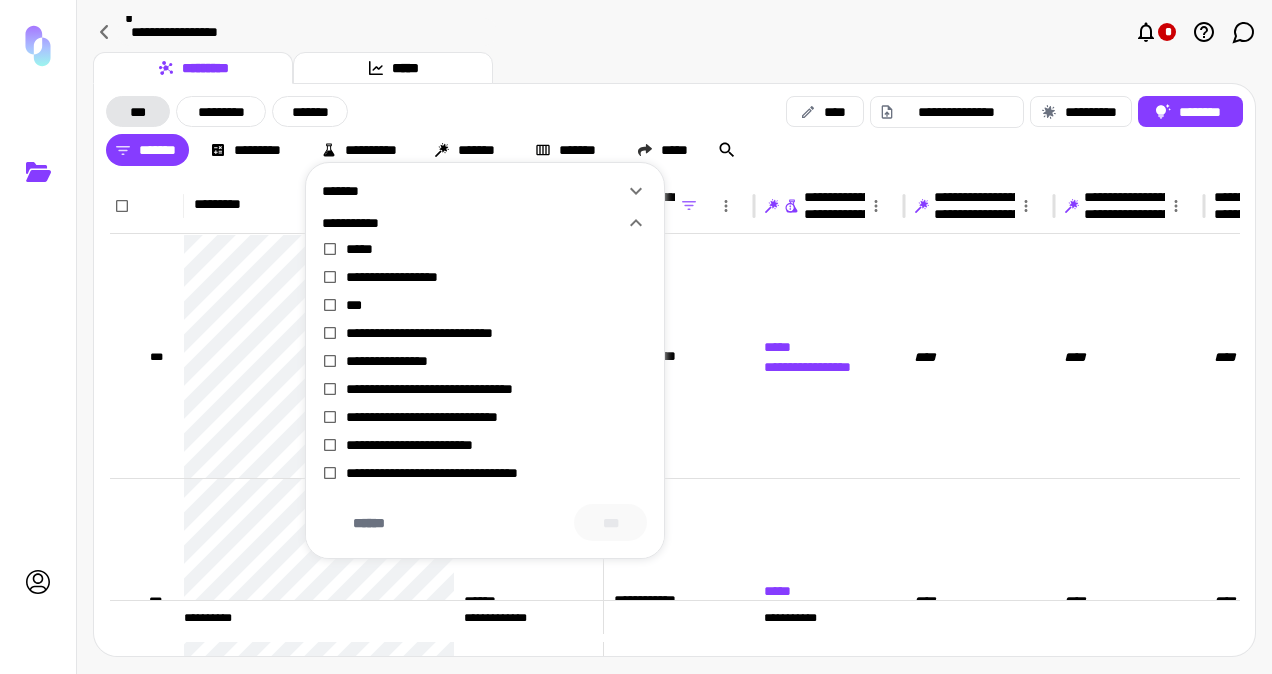 click on "*******" at bounding box center [473, 191] 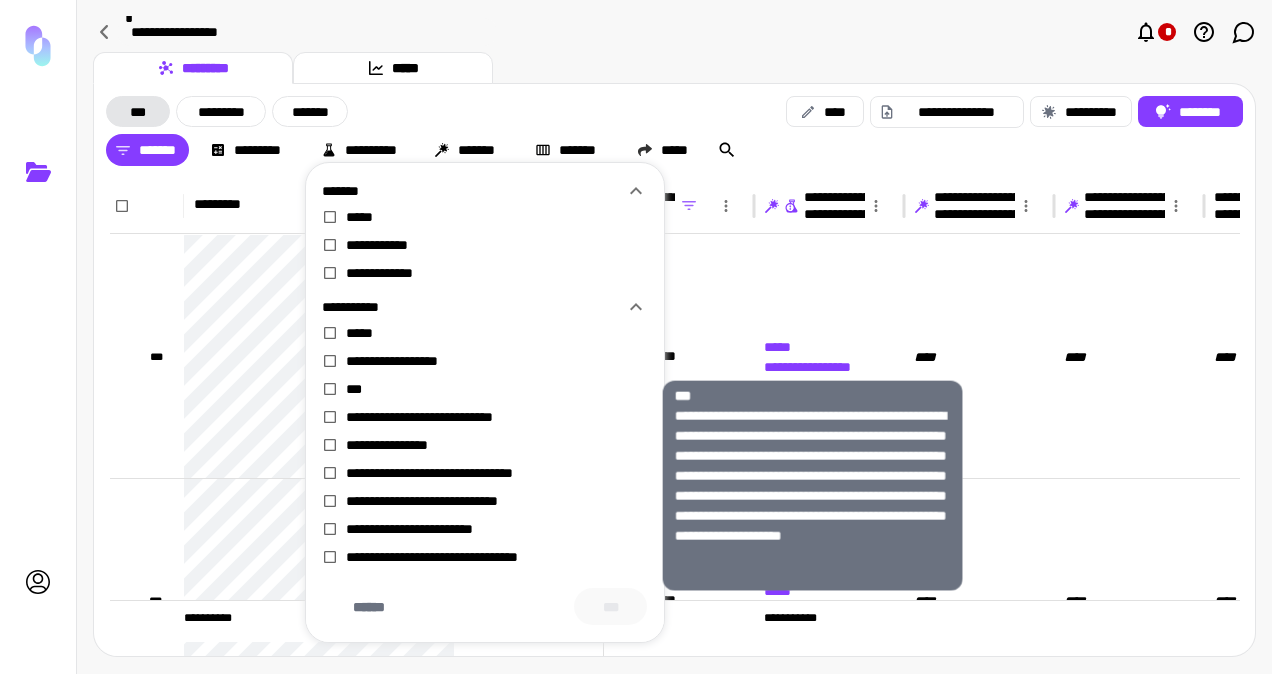 click on "***" at bounding box center [497, 389] 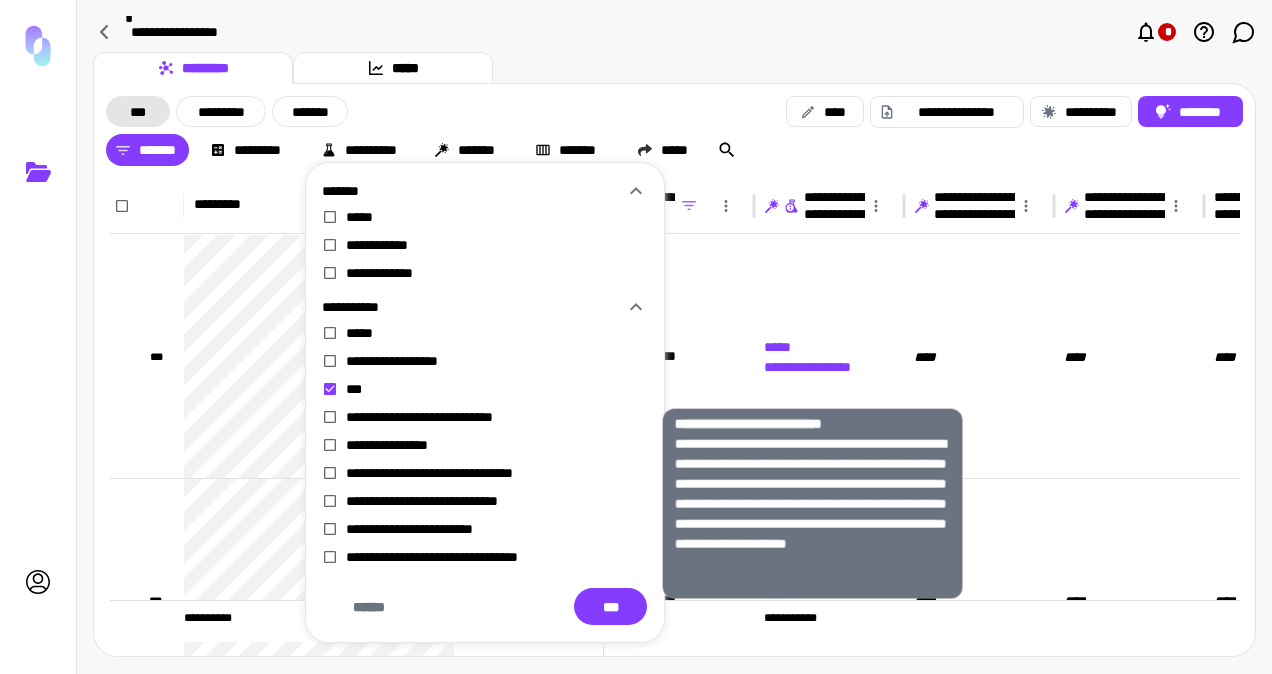 click on "**********" at bounding box center [497, 417] 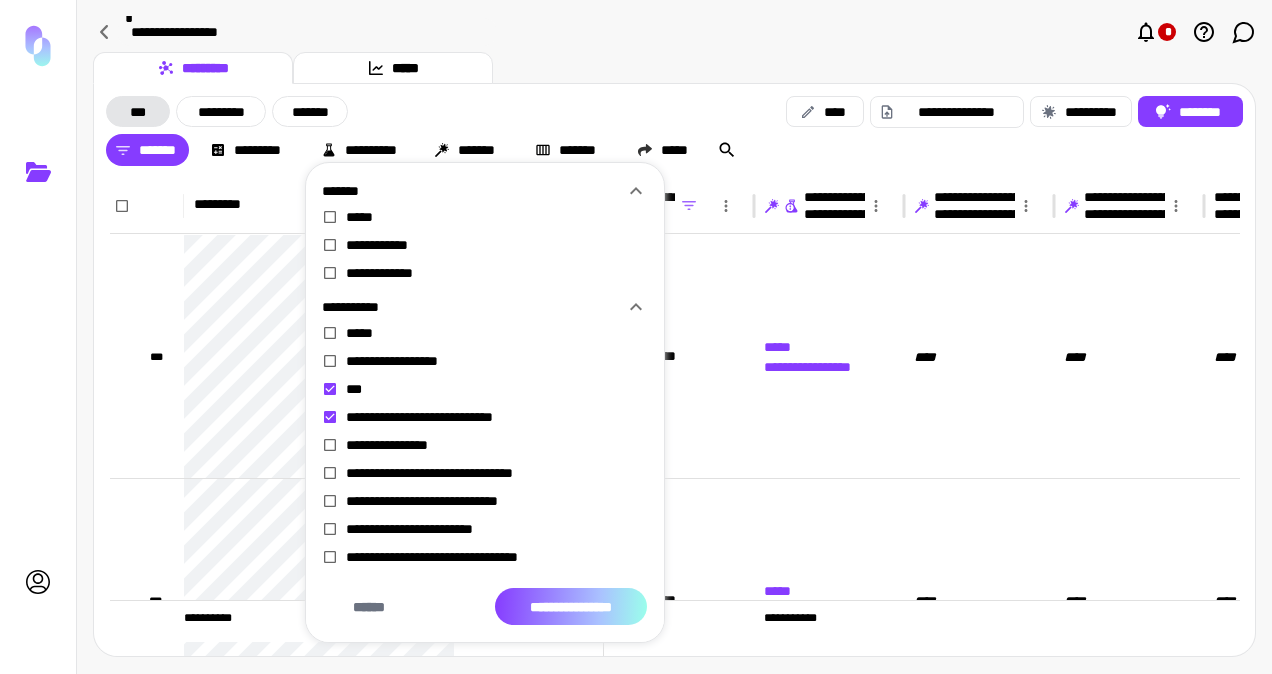 click on "**********" at bounding box center (571, 606) 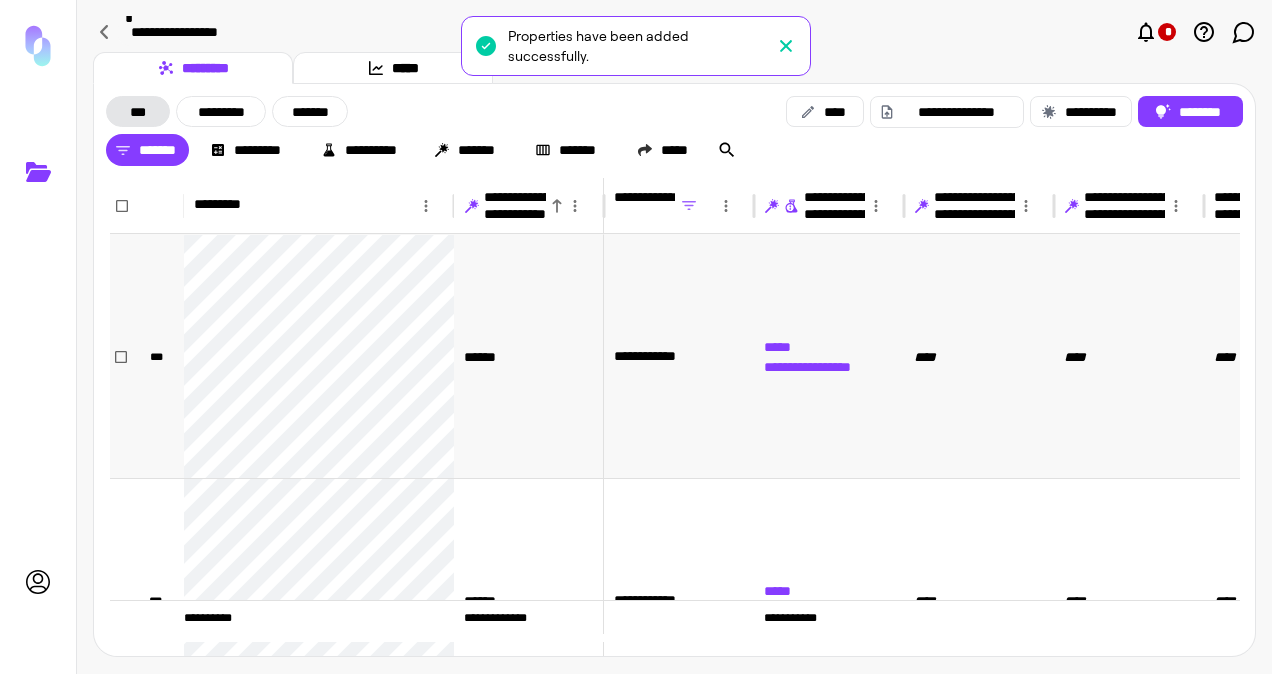 scroll, scrollTop: 0, scrollLeft: 68, axis: horizontal 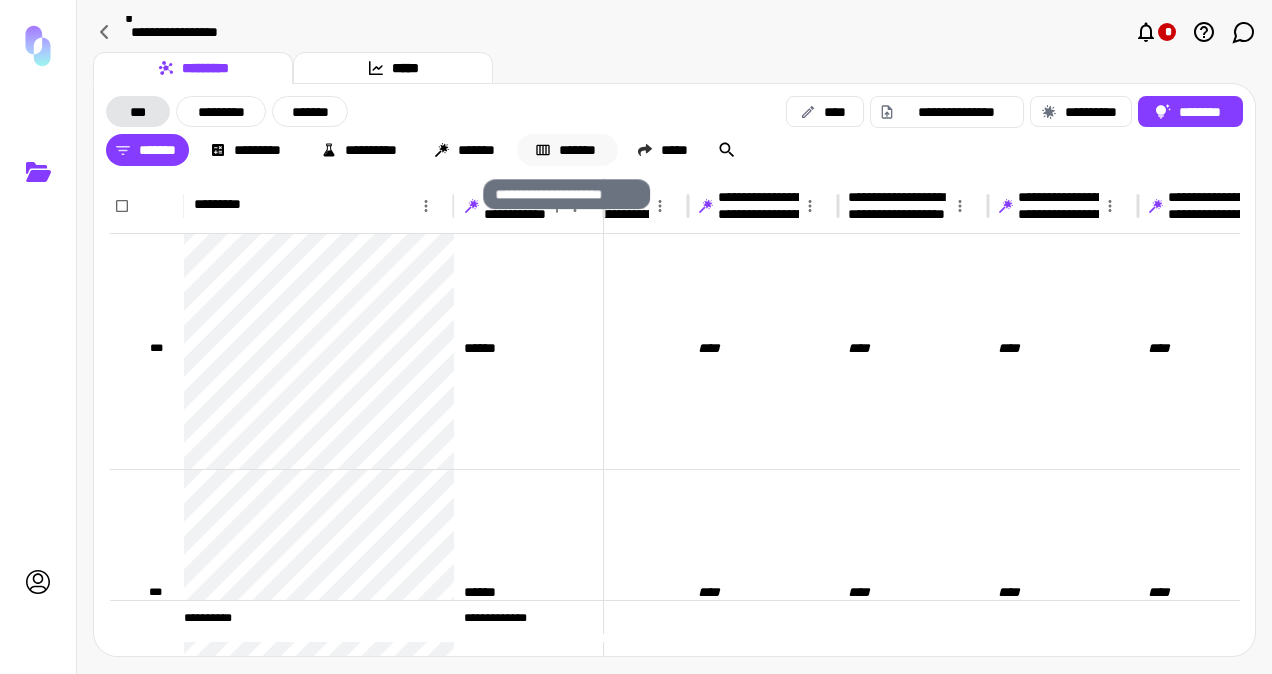 click on "*******" at bounding box center [567, 150] 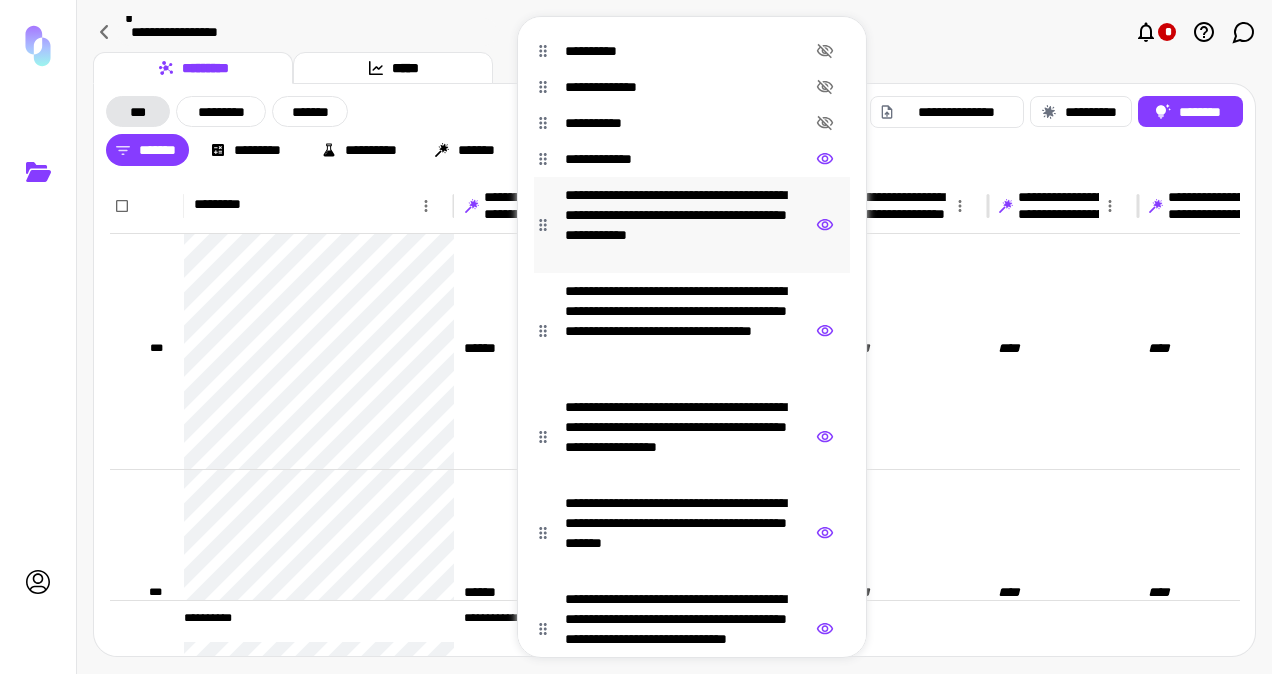 click 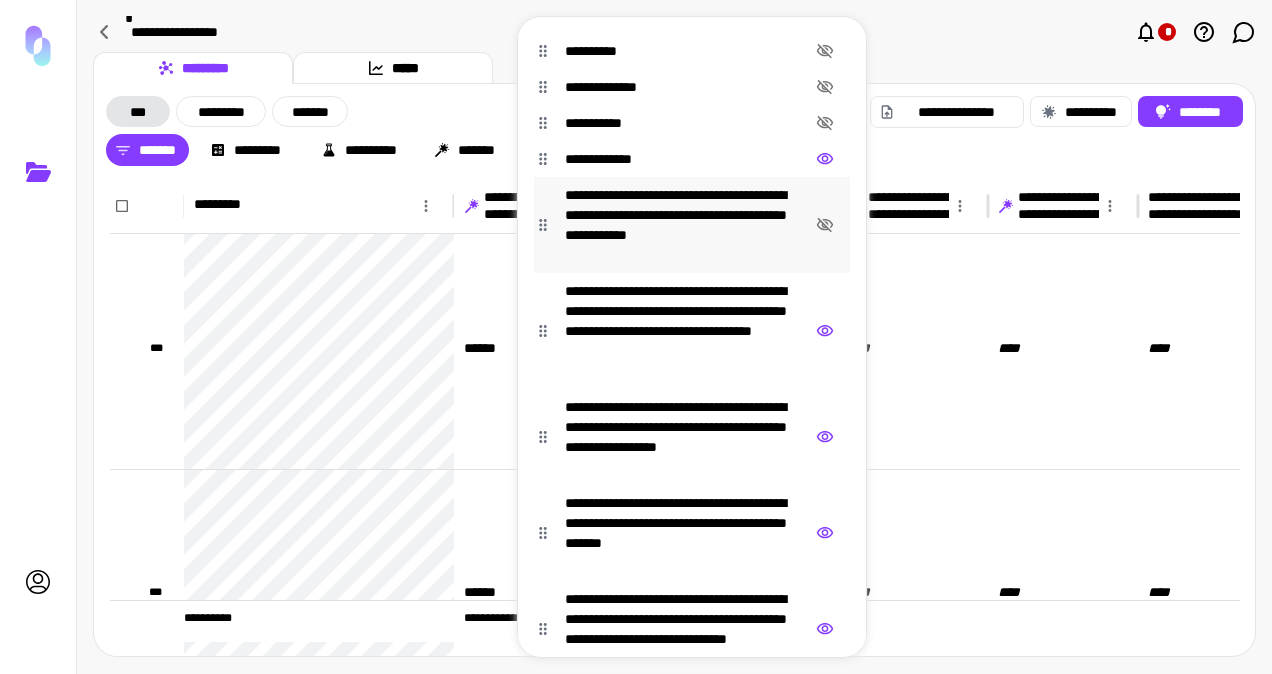 click 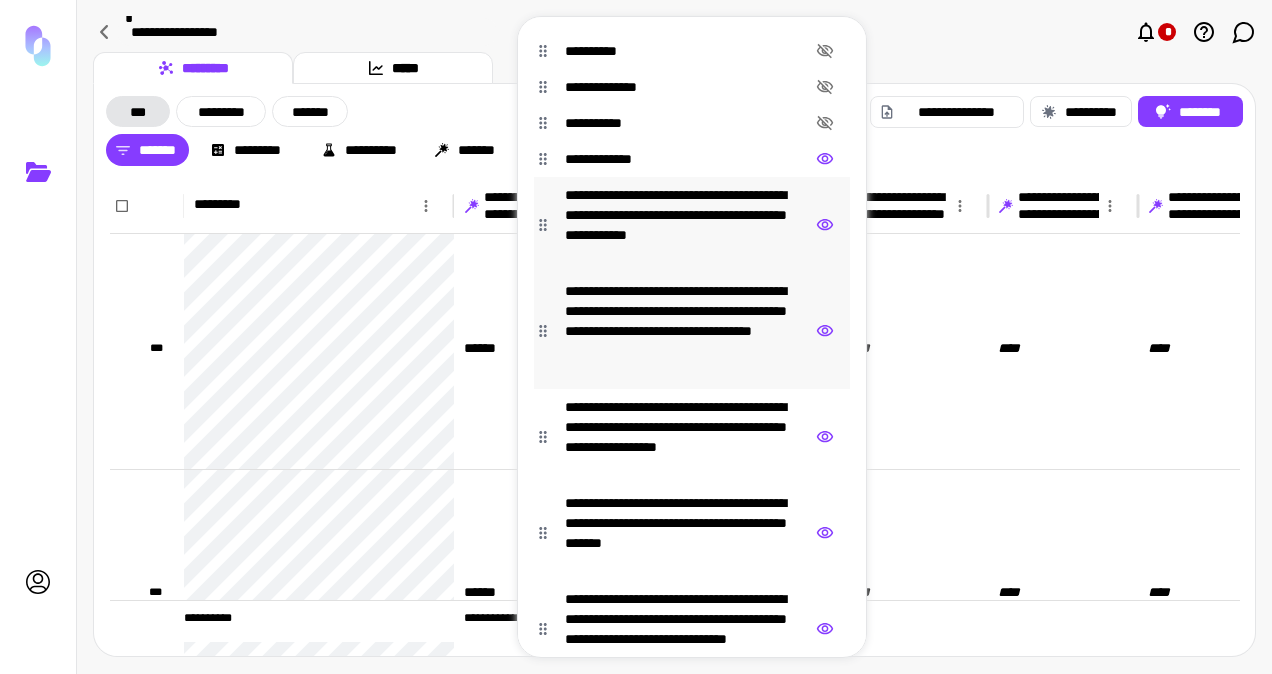 click 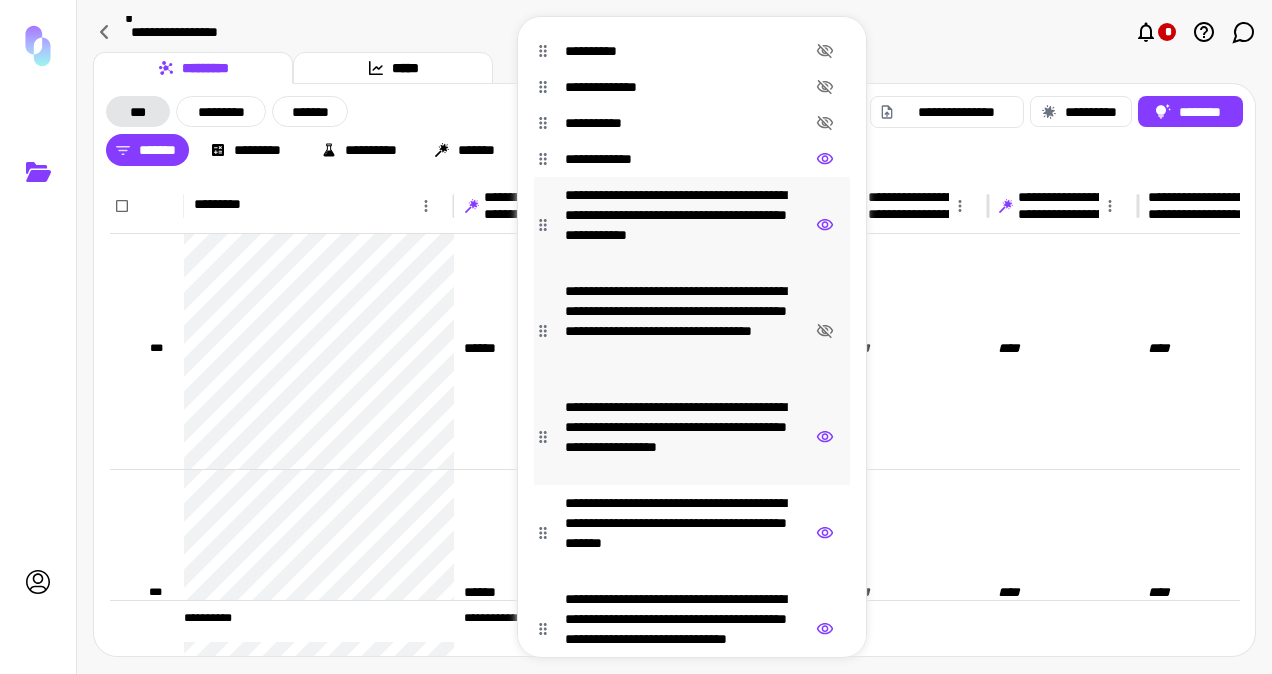 click 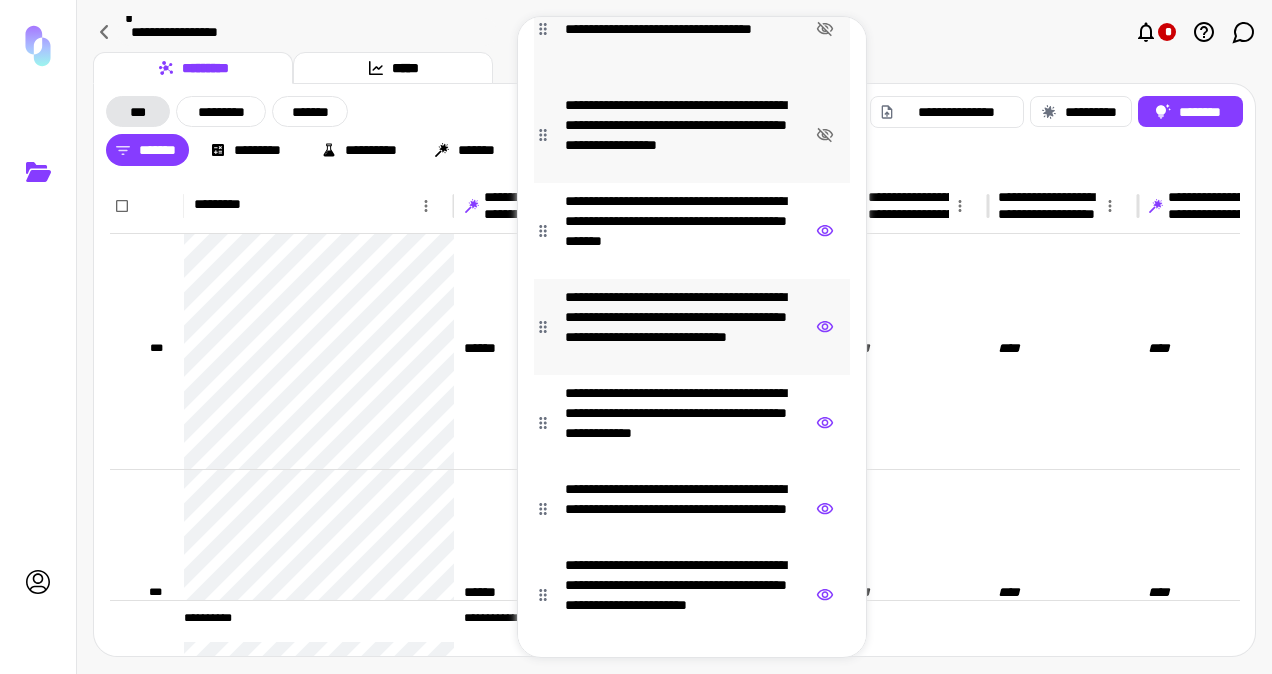 click 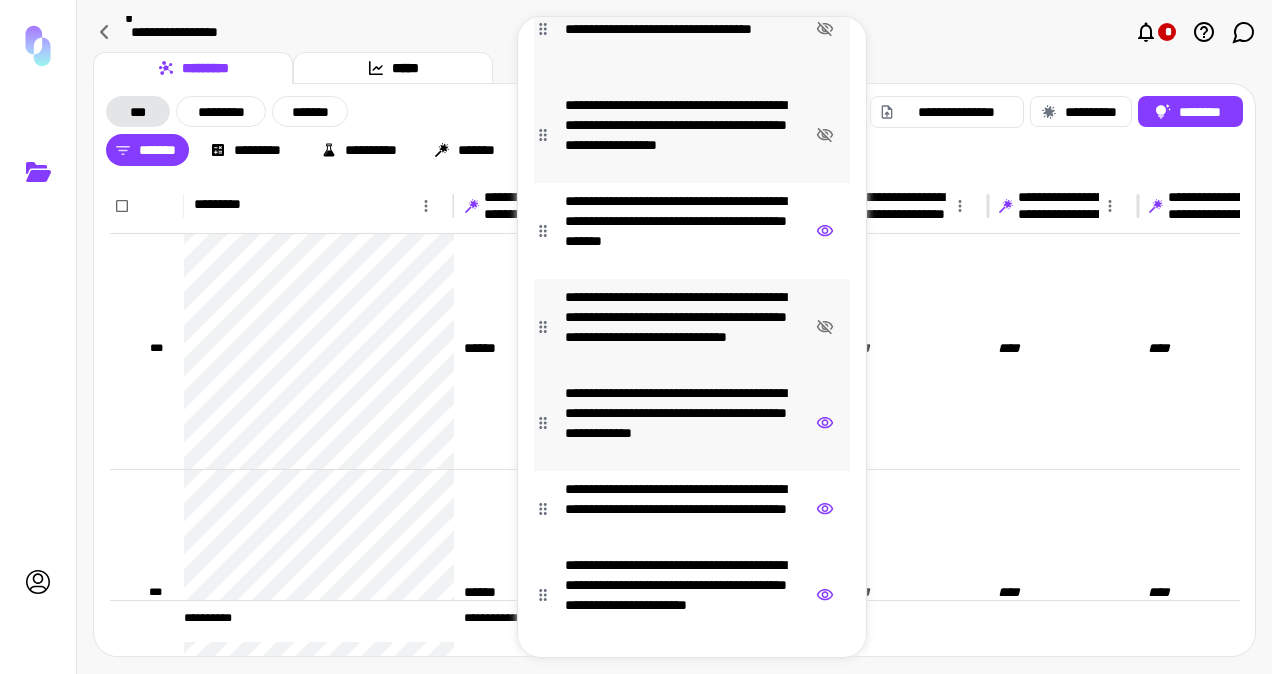 click 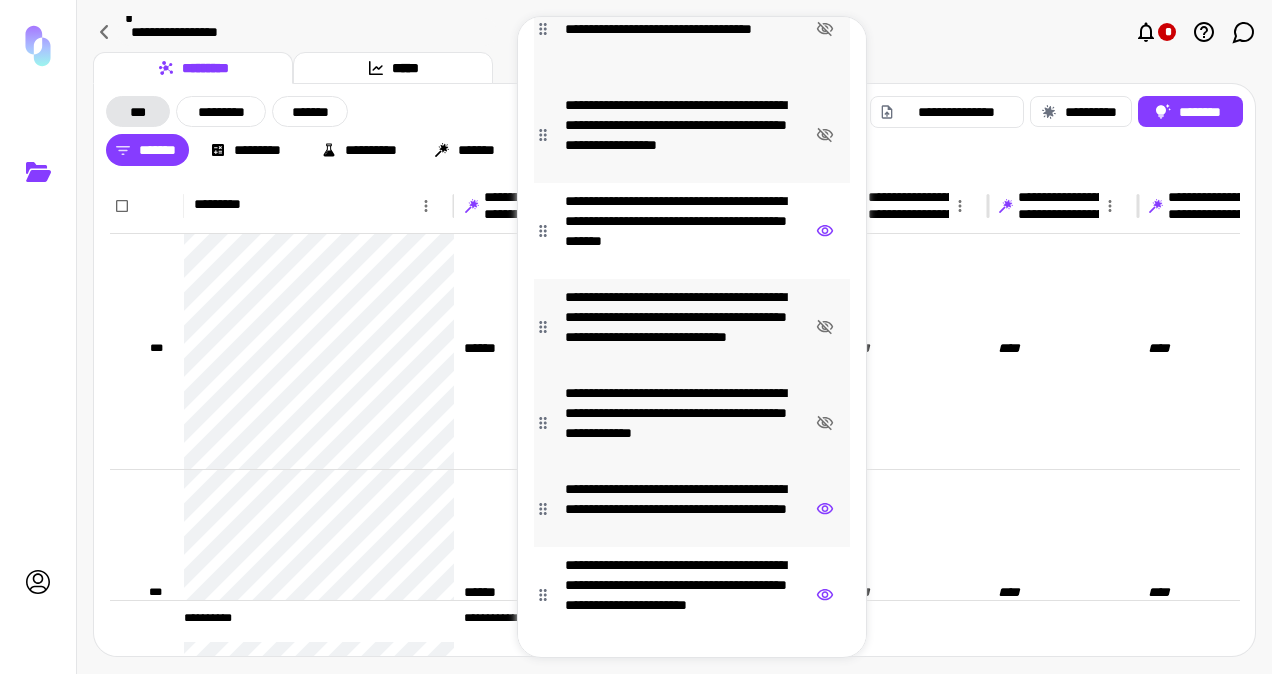 click 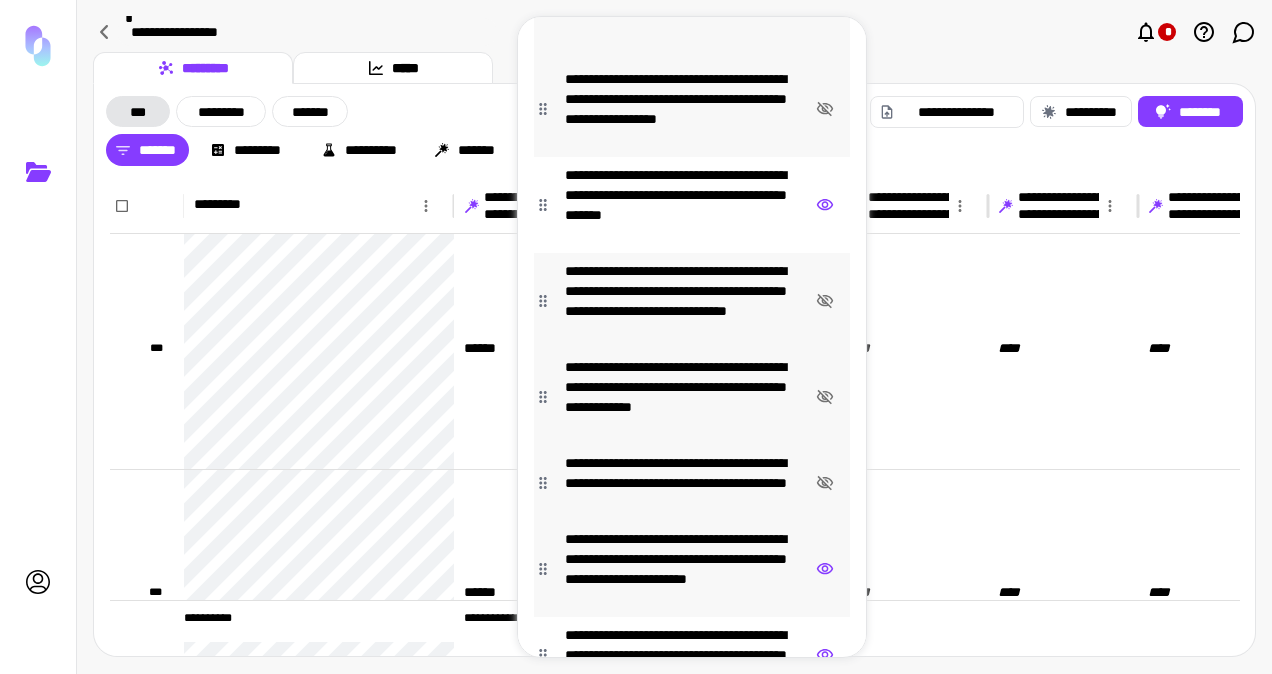 click 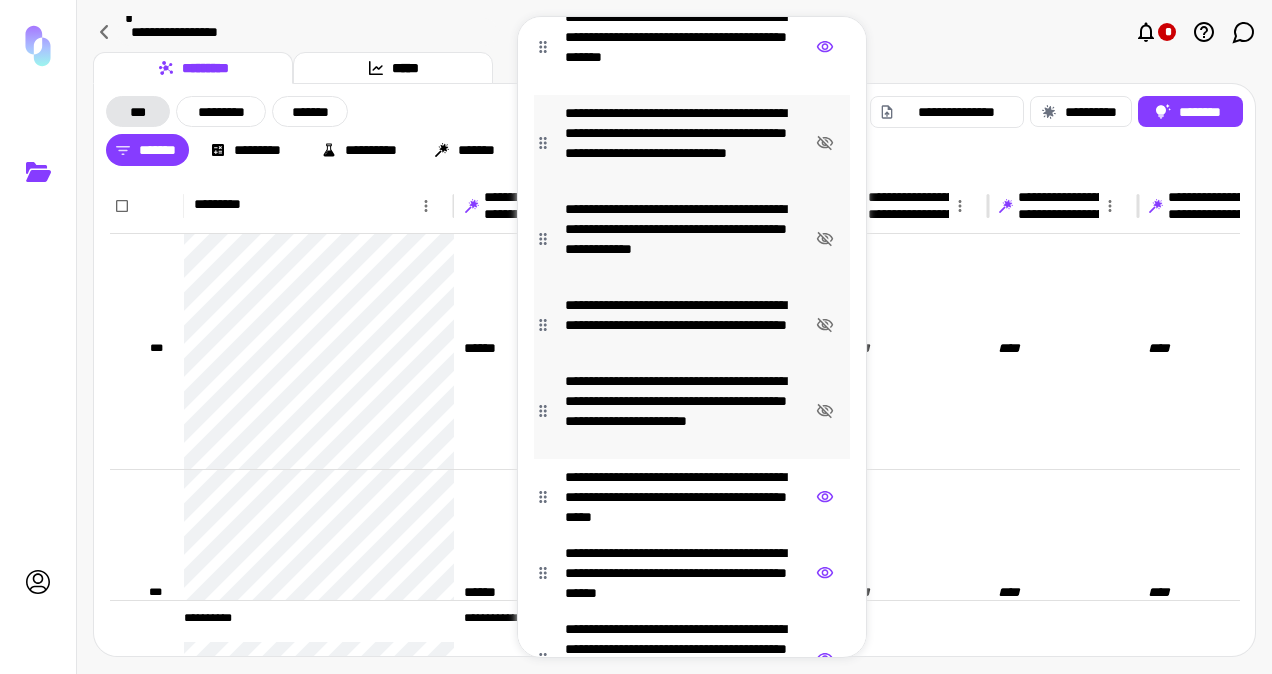 click 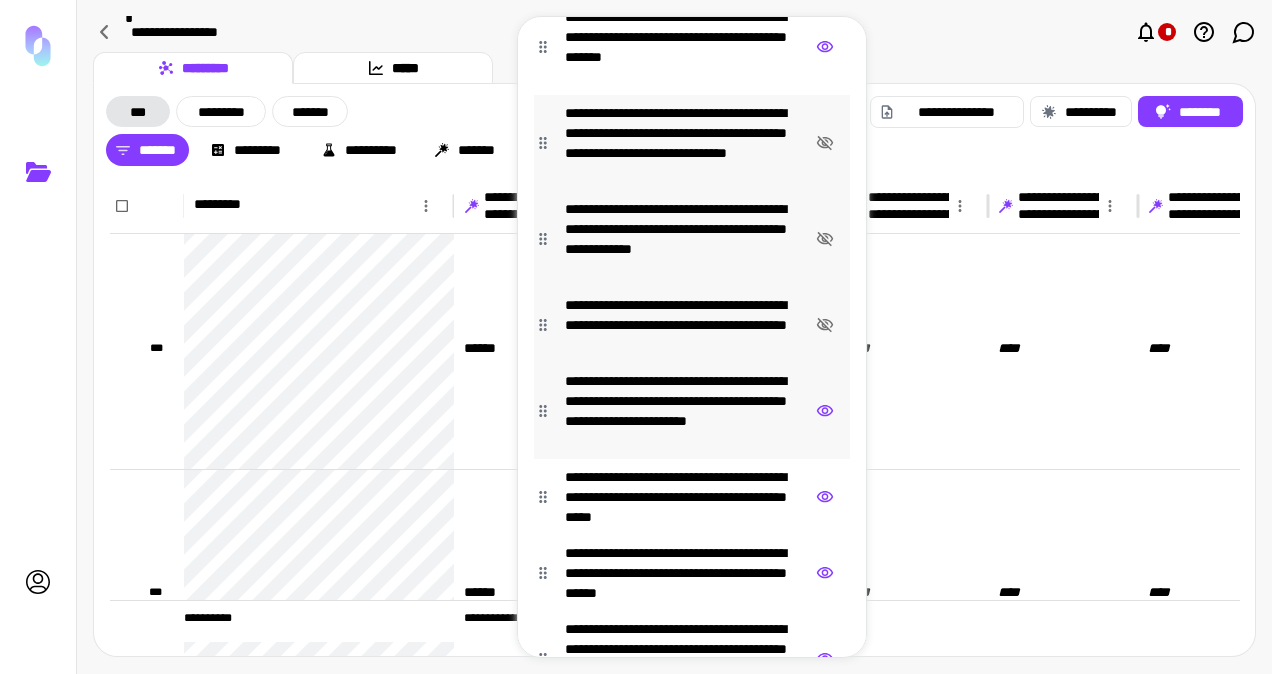click 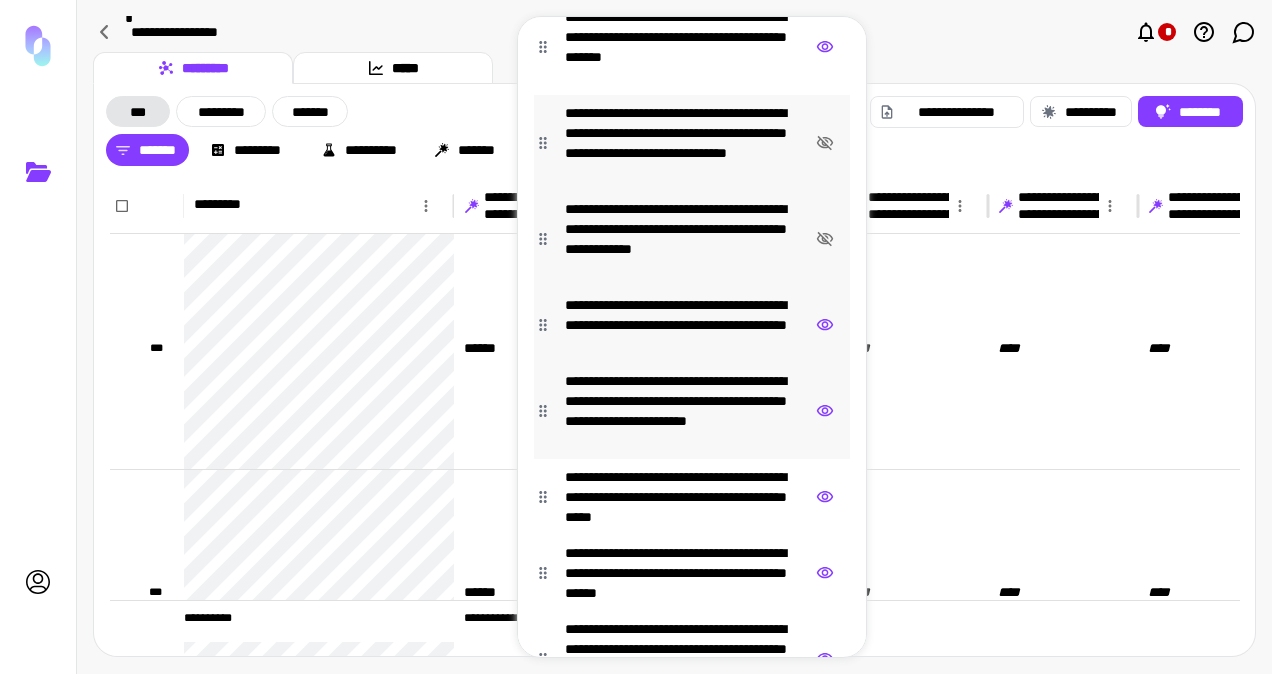 click at bounding box center (636, 337) 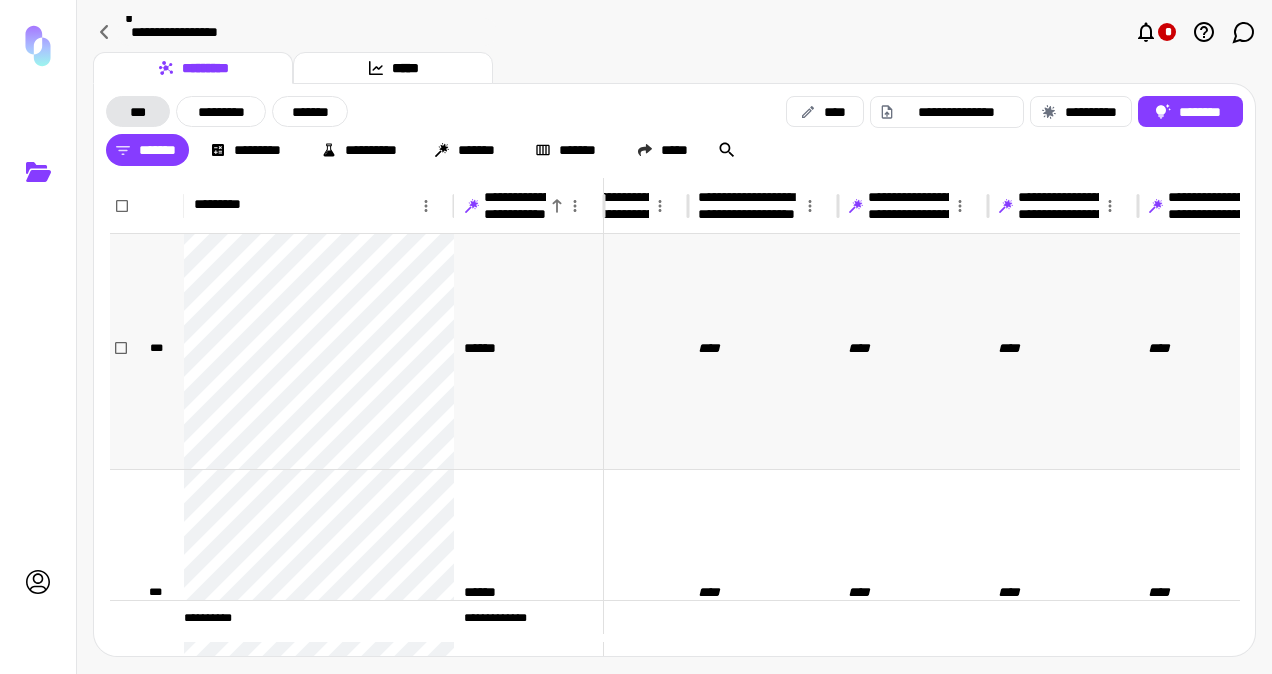 scroll, scrollTop: 13, scrollLeft: 793, axis: both 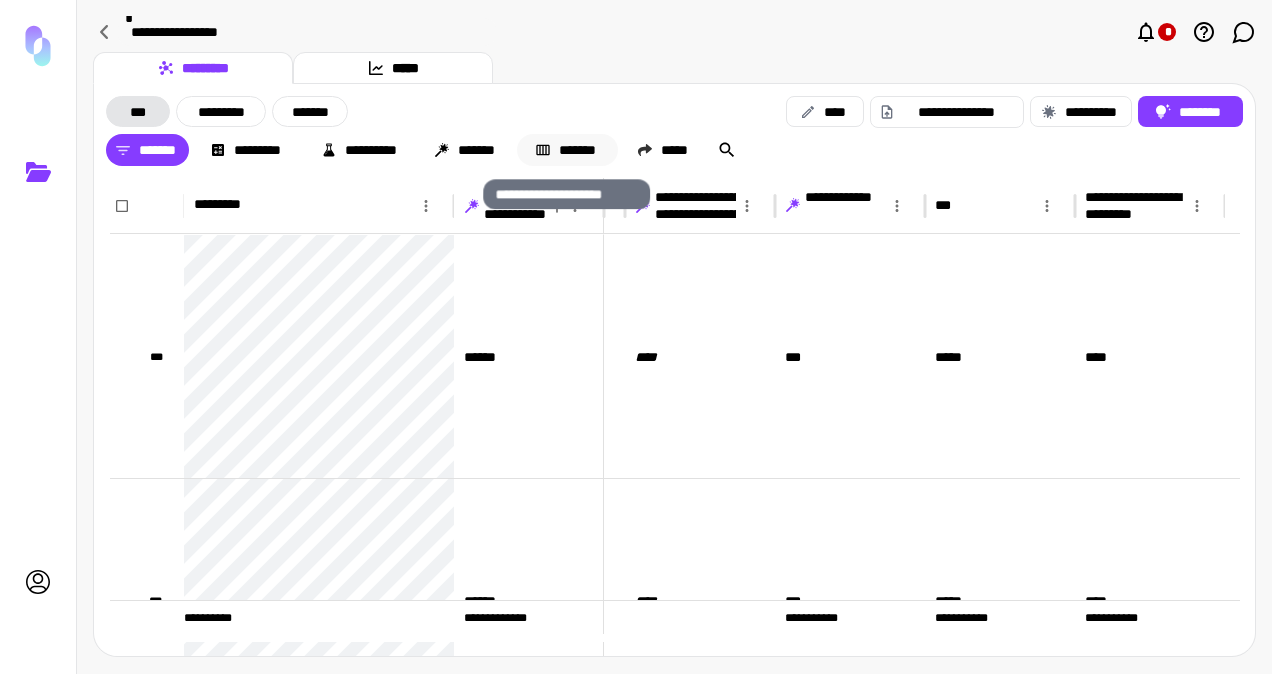 click on "*******" at bounding box center (567, 150) 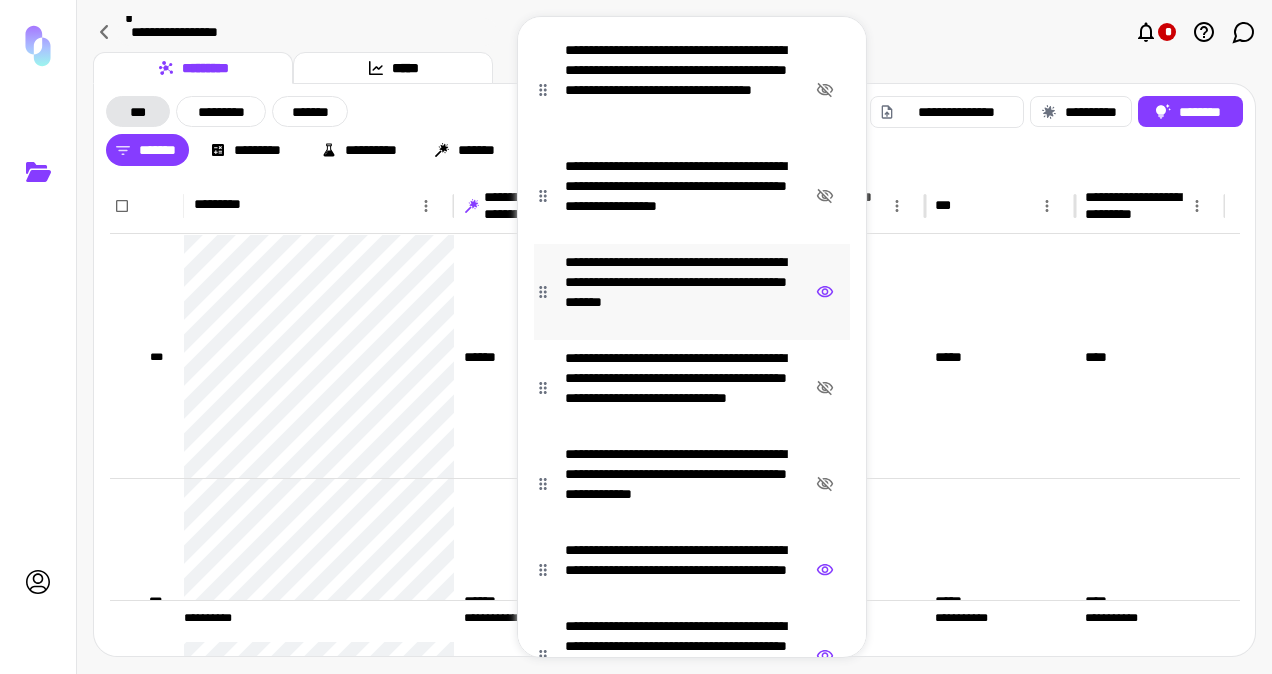 click 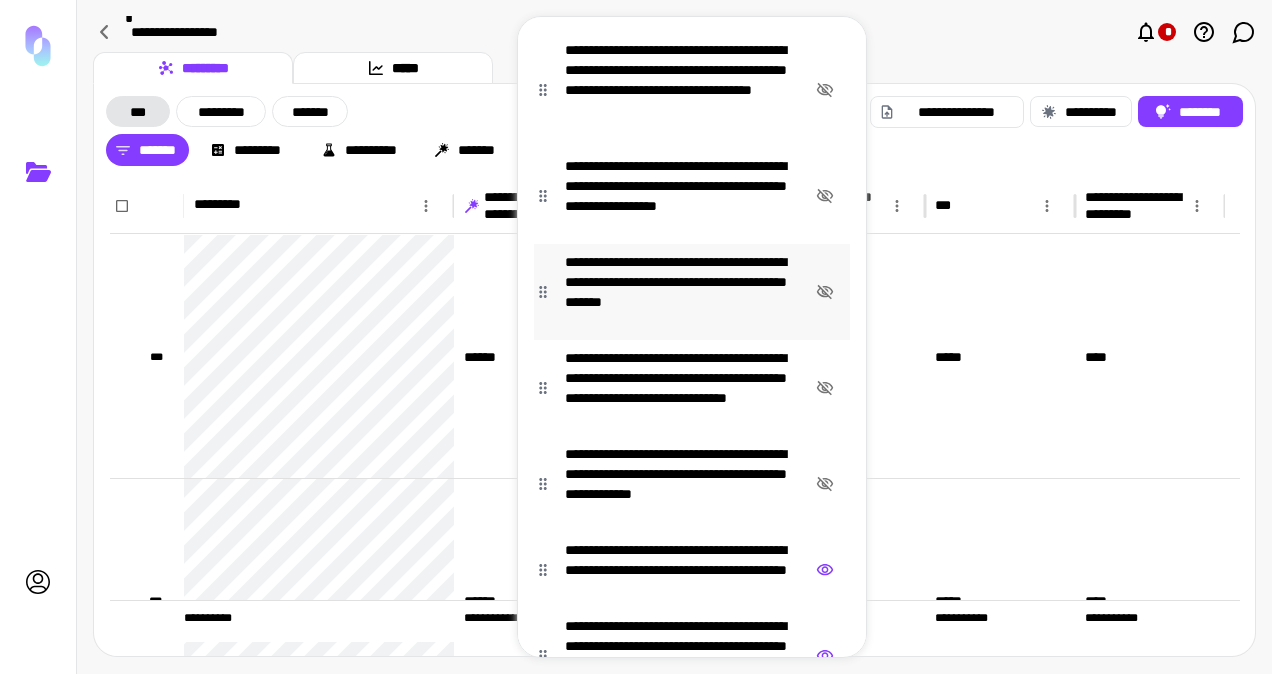 click 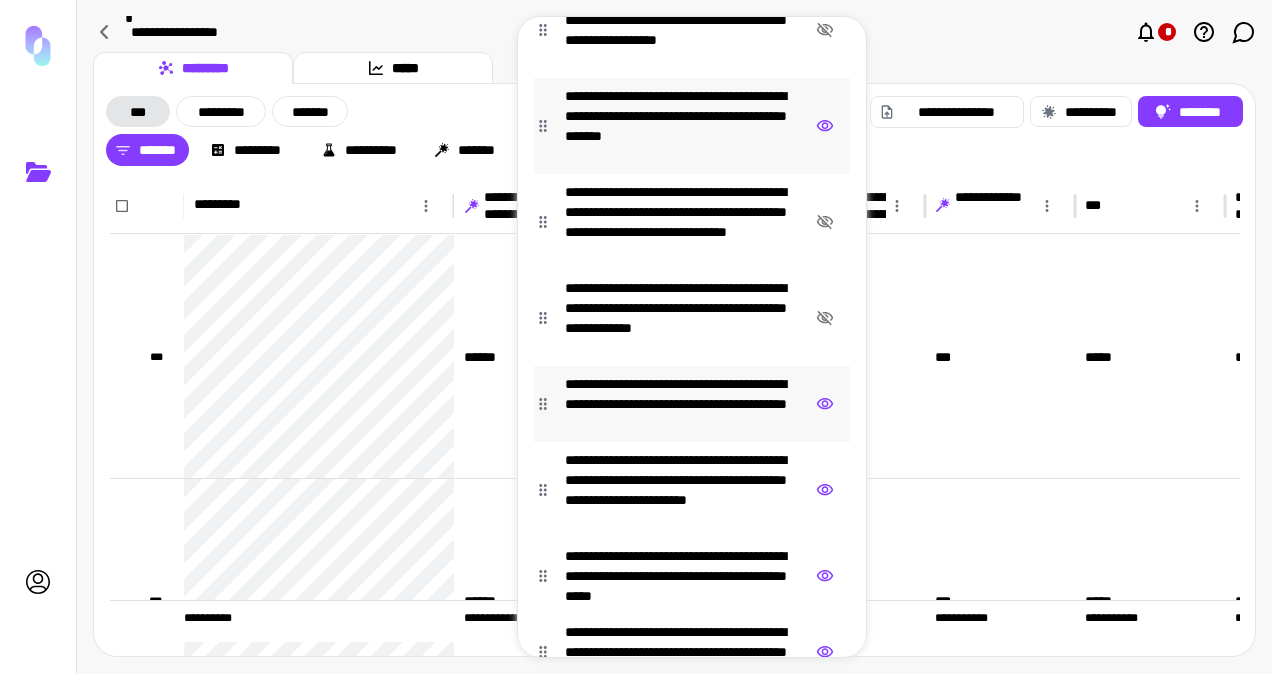 click 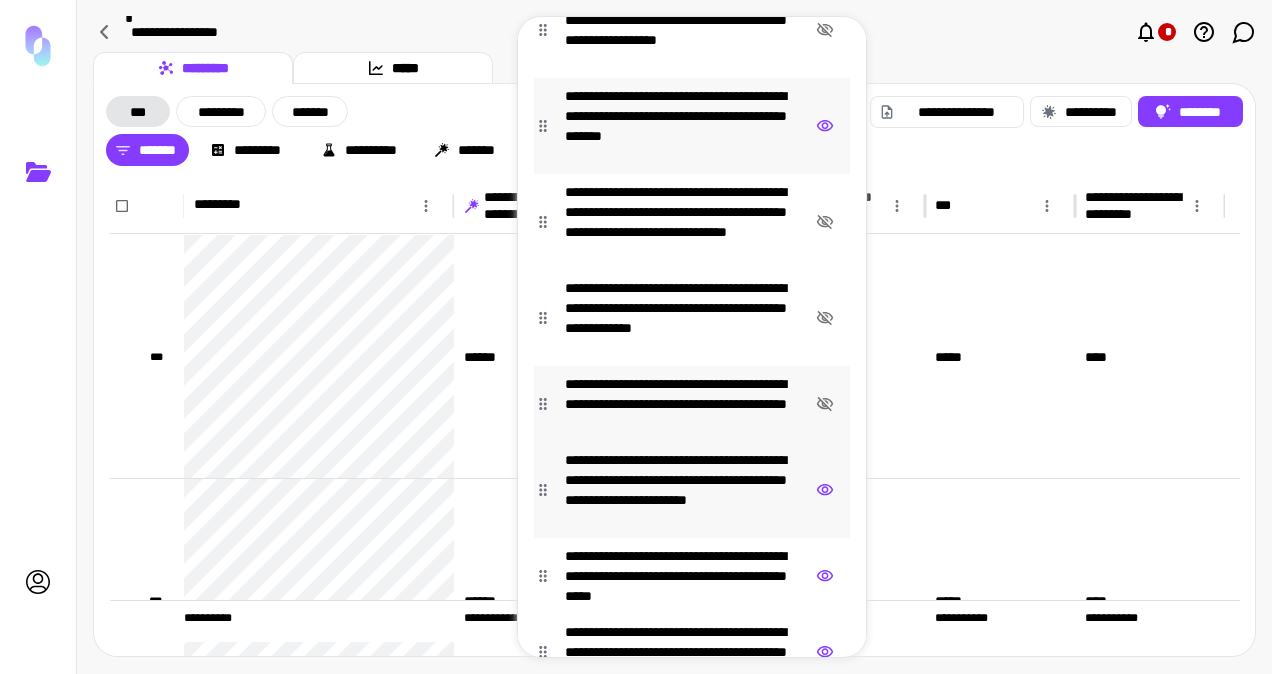 click 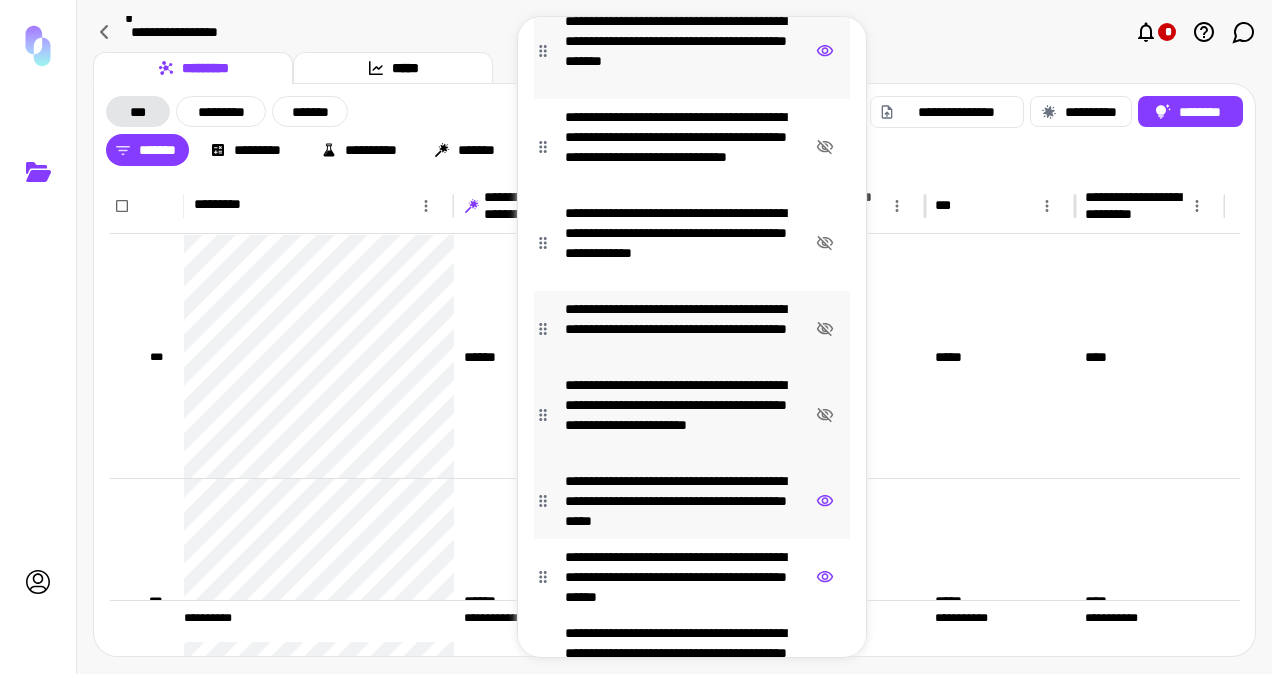 click 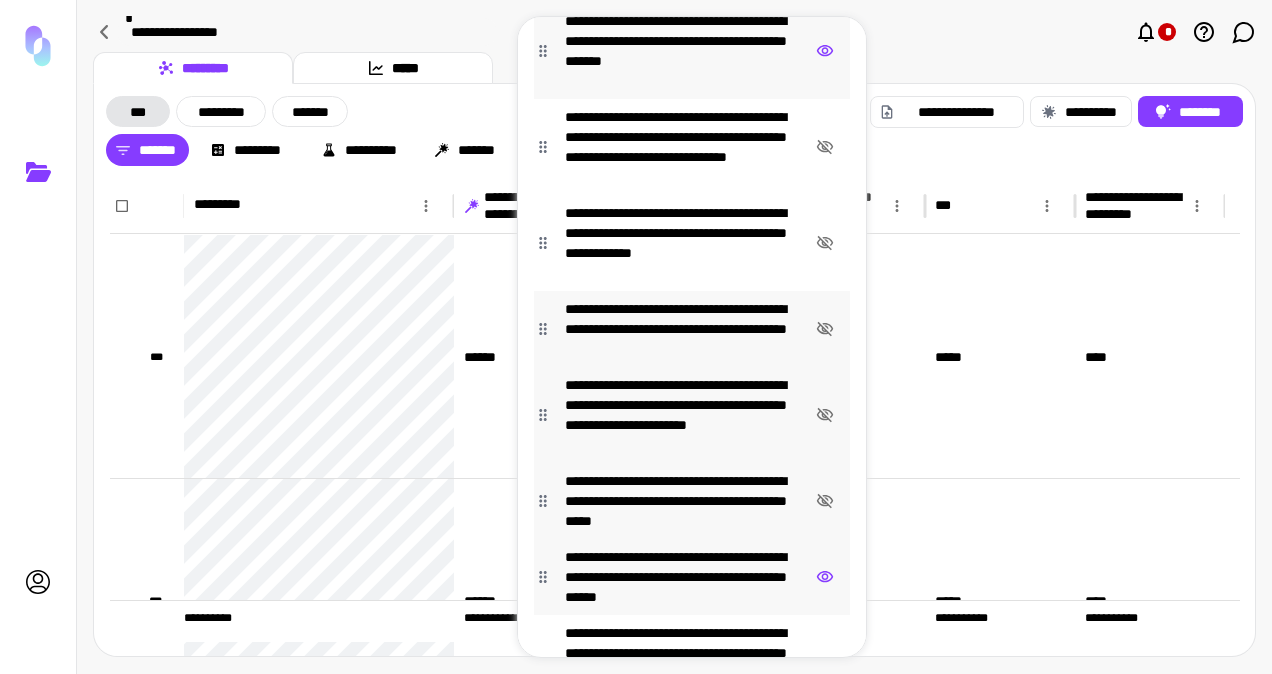 click 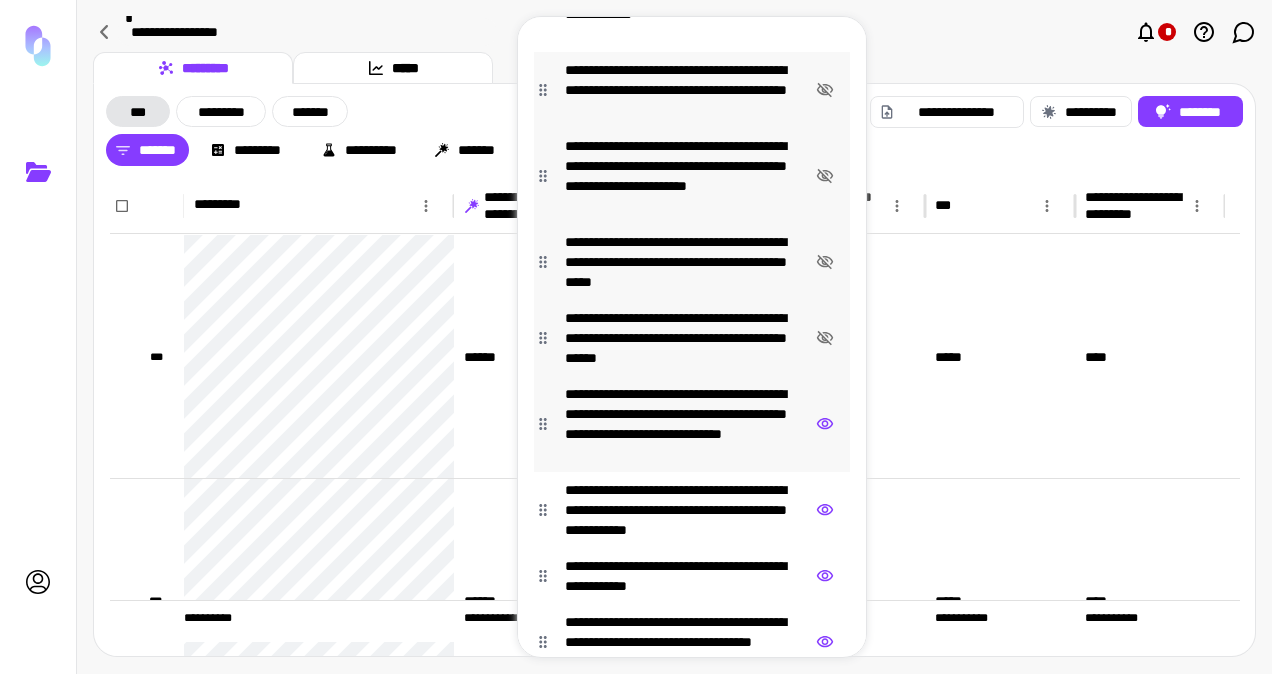 click on "**********" at bounding box center [692, 424] 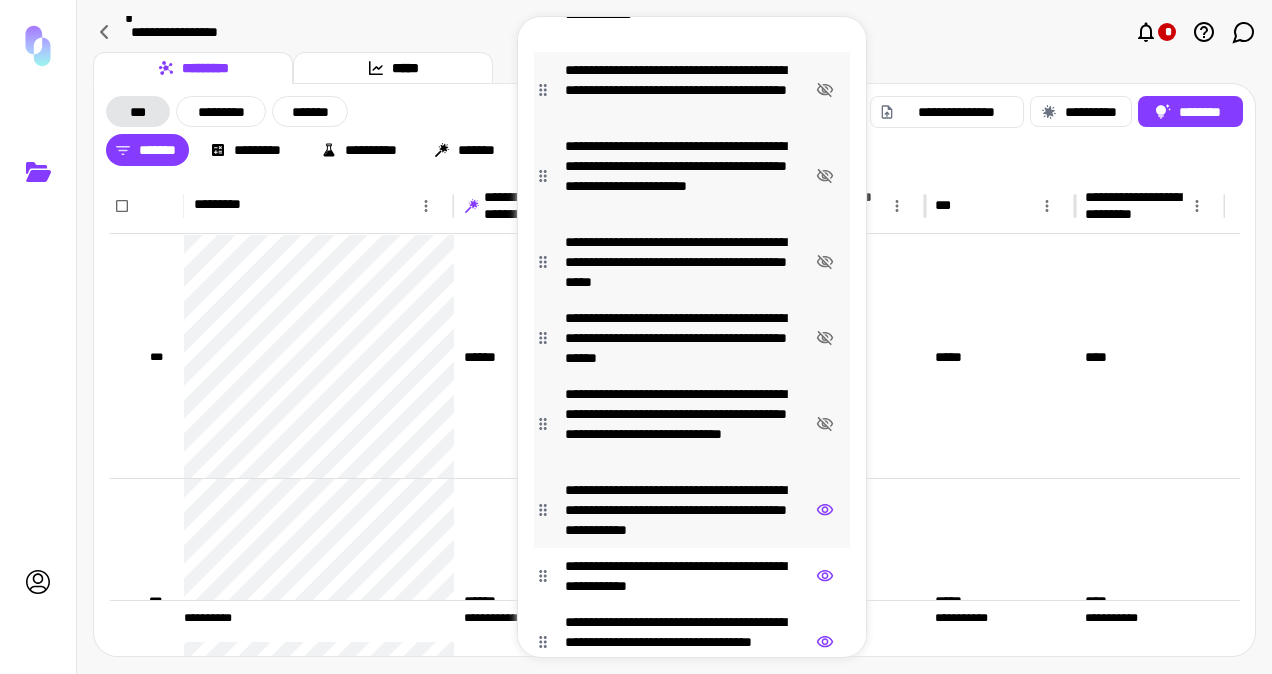 click 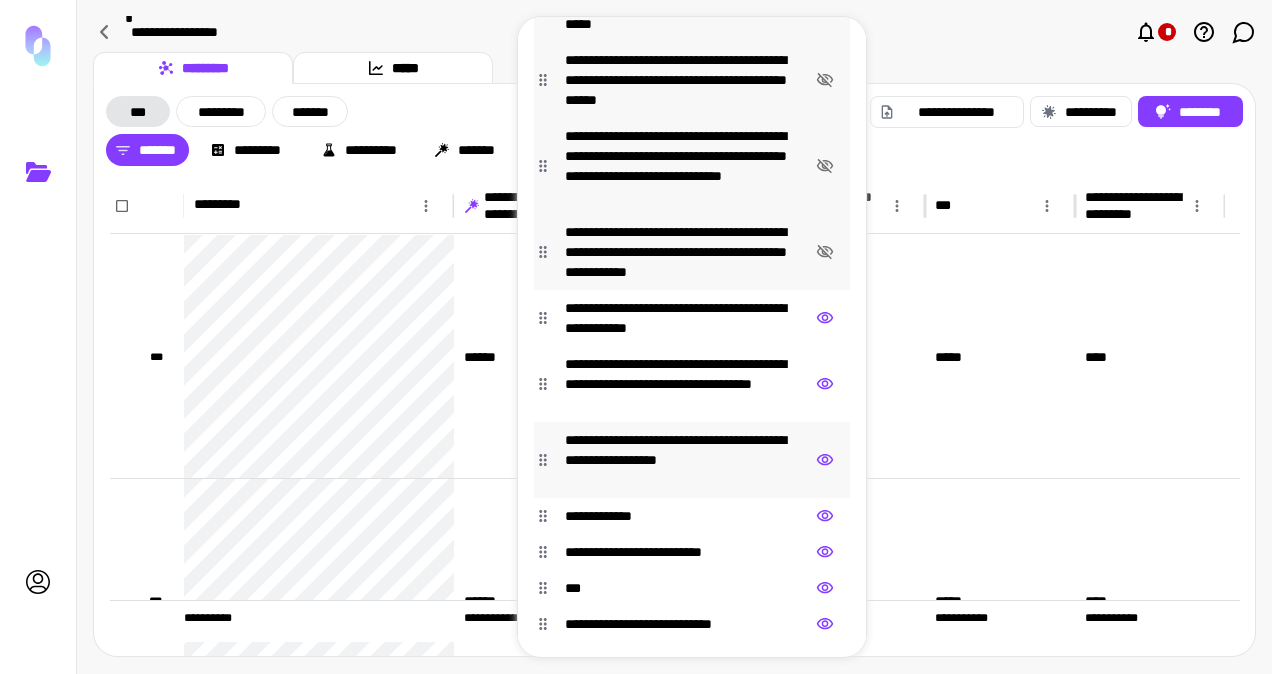 click 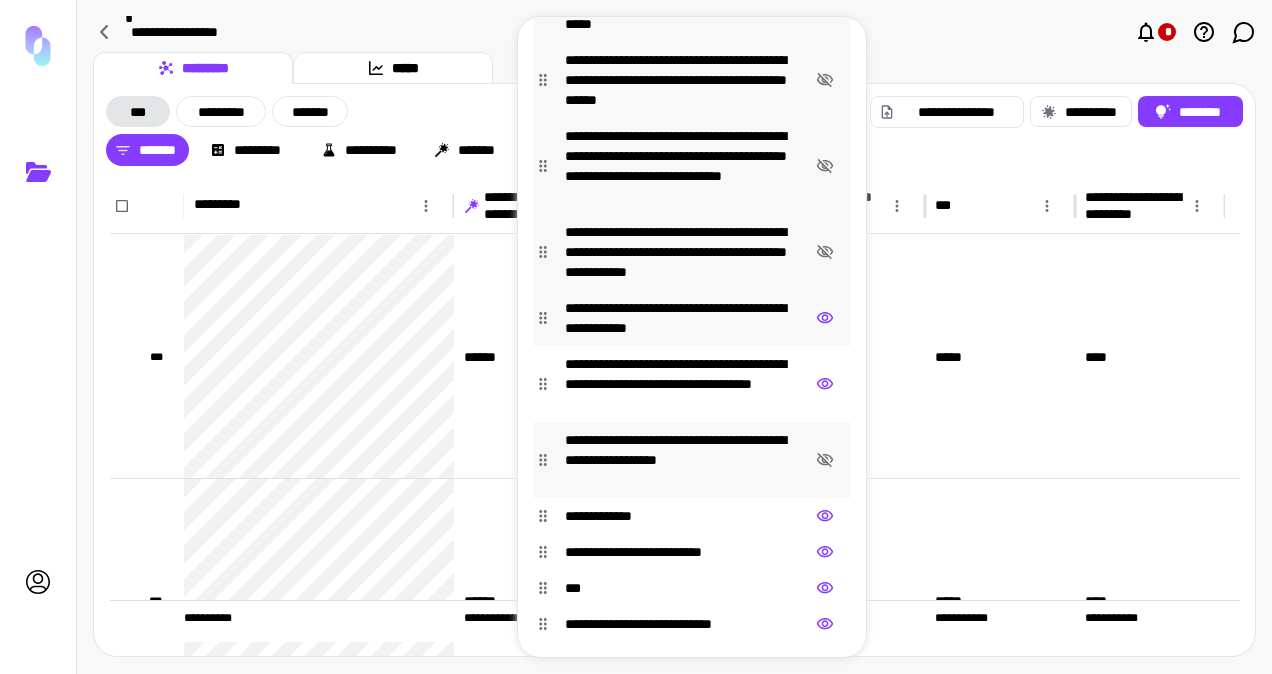 click 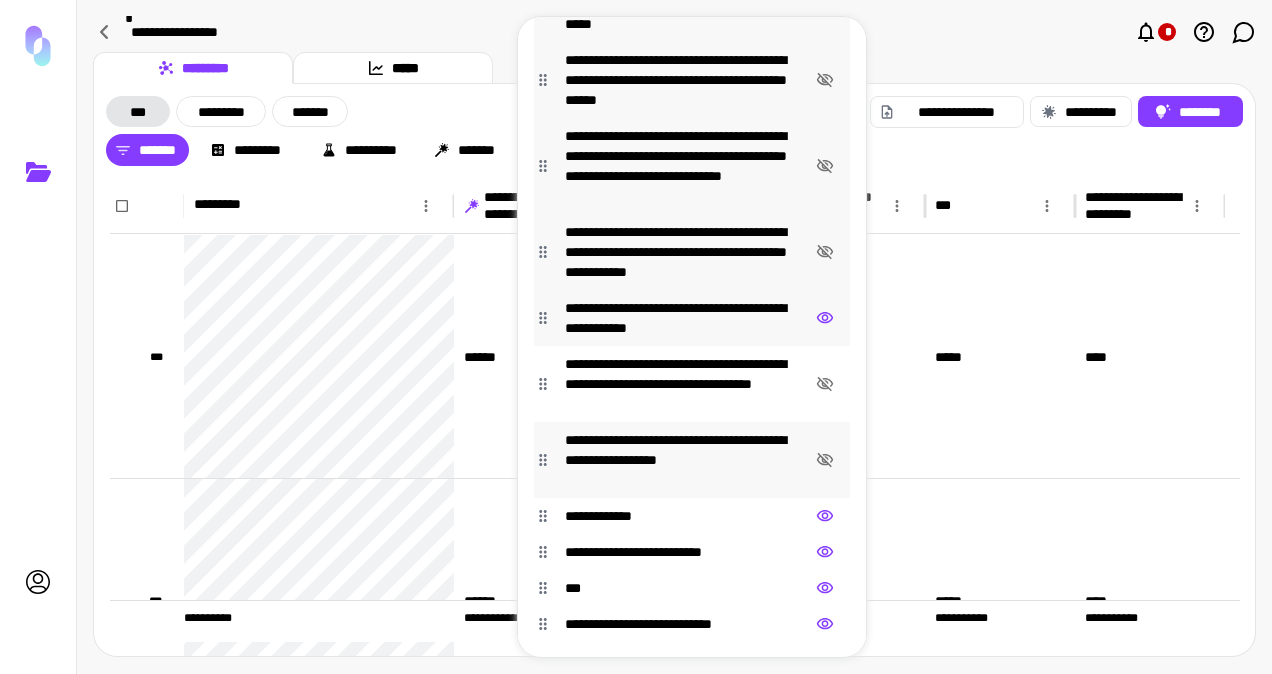 click 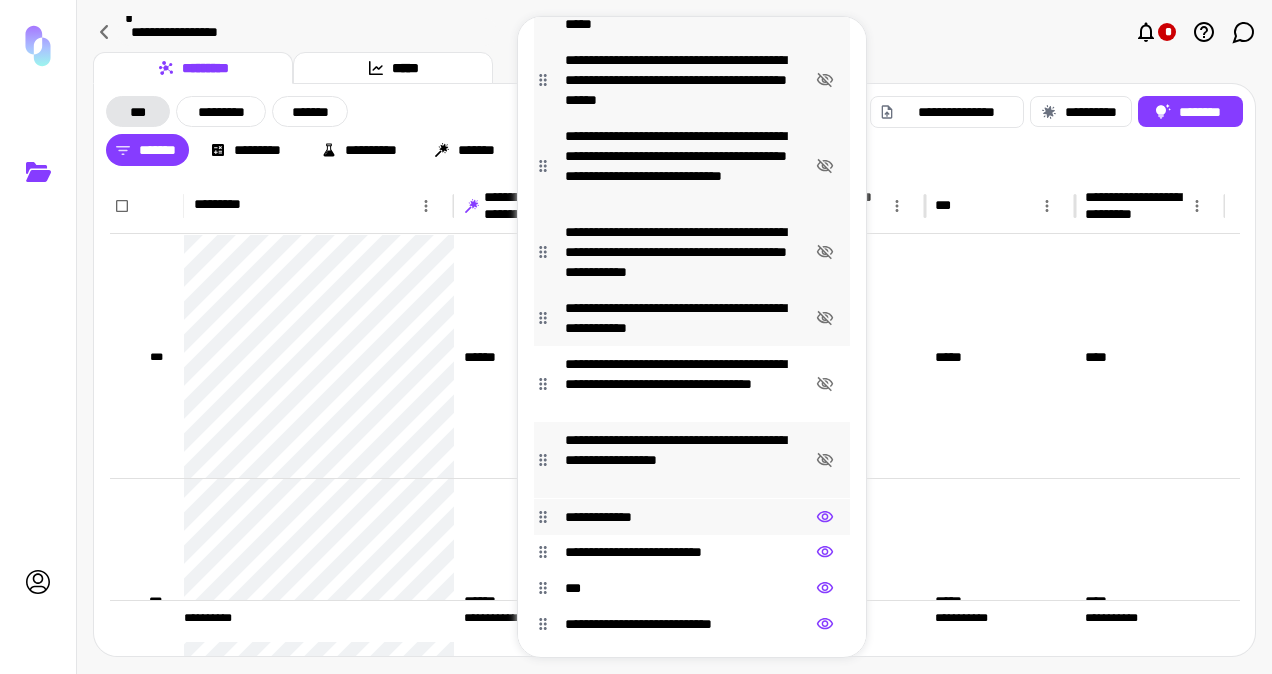 click 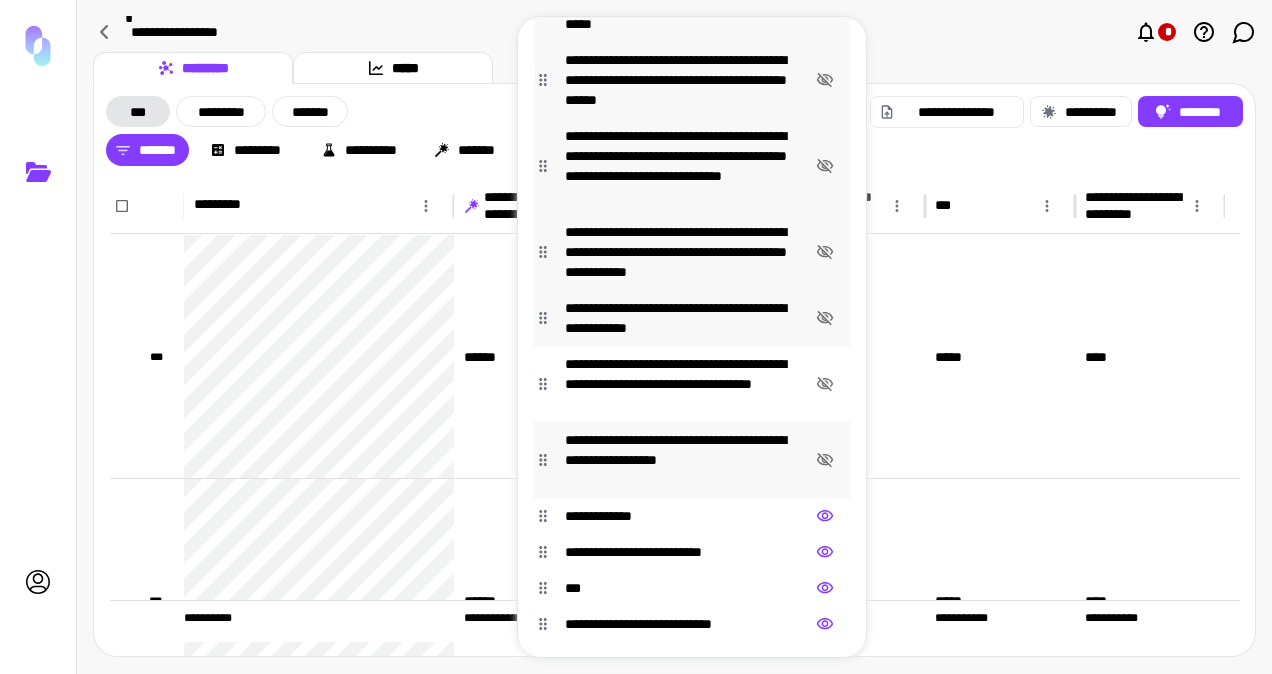 click at bounding box center (636, 337) 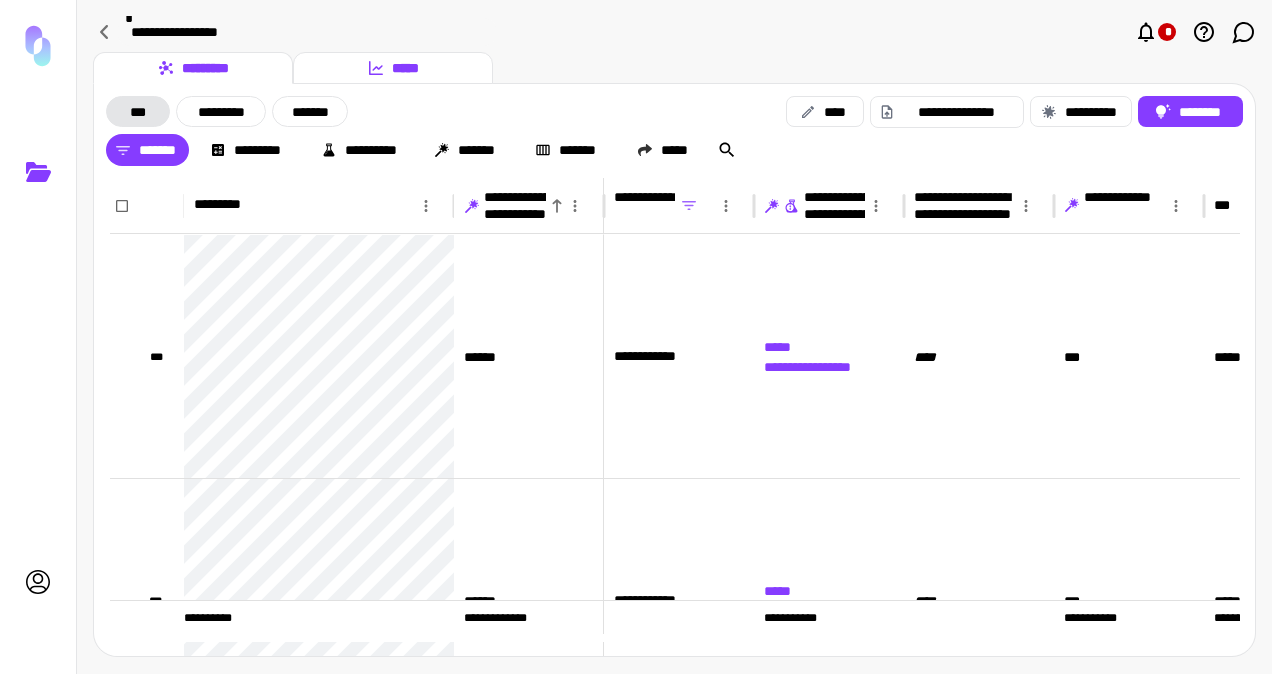 click 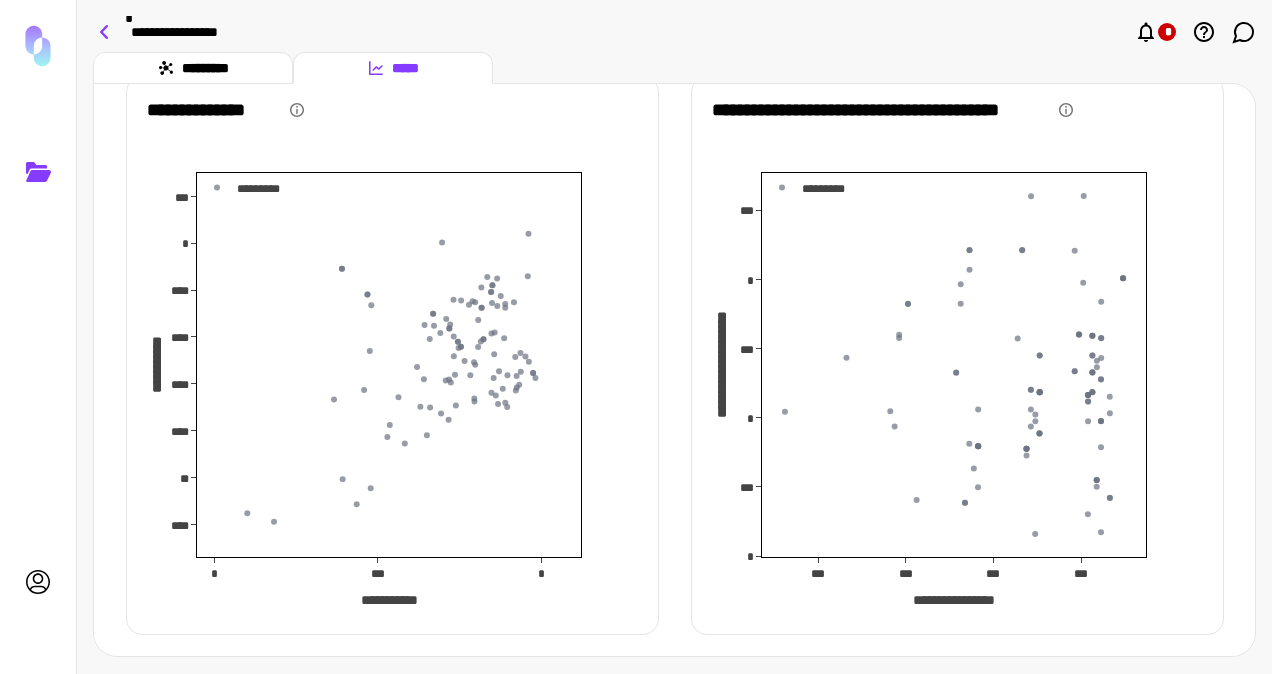 click 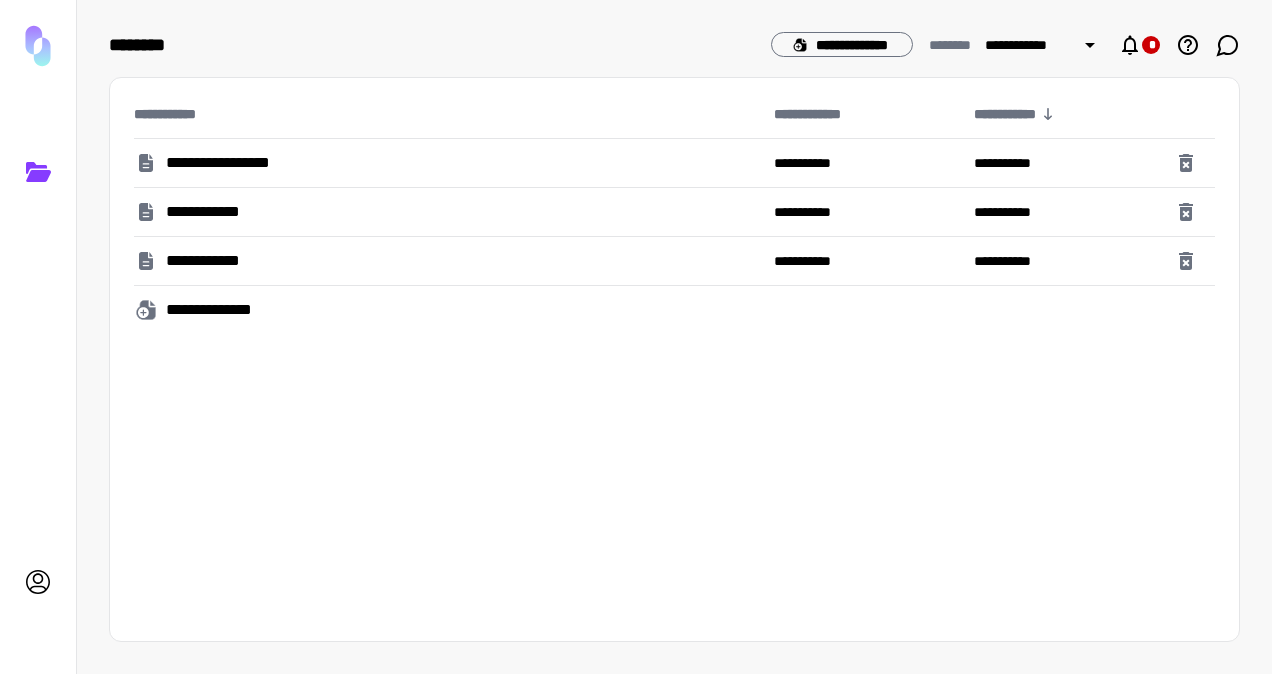 click on "**********" at bounding box center (232, 163) 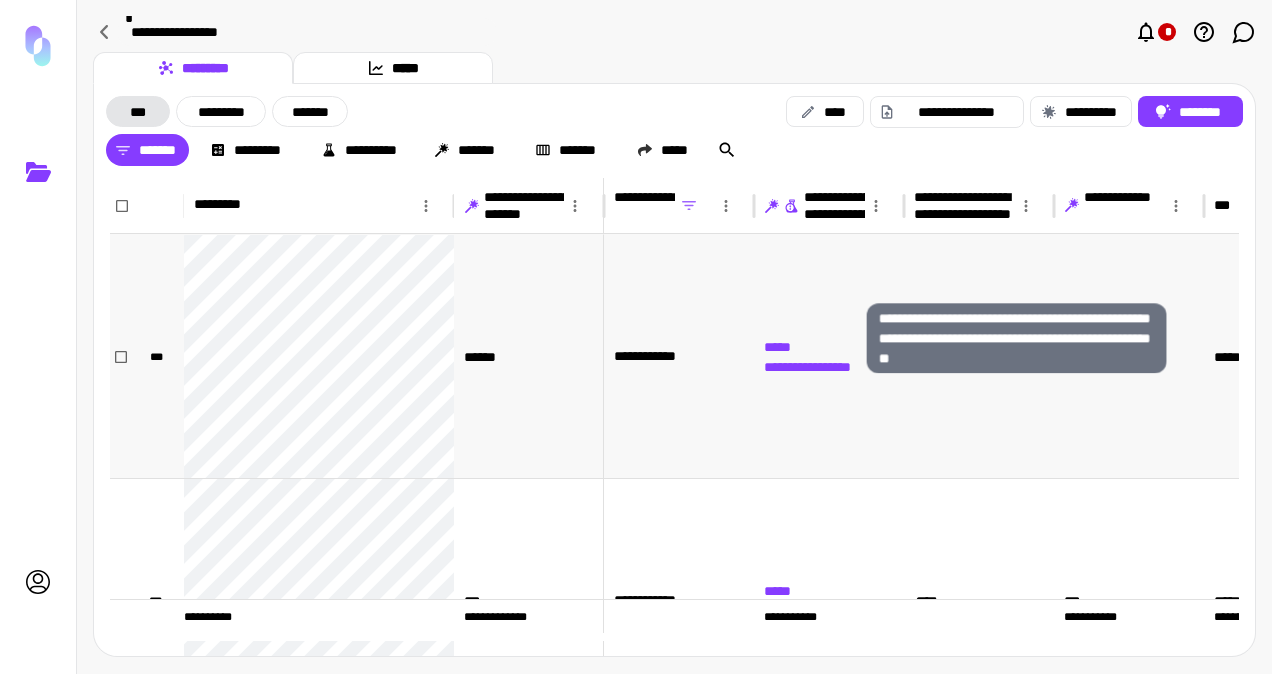 scroll, scrollTop: 0, scrollLeft: 163, axis: horizontal 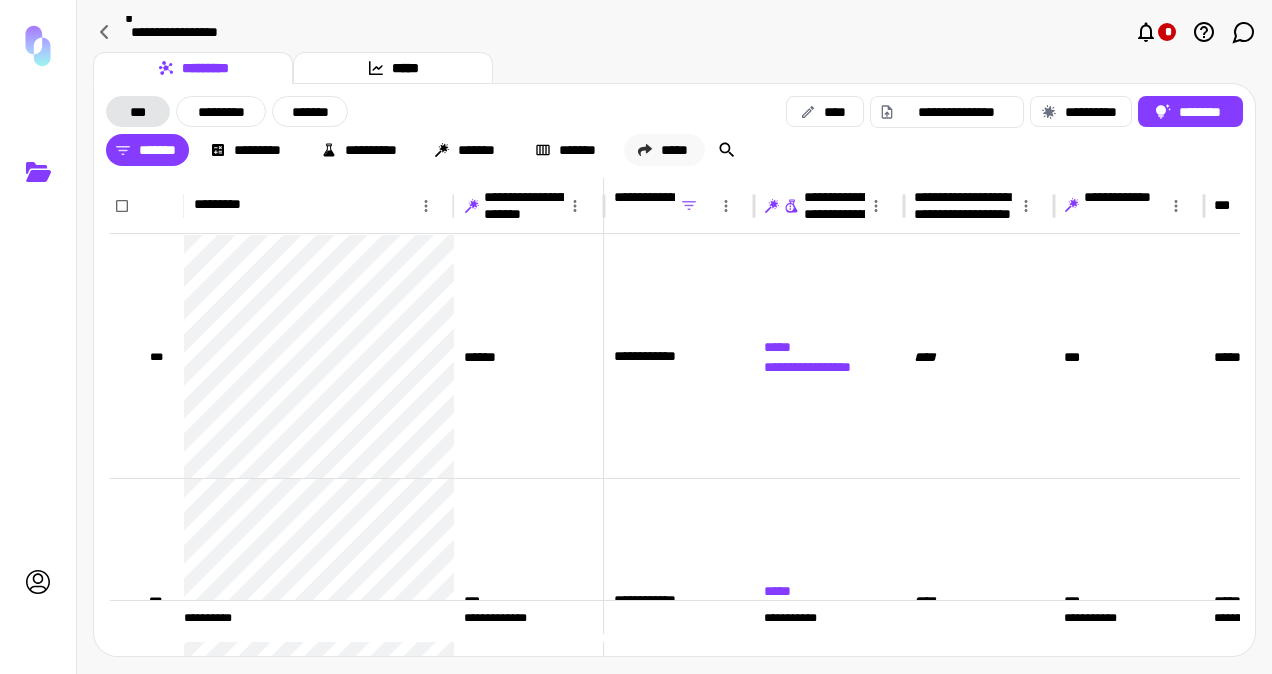click on "*****" at bounding box center (664, 150) 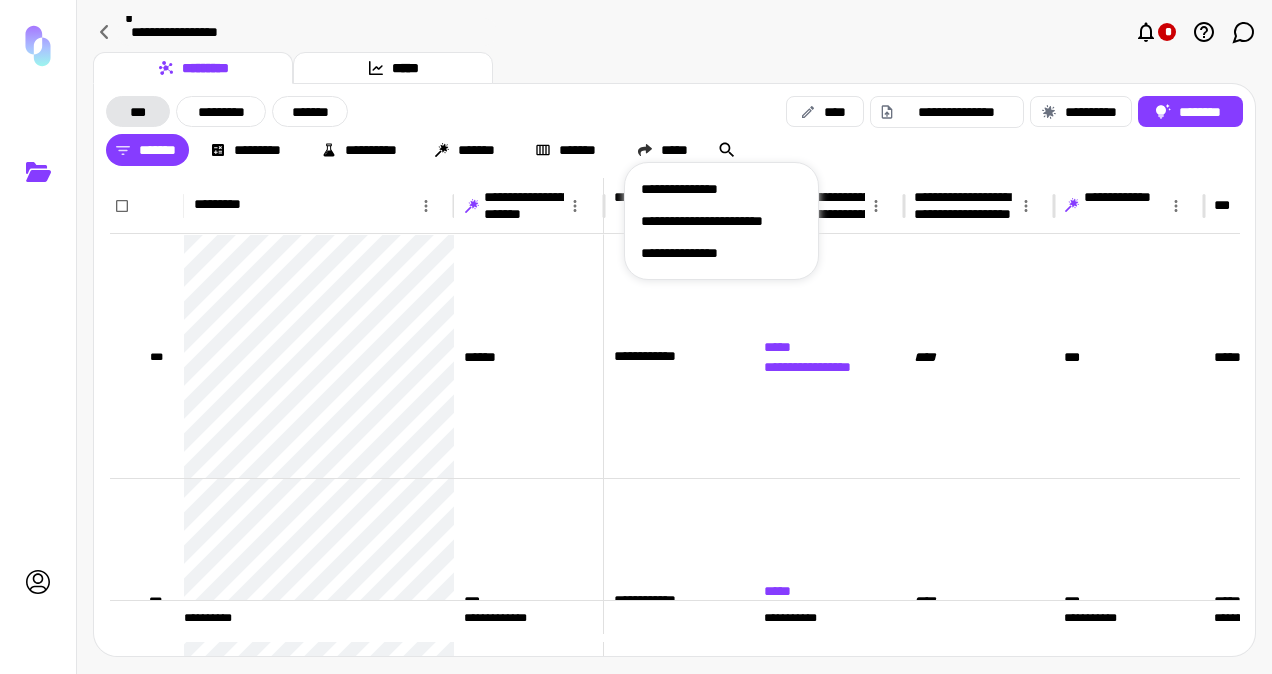 click on "**********" at bounding box center [721, 189] 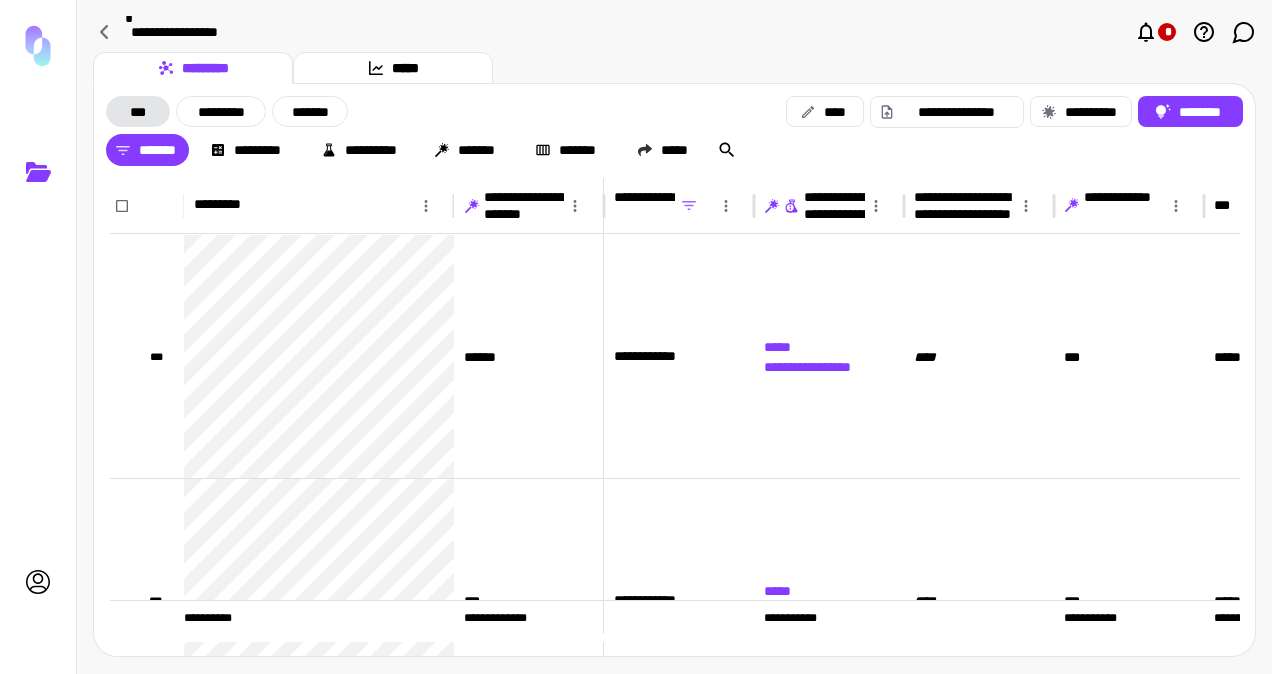 click on "**********" at bounding box center (674, 34) 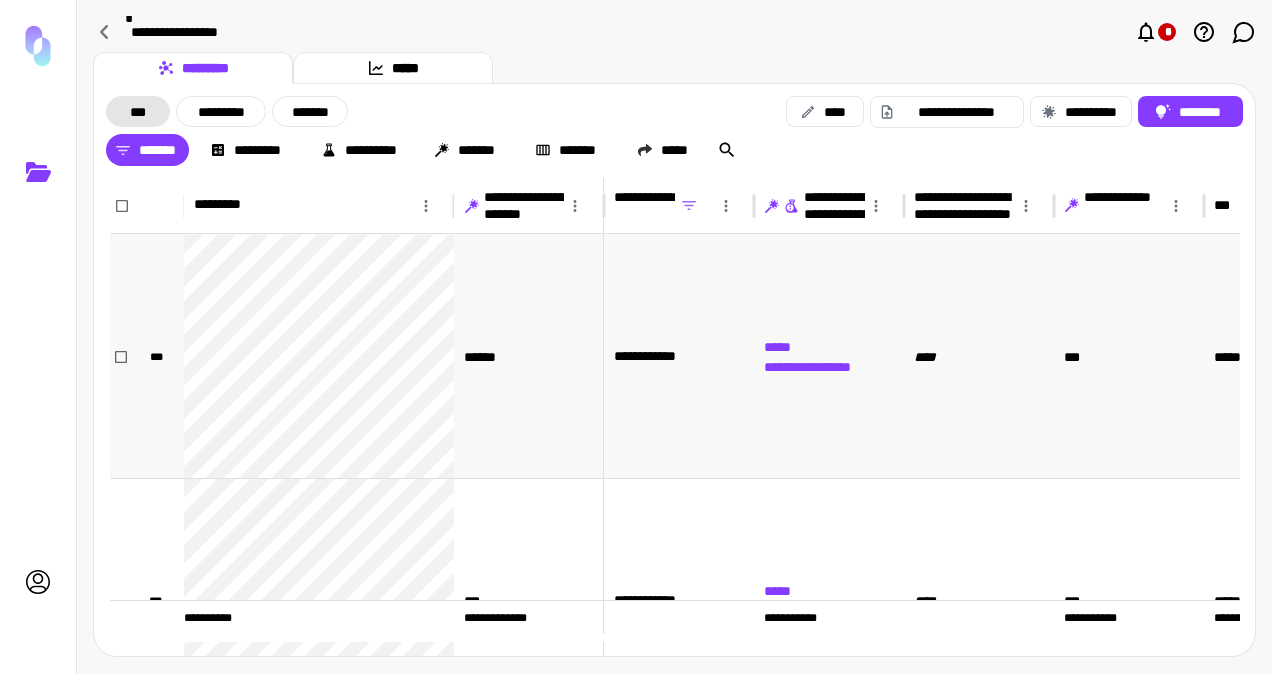 scroll, scrollTop: 0, scrollLeft: 95, axis: horizontal 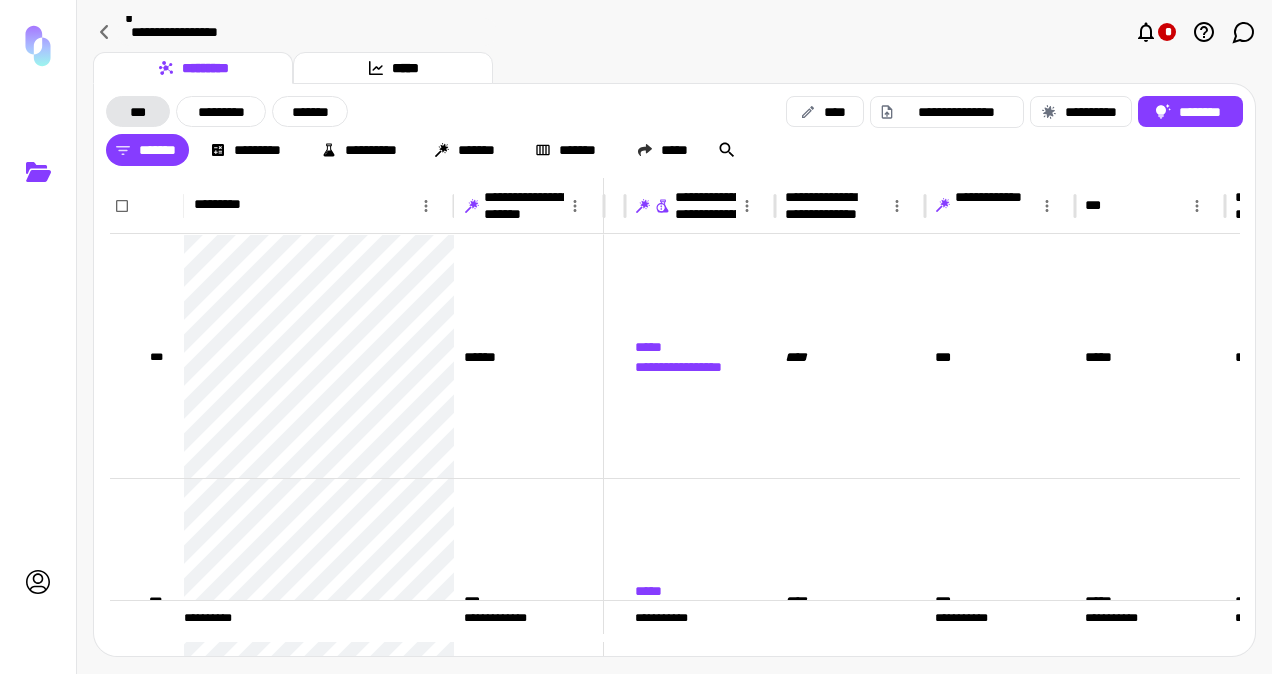 click 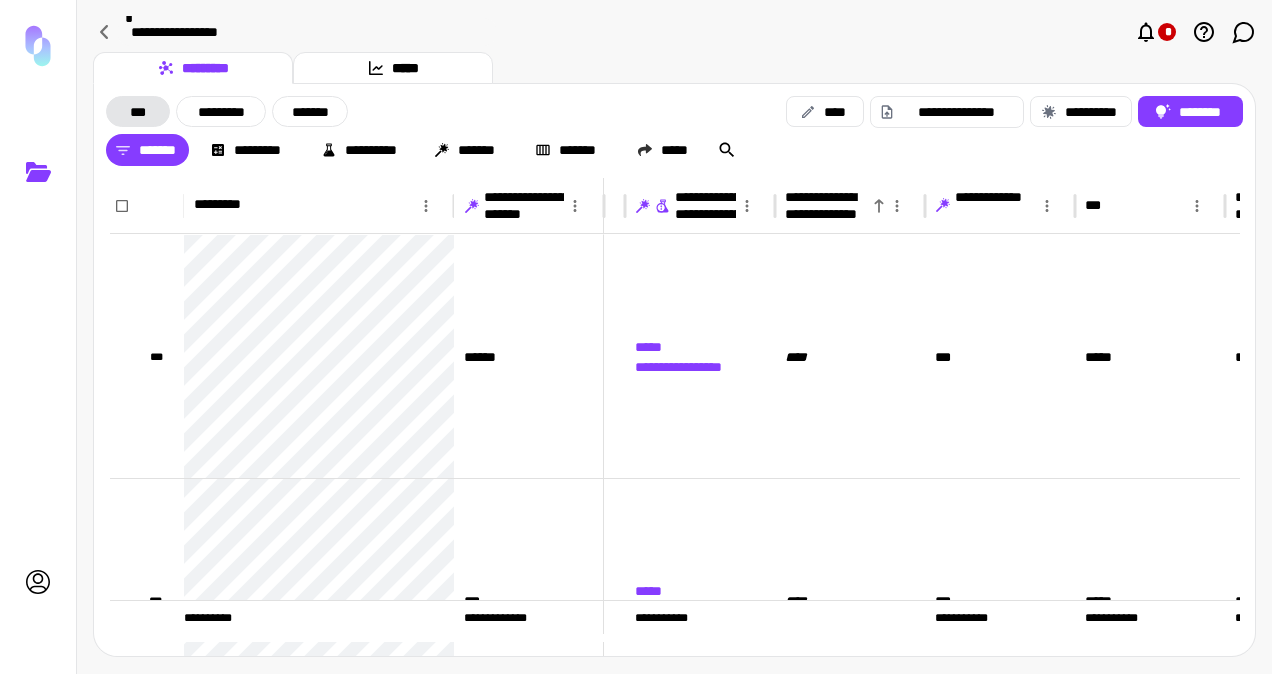 click 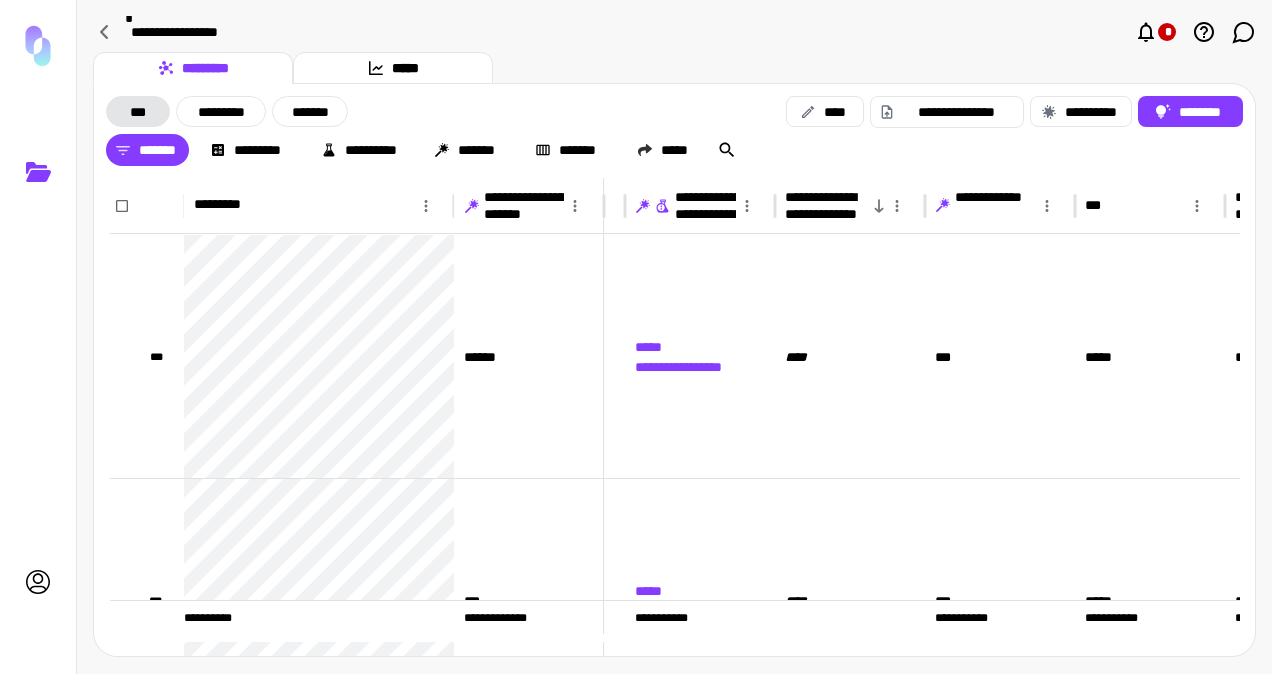 click 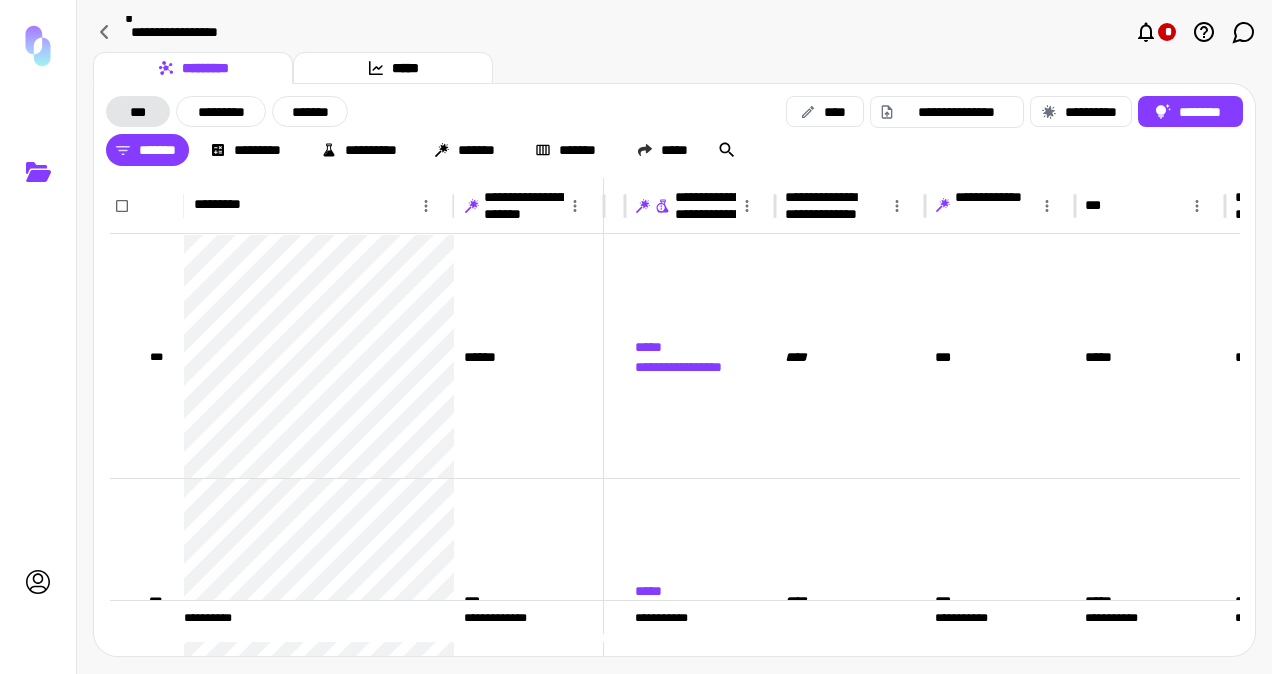 click 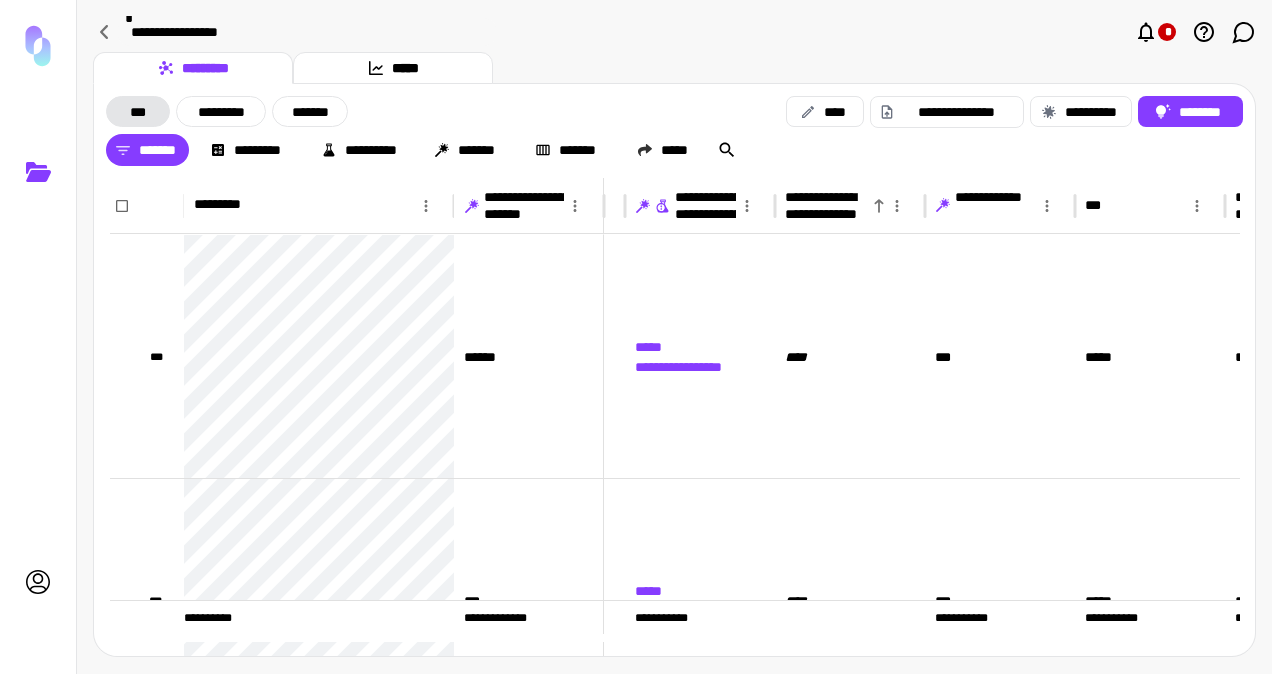 click 